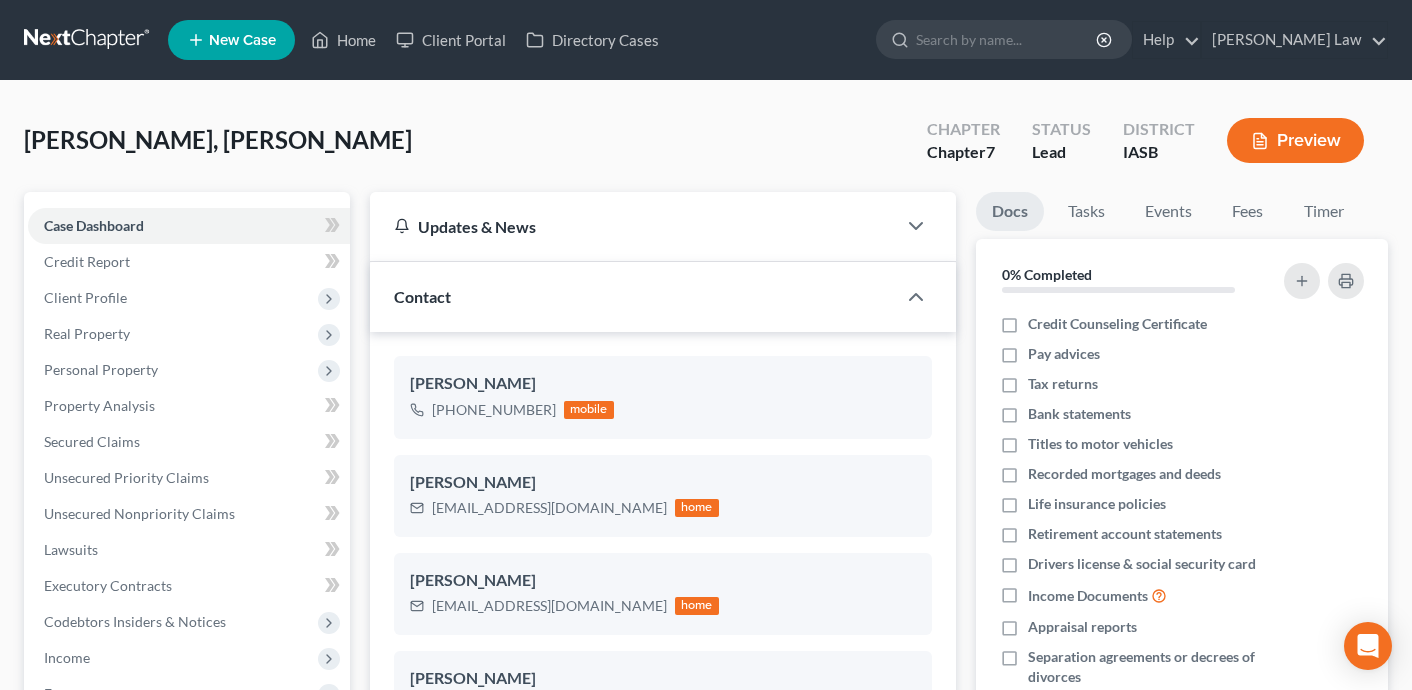 scroll, scrollTop: 648, scrollLeft: 0, axis: vertical 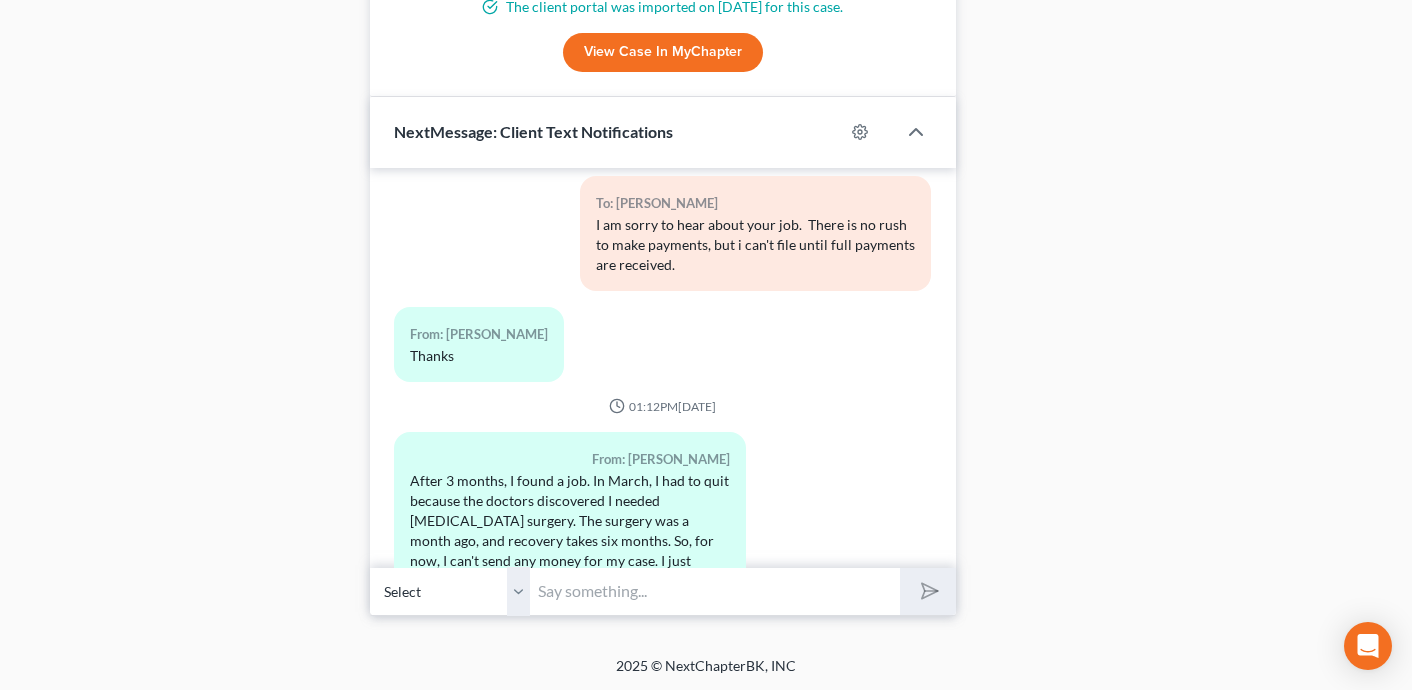 click at bounding box center [715, 591] 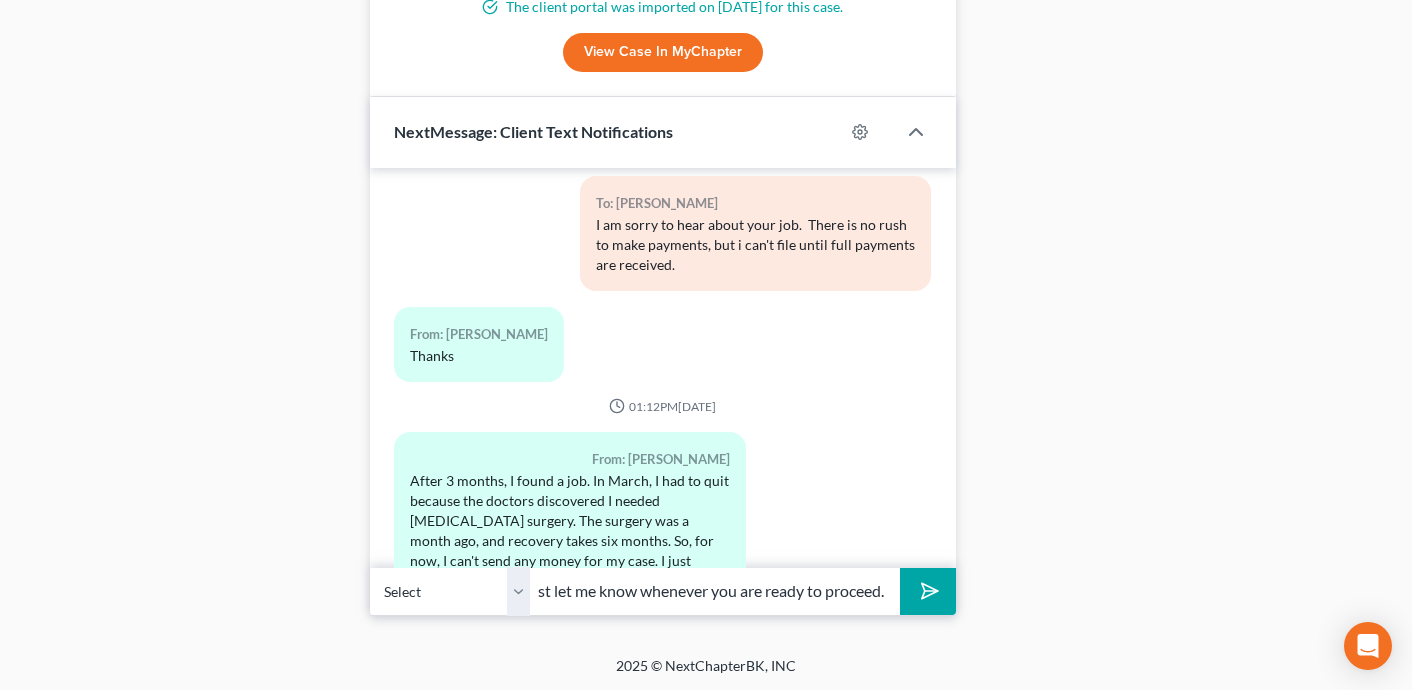 scroll, scrollTop: 0, scrollLeft: 185, axis: horizontal 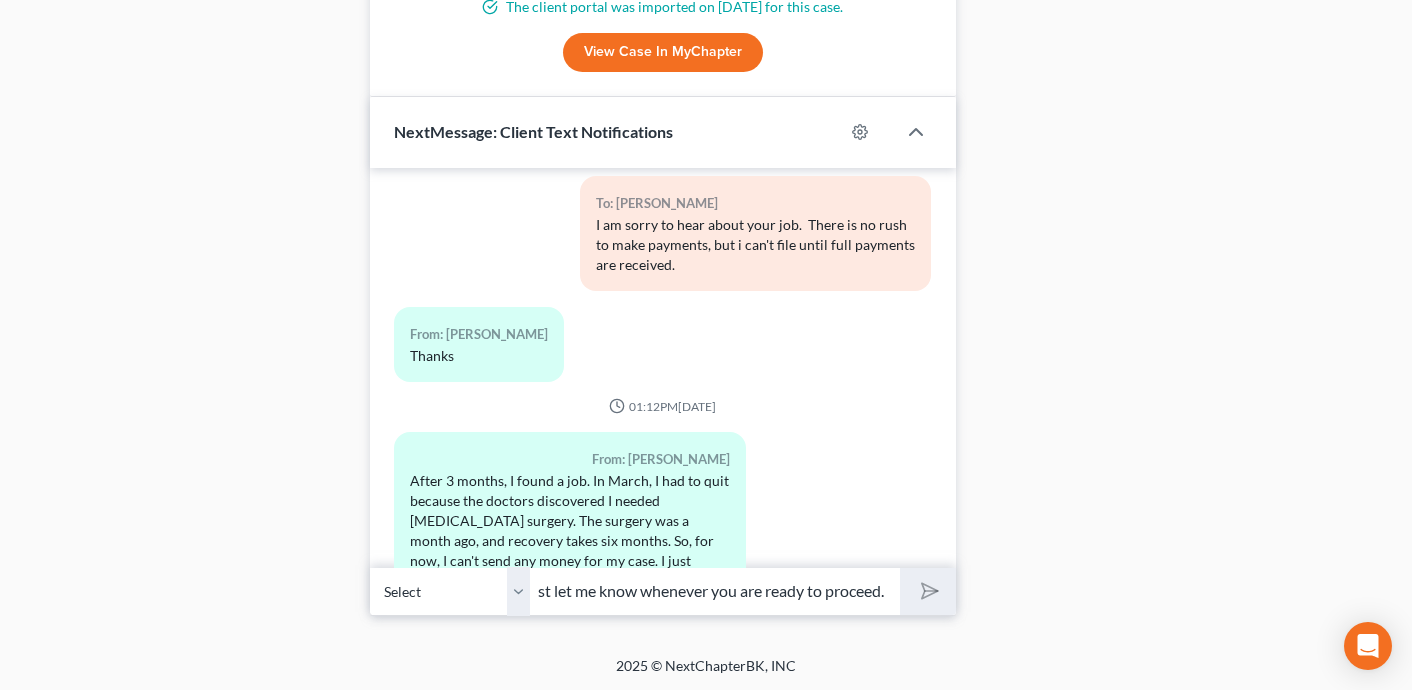 type 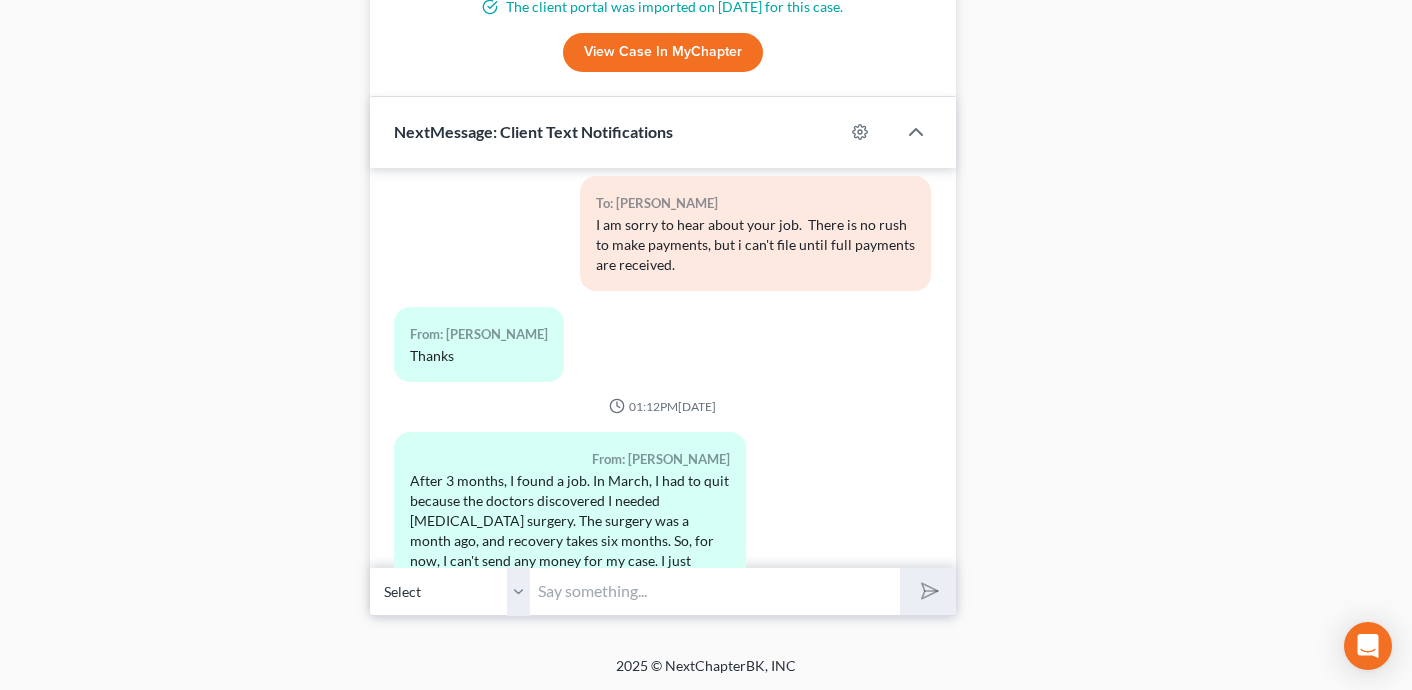 scroll, scrollTop: 0, scrollLeft: 0, axis: both 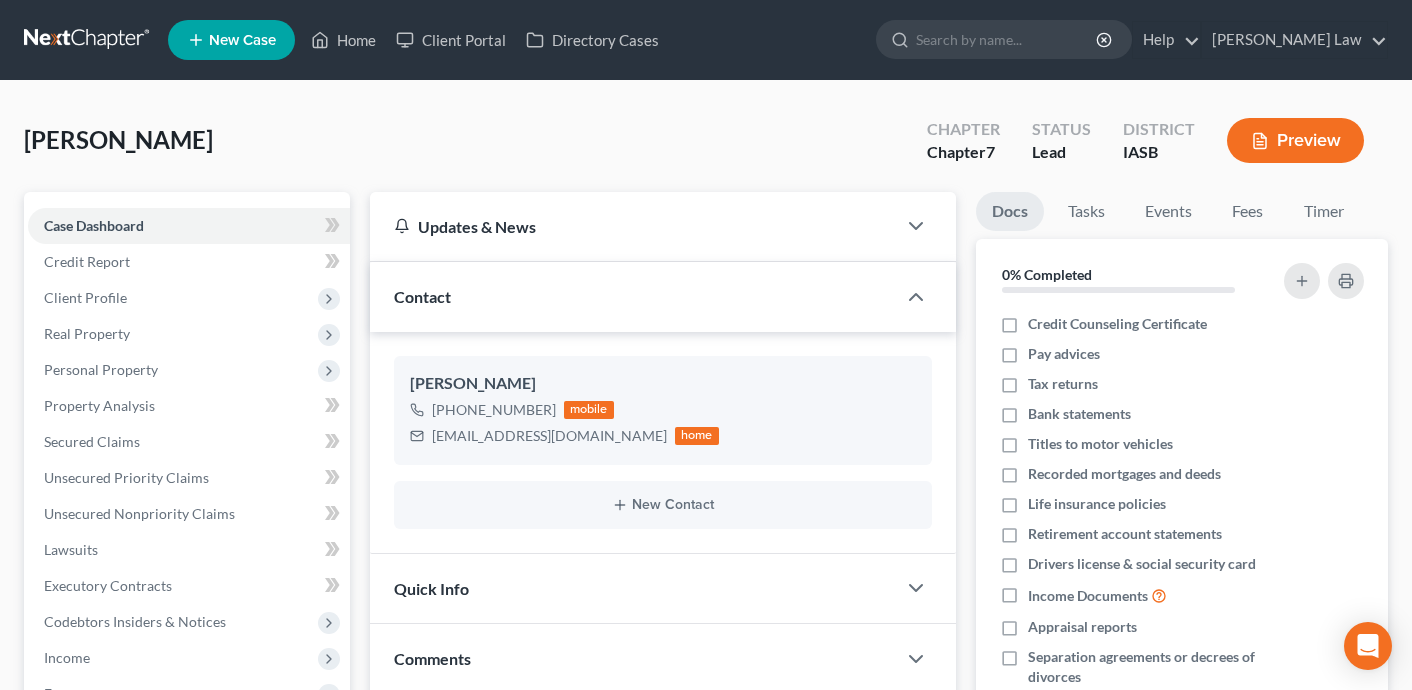 select on "0" 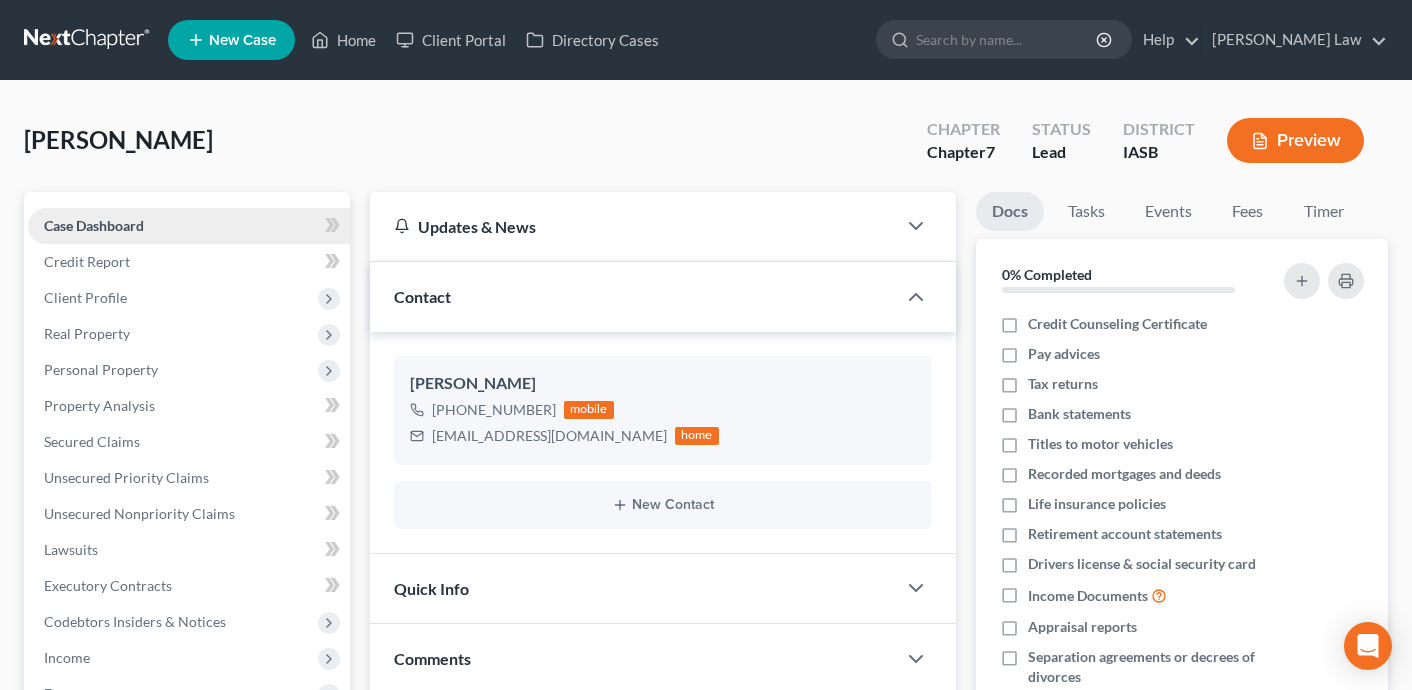 scroll, scrollTop: 0, scrollLeft: 0, axis: both 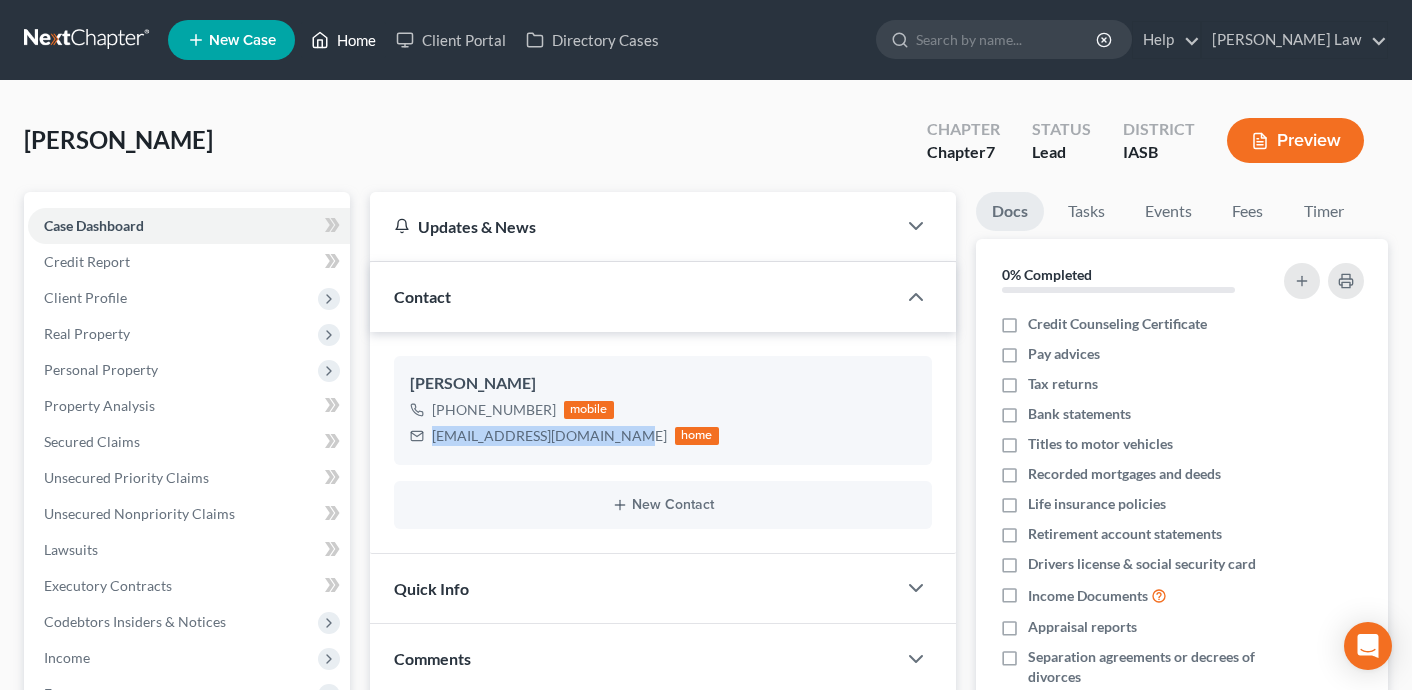 click on "Home" at bounding box center (343, 40) 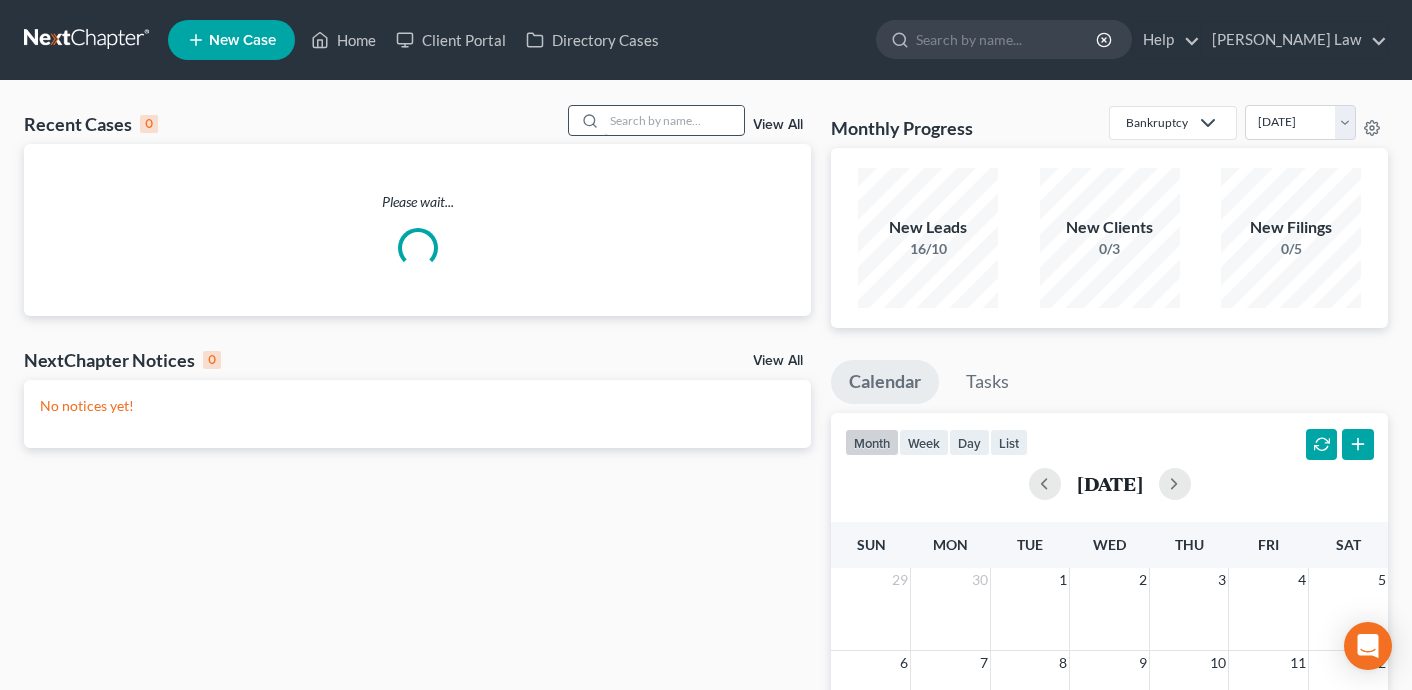 click at bounding box center [674, 120] 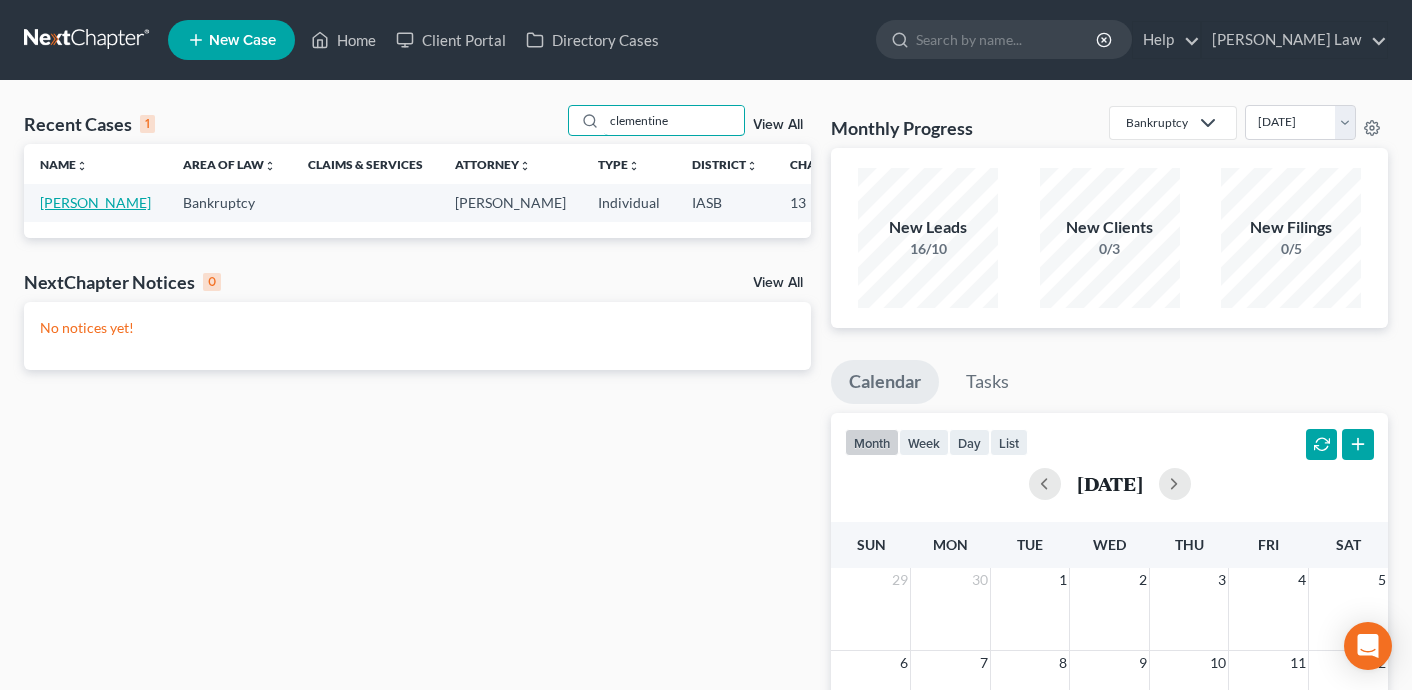 type on "clementine" 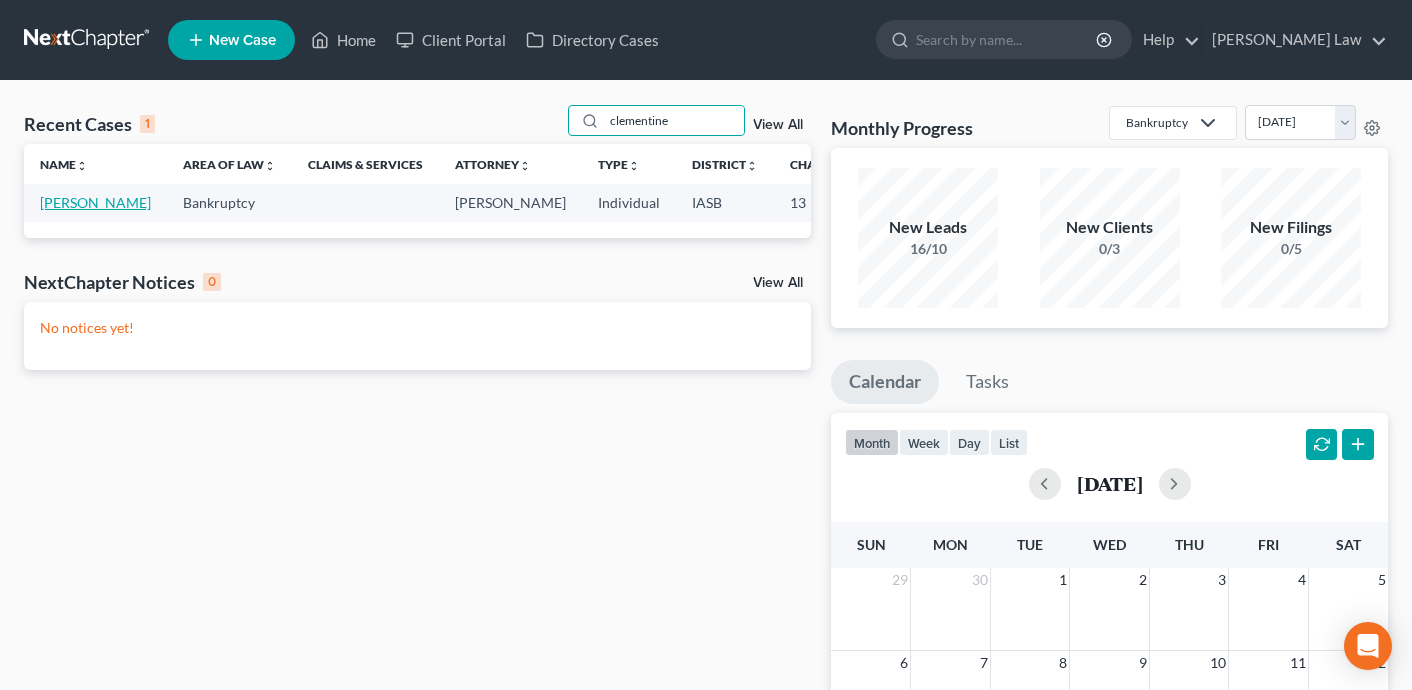 click on "[PERSON_NAME]" at bounding box center (95, 202) 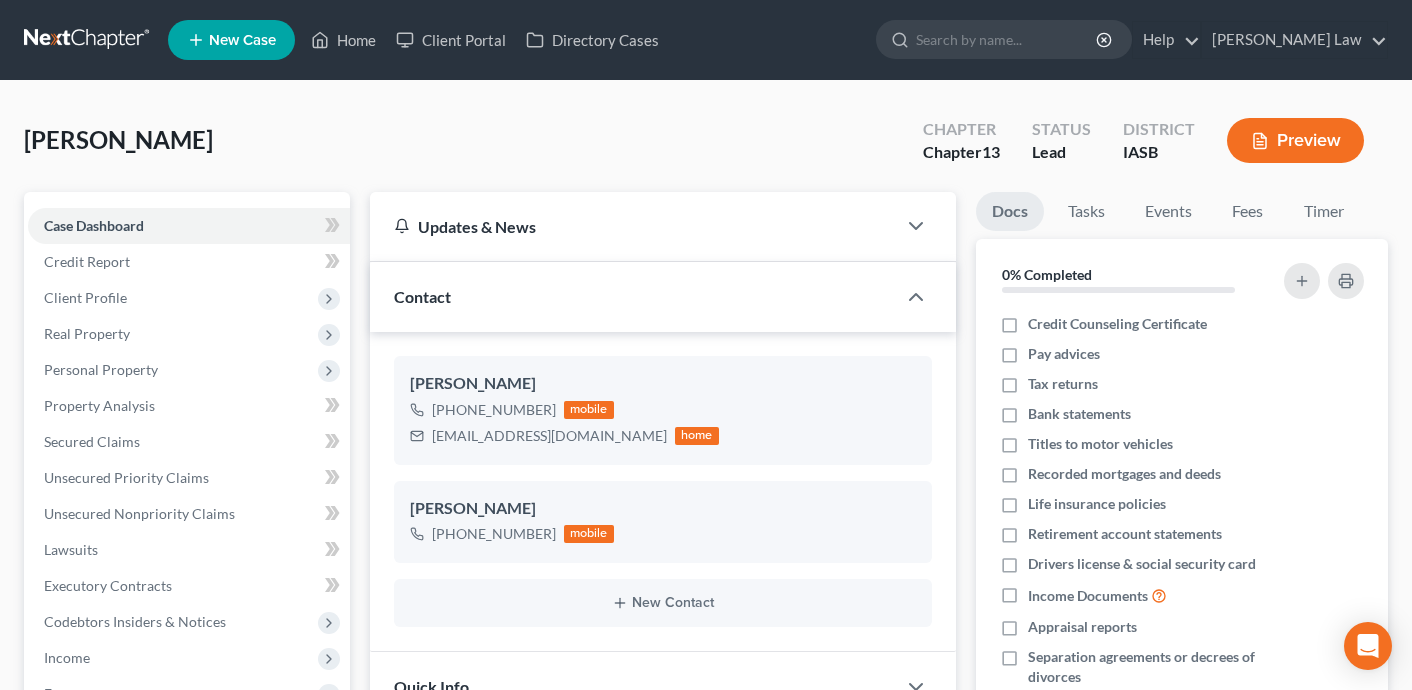 scroll, scrollTop: 10, scrollLeft: 0, axis: vertical 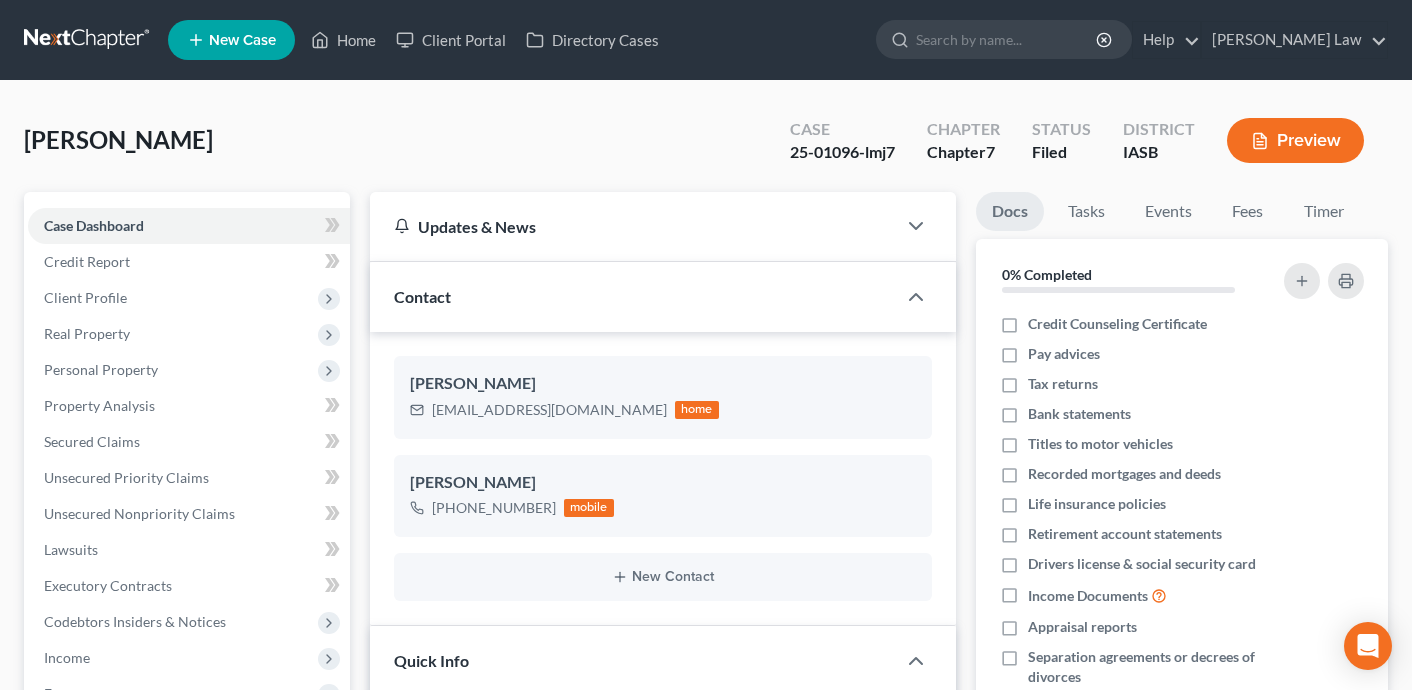 select on "6" 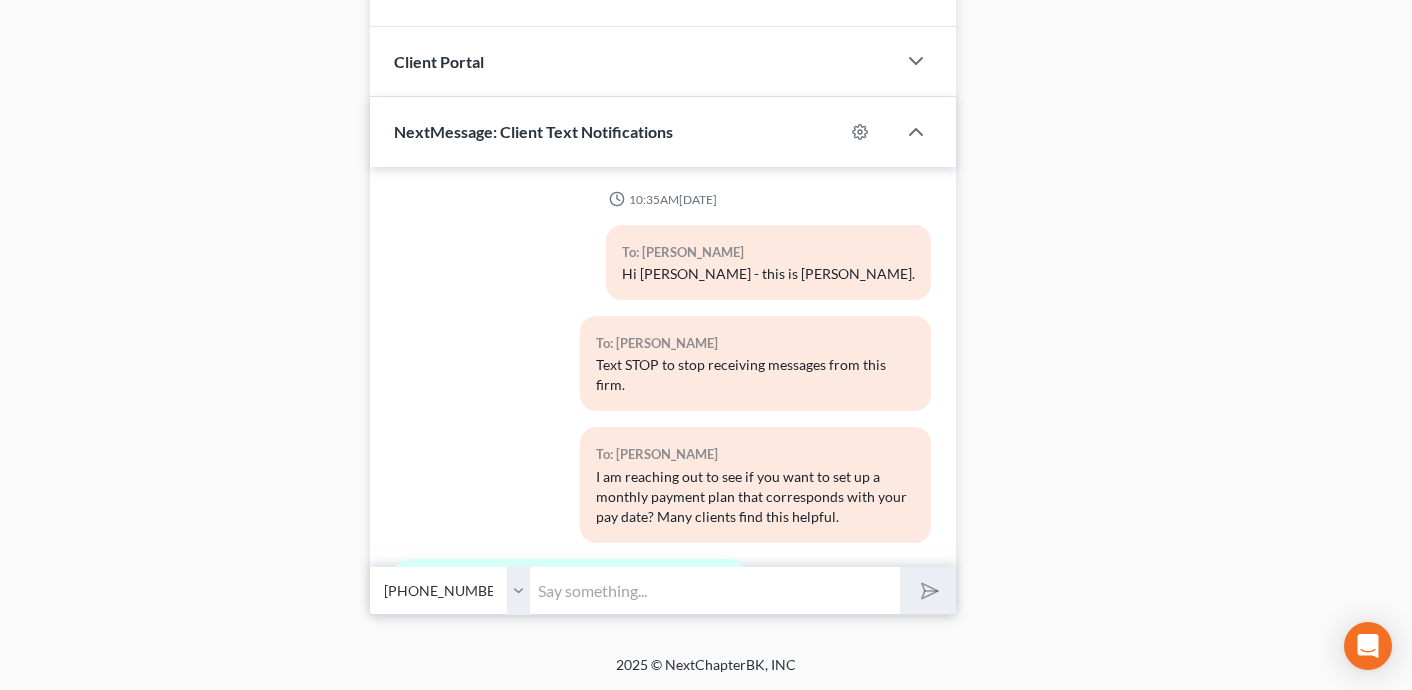 scroll, scrollTop: 6594, scrollLeft: 0, axis: vertical 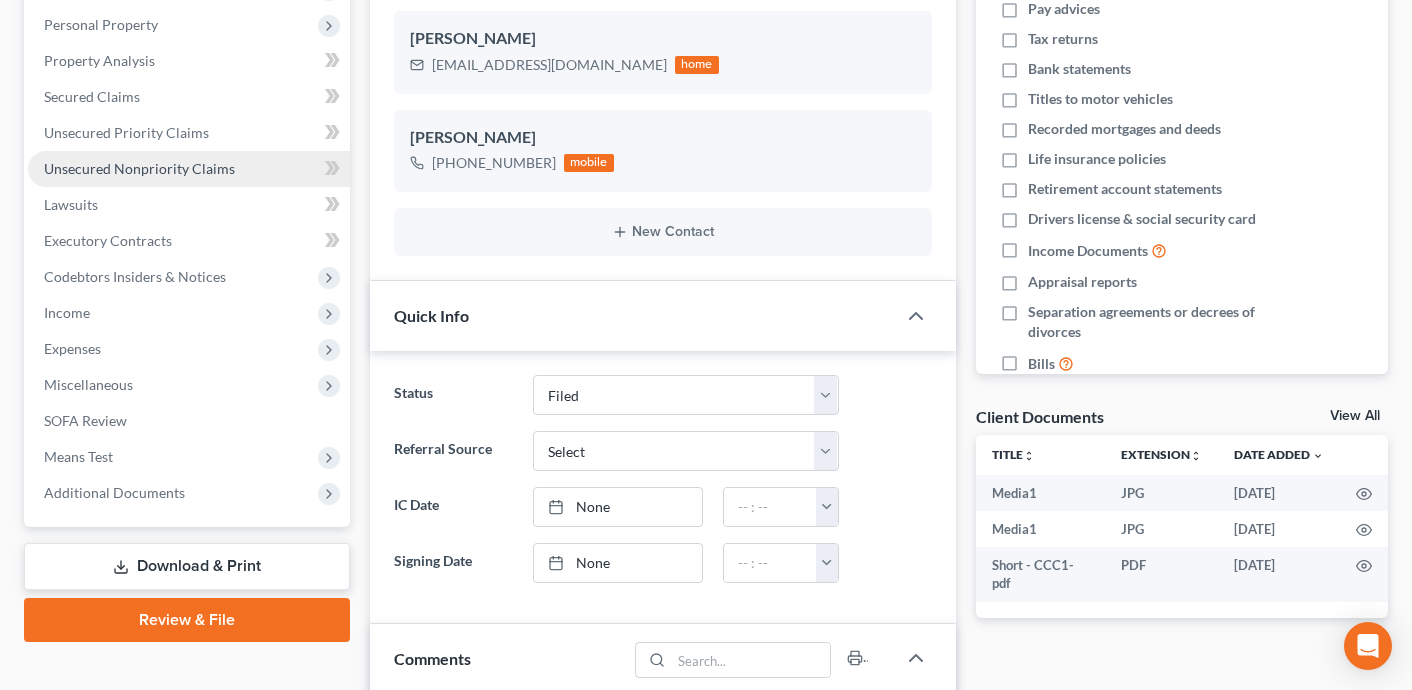 click on "Unsecured Nonpriority Claims" at bounding box center [189, 169] 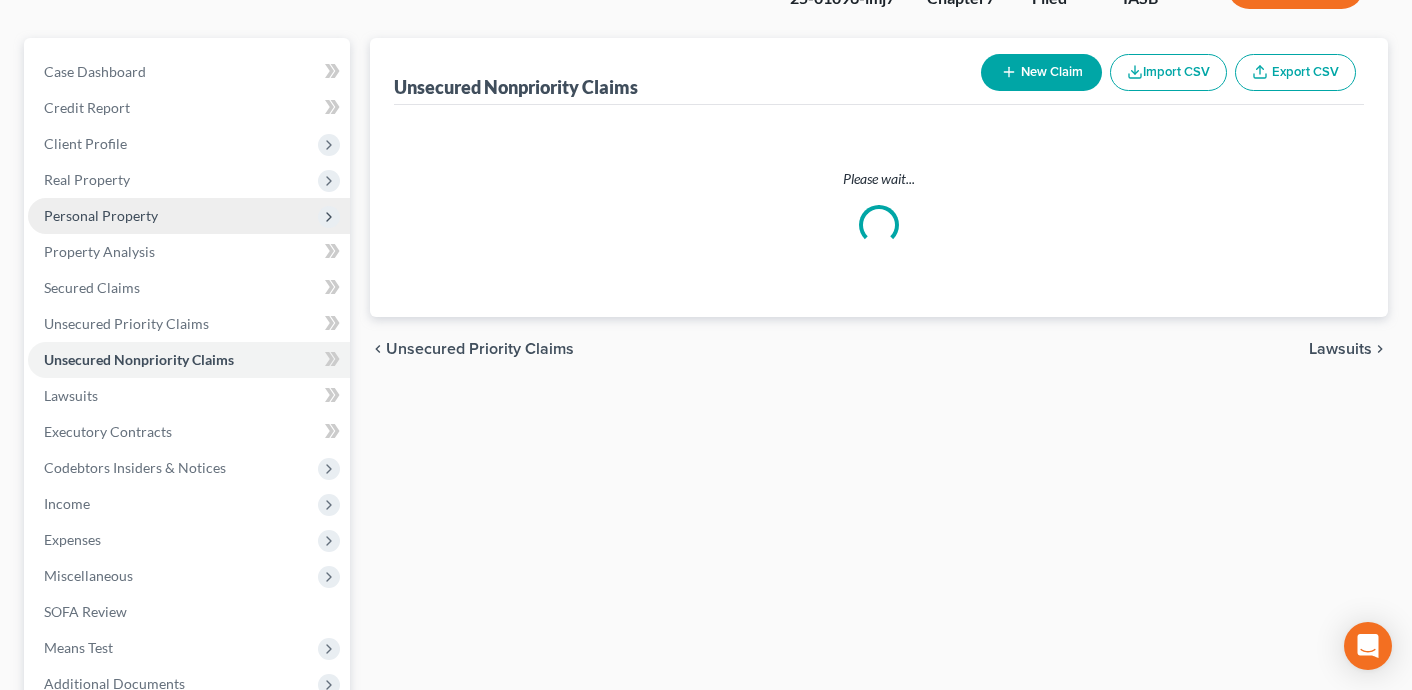 scroll, scrollTop: 55, scrollLeft: 0, axis: vertical 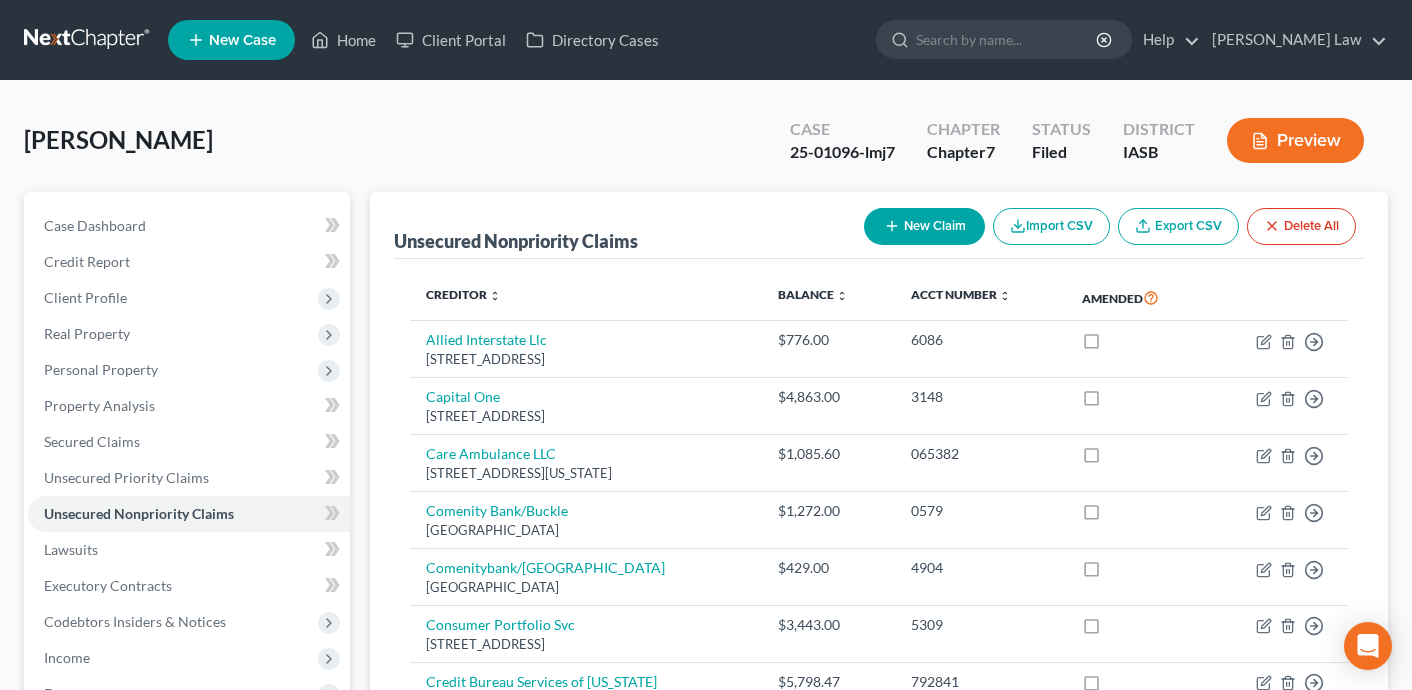 click on "New Claim" at bounding box center (924, 226) 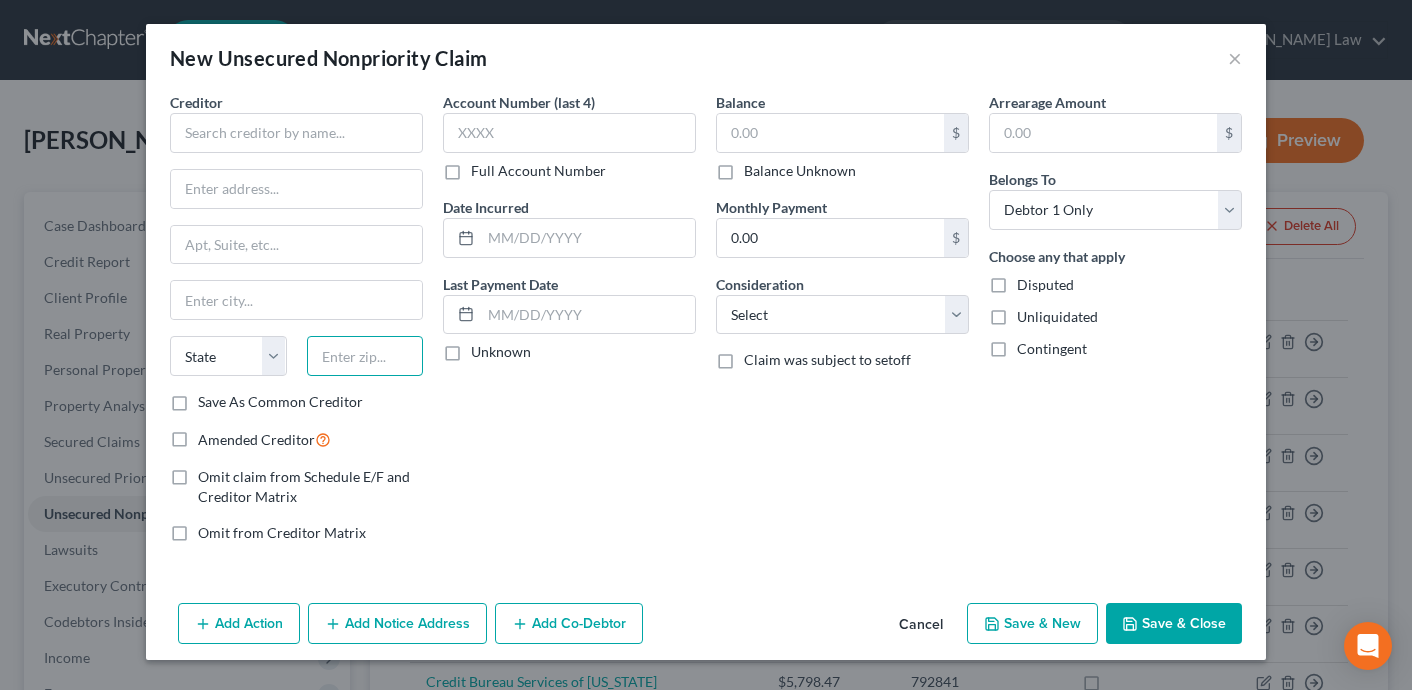 click at bounding box center [365, 356] 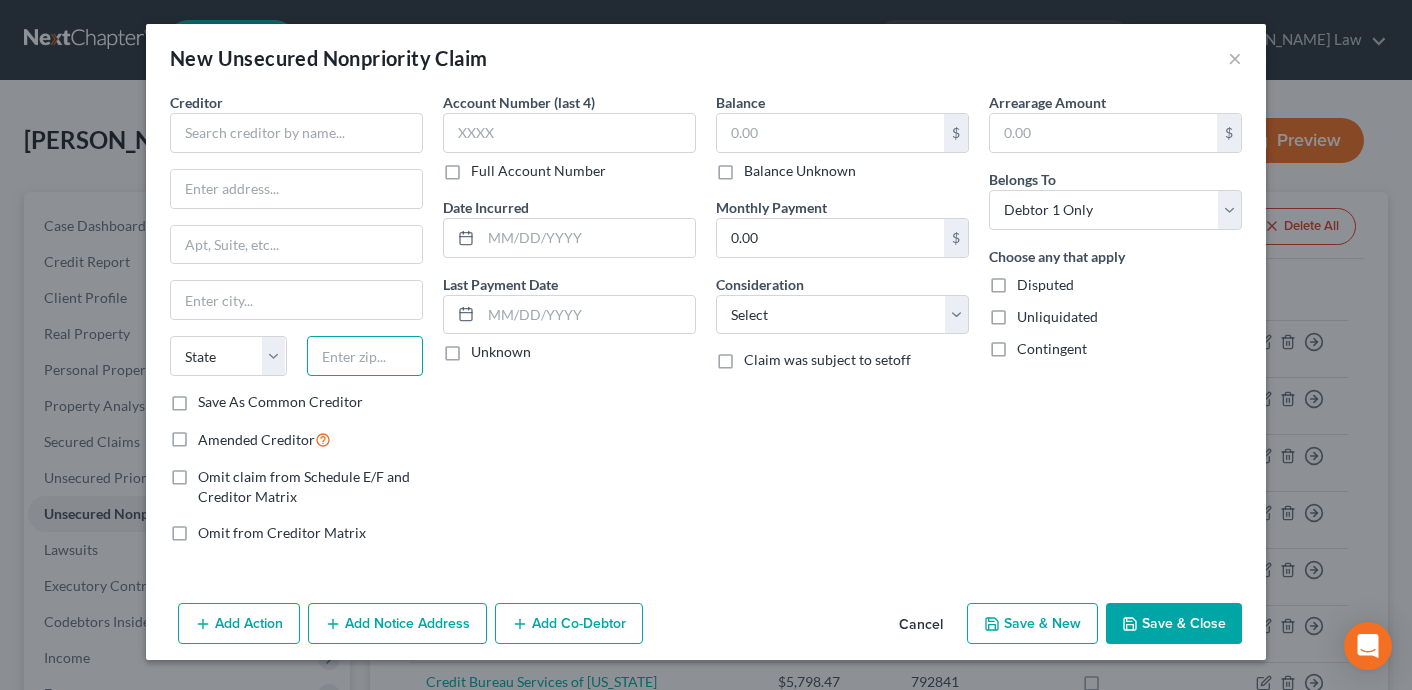 paste on "52317" 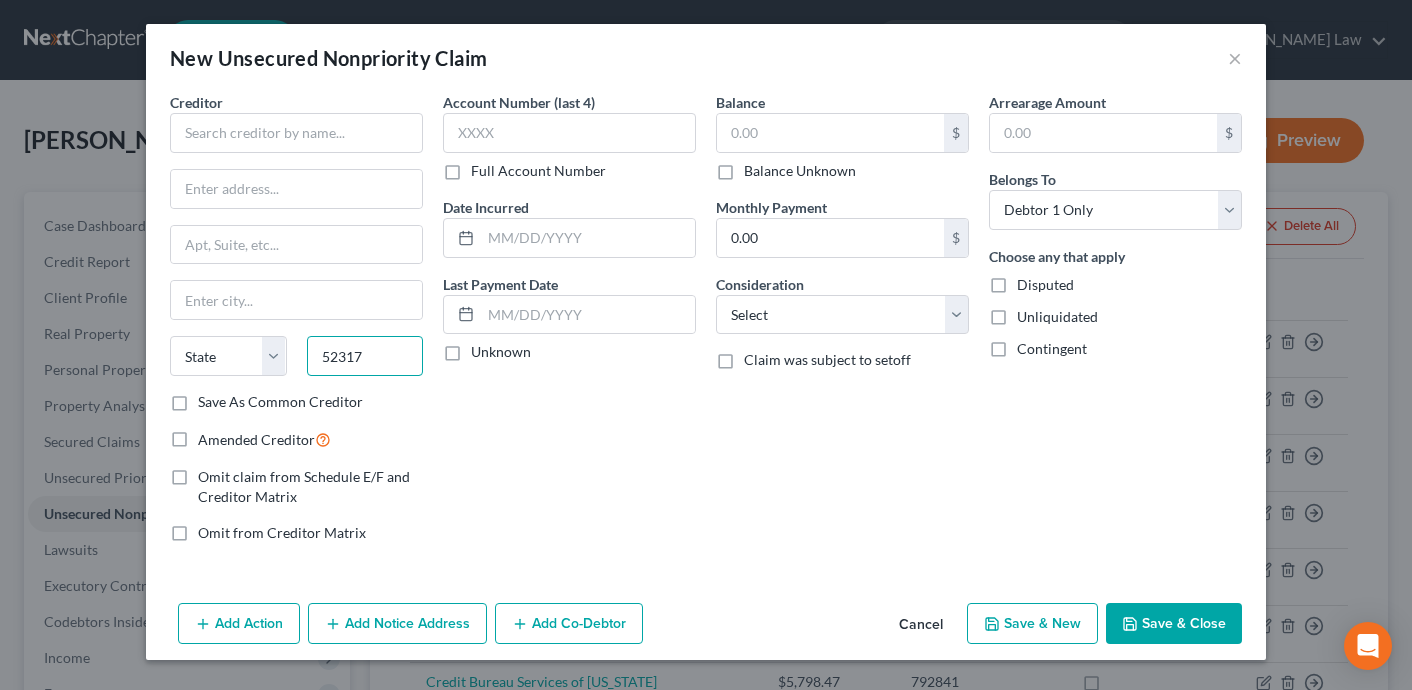 type on "52317" 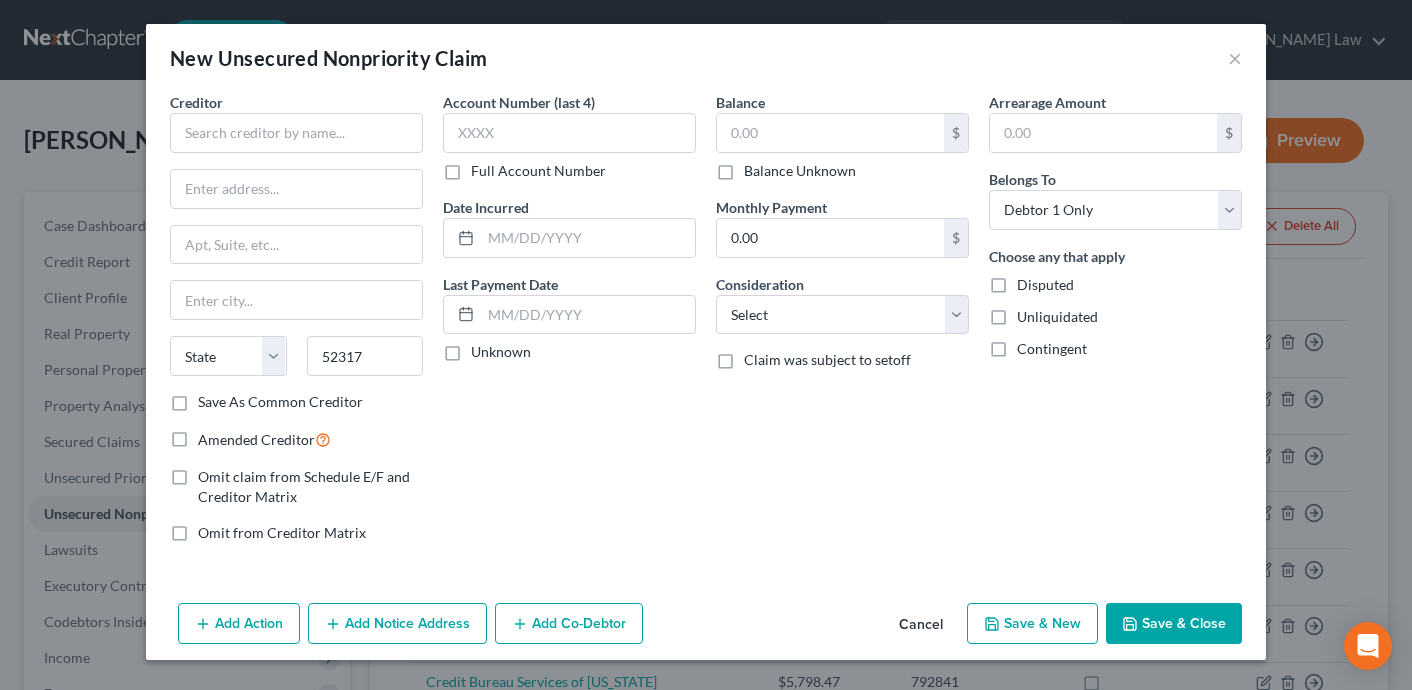 type on "North Liberty" 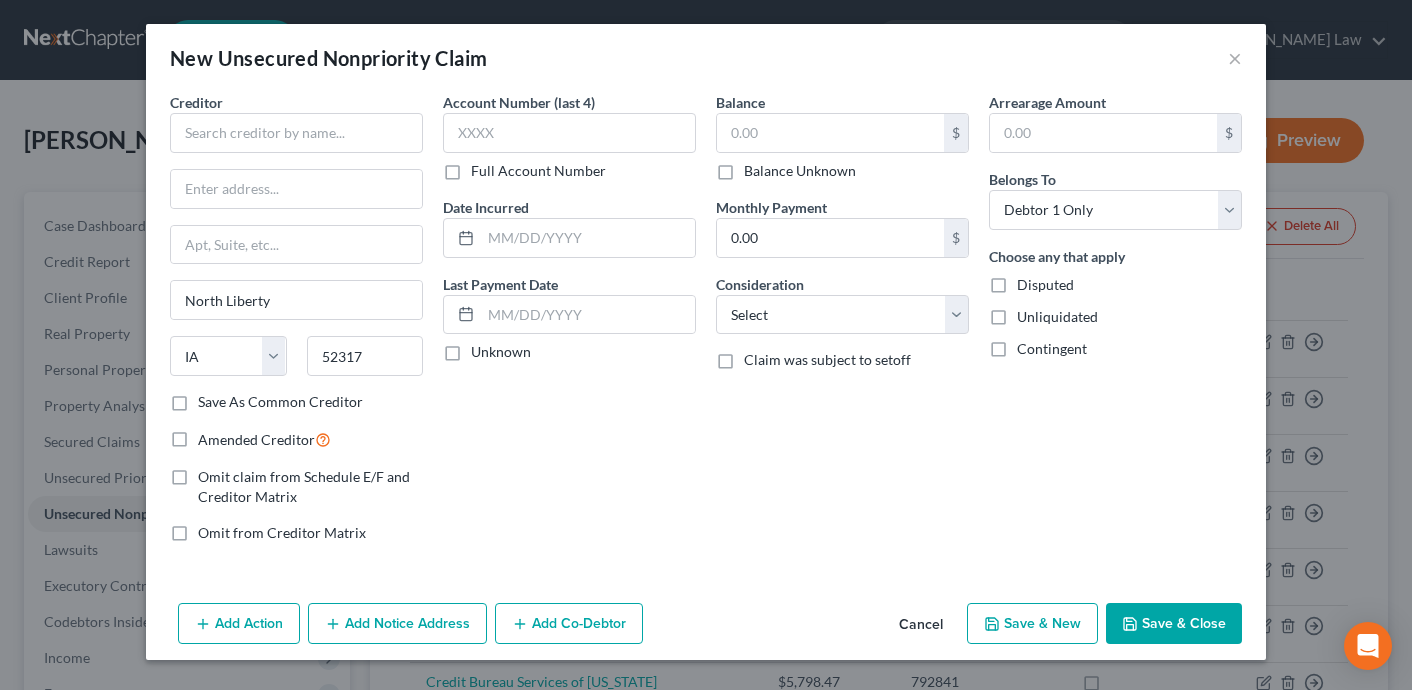 click on "Account Number (last 4)
Full Account Number
Date Incurred         Last Payment Date         Unknown" at bounding box center (569, 325) 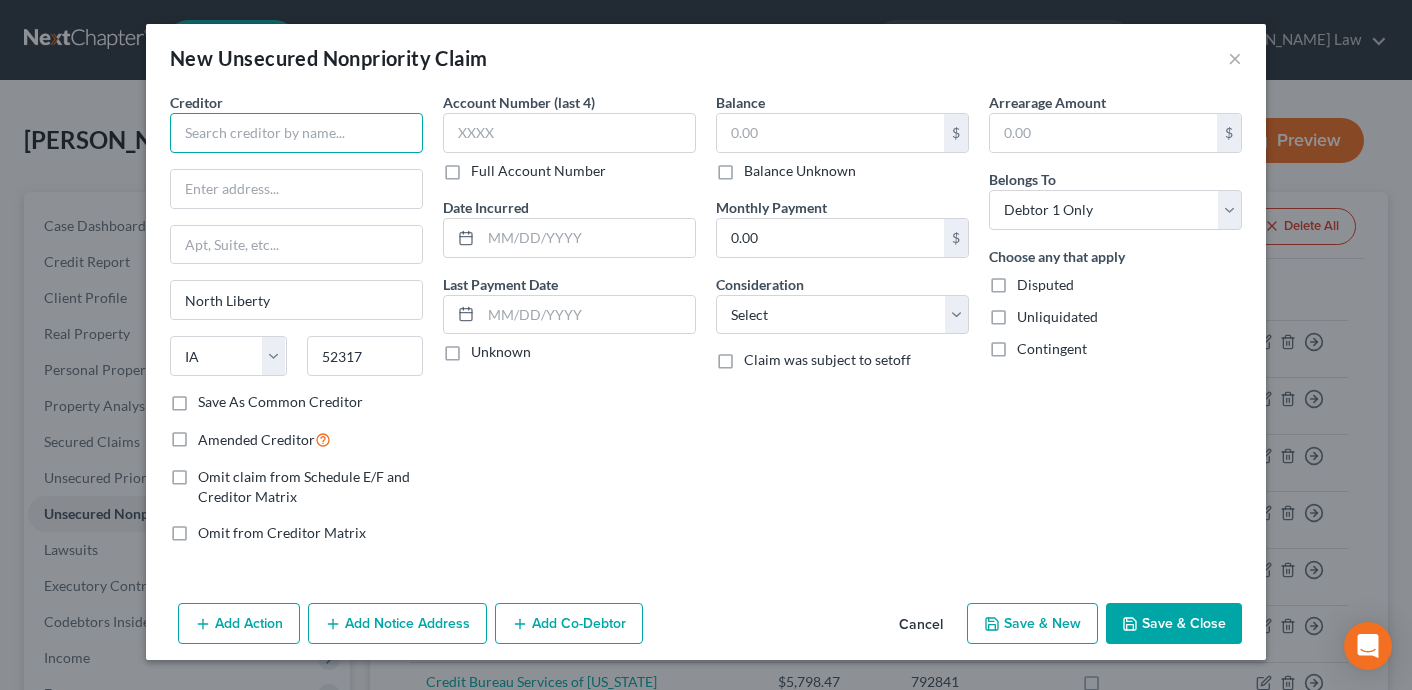 click at bounding box center [296, 133] 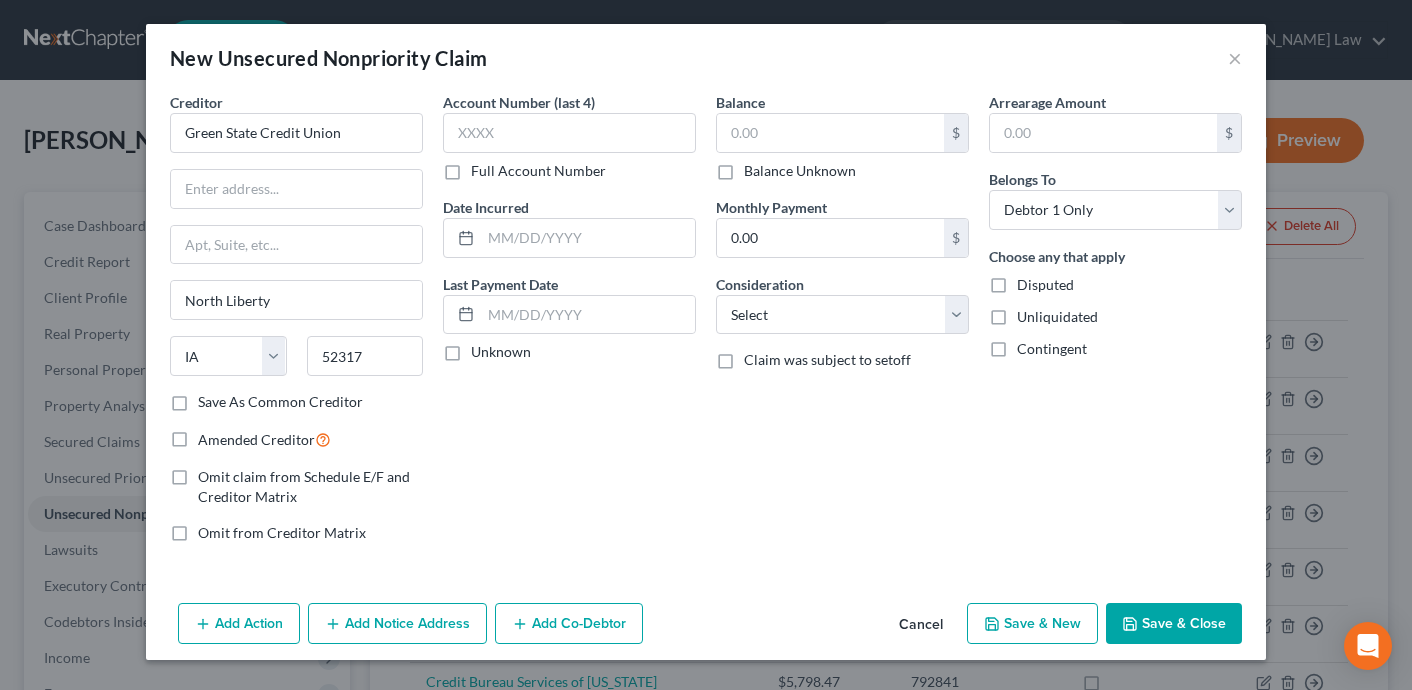type on "Green State Credit Union" 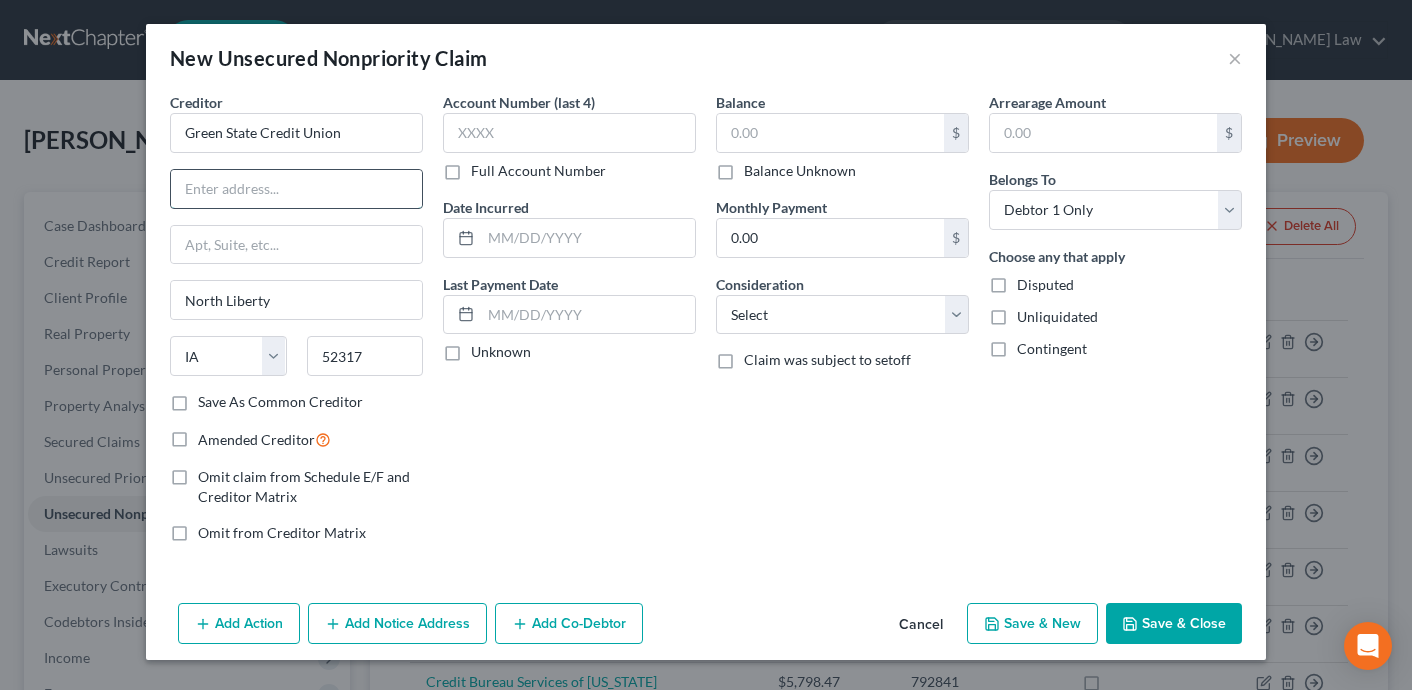 click at bounding box center [296, 189] 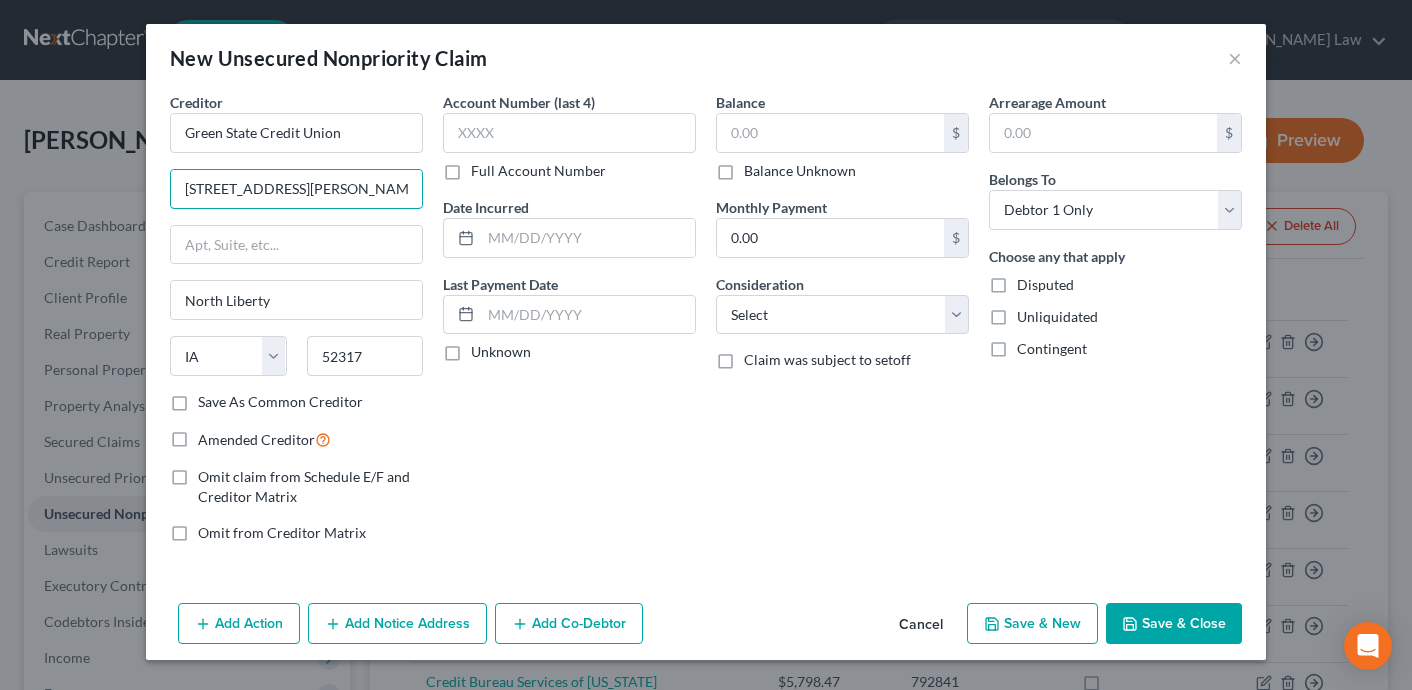 type on "[STREET_ADDRESS][PERSON_NAME]" 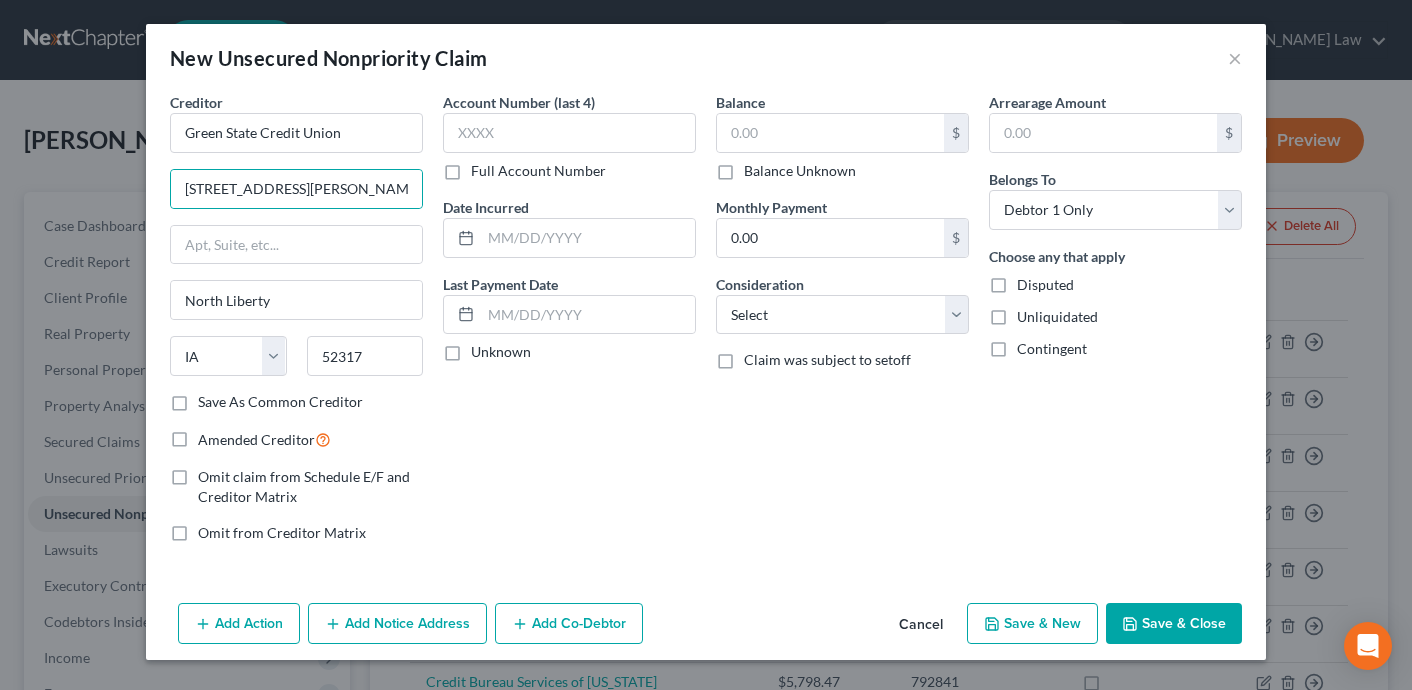 click on "Account Number (last 4)
Full Account Number
Date Incurred         Last Payment Date         Unknown" at bounding box center (569, 325) 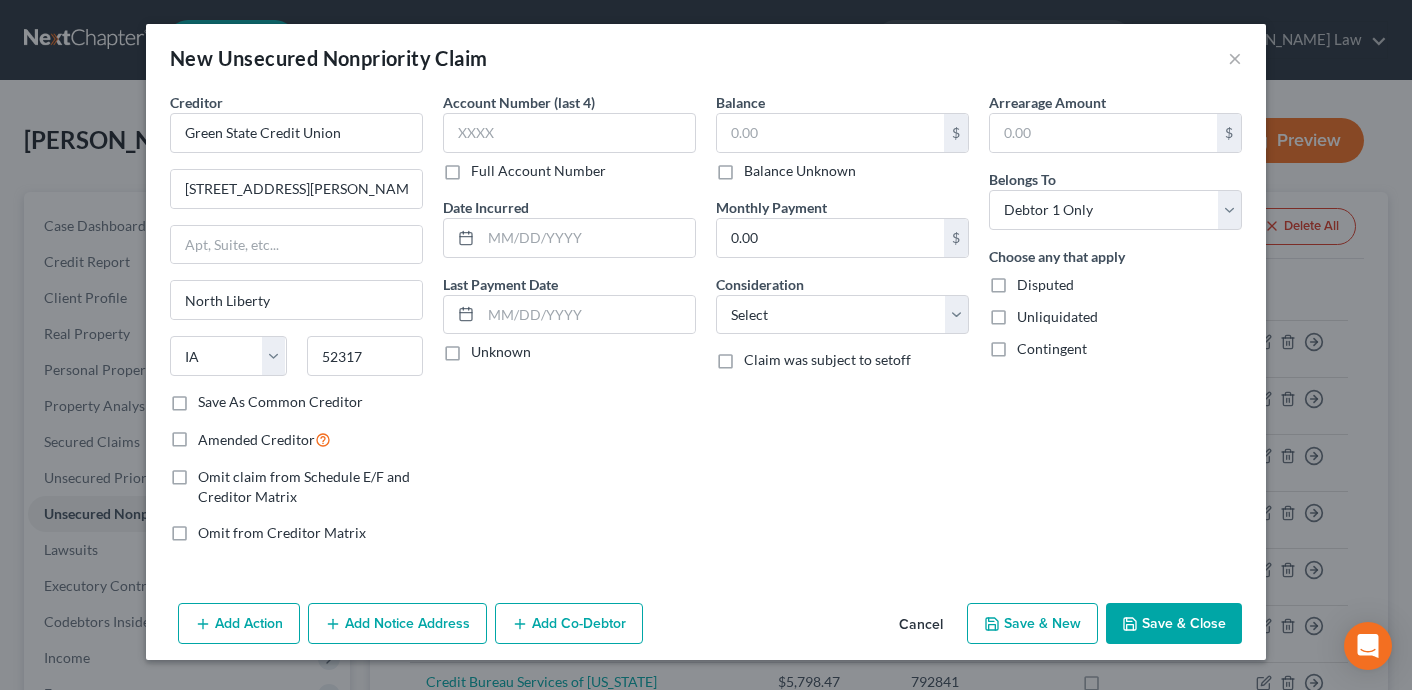 click on "Balance Unknown" at bounding box center [800, 171] 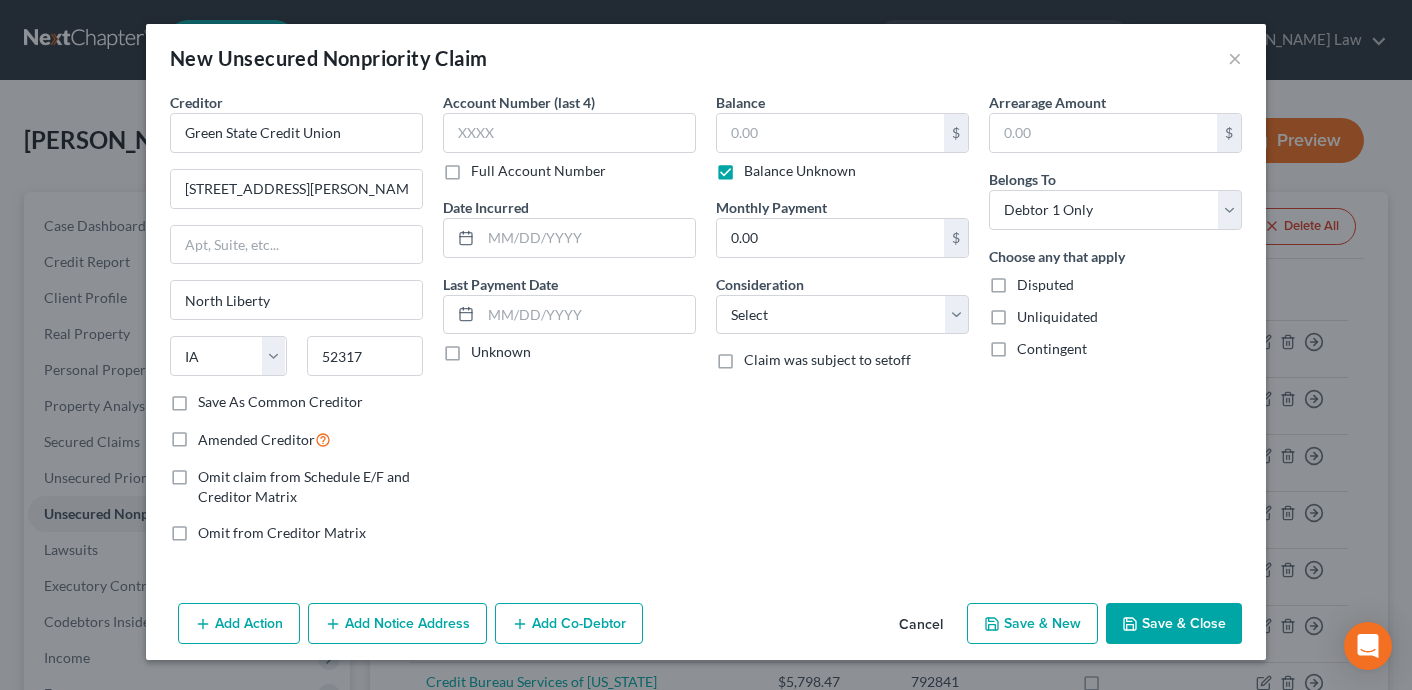 type on "0.00" 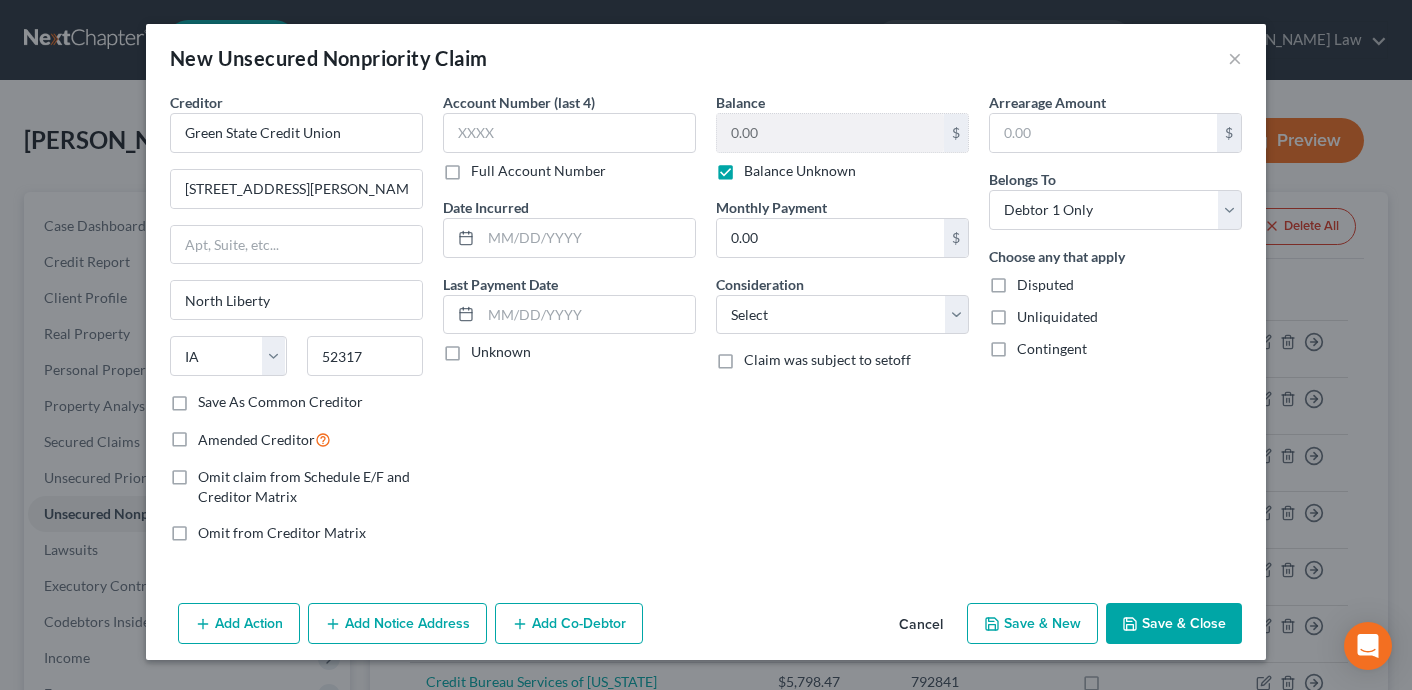 click 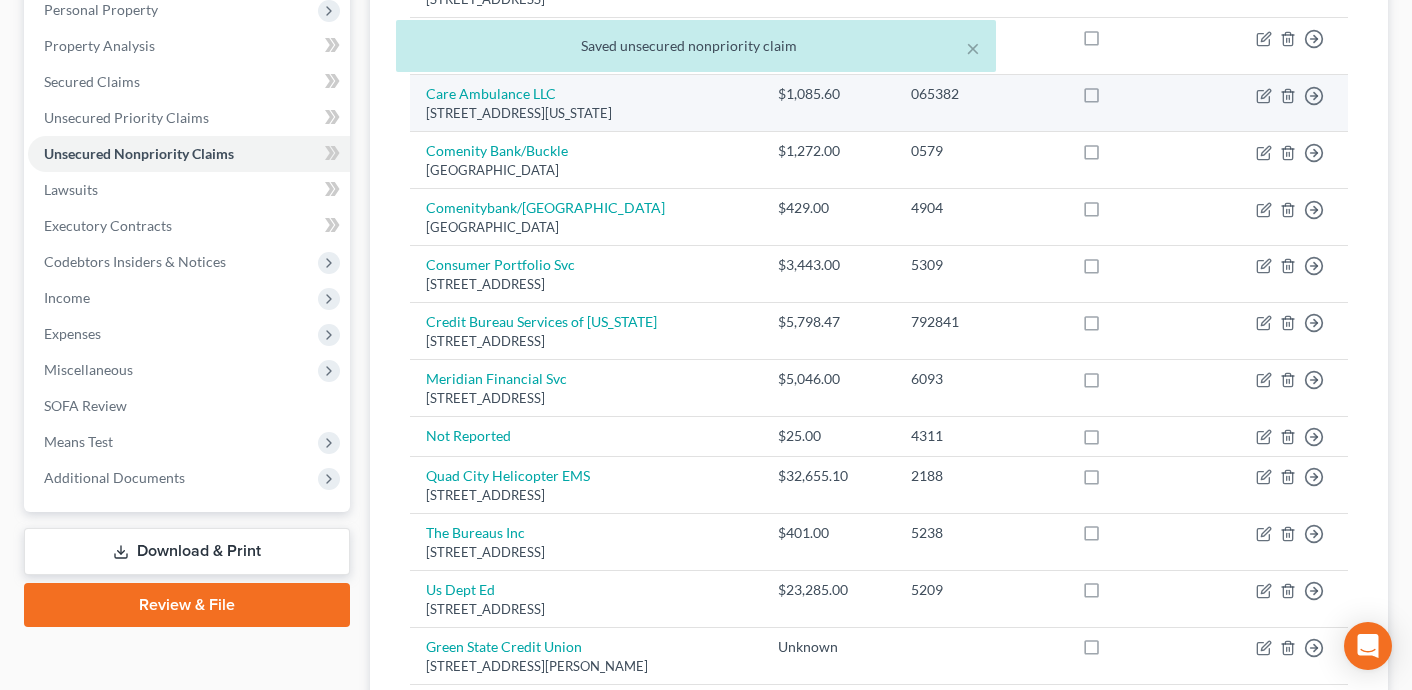 scroll, scrollTop: 571, scrollLeft: 0, axis: vertical 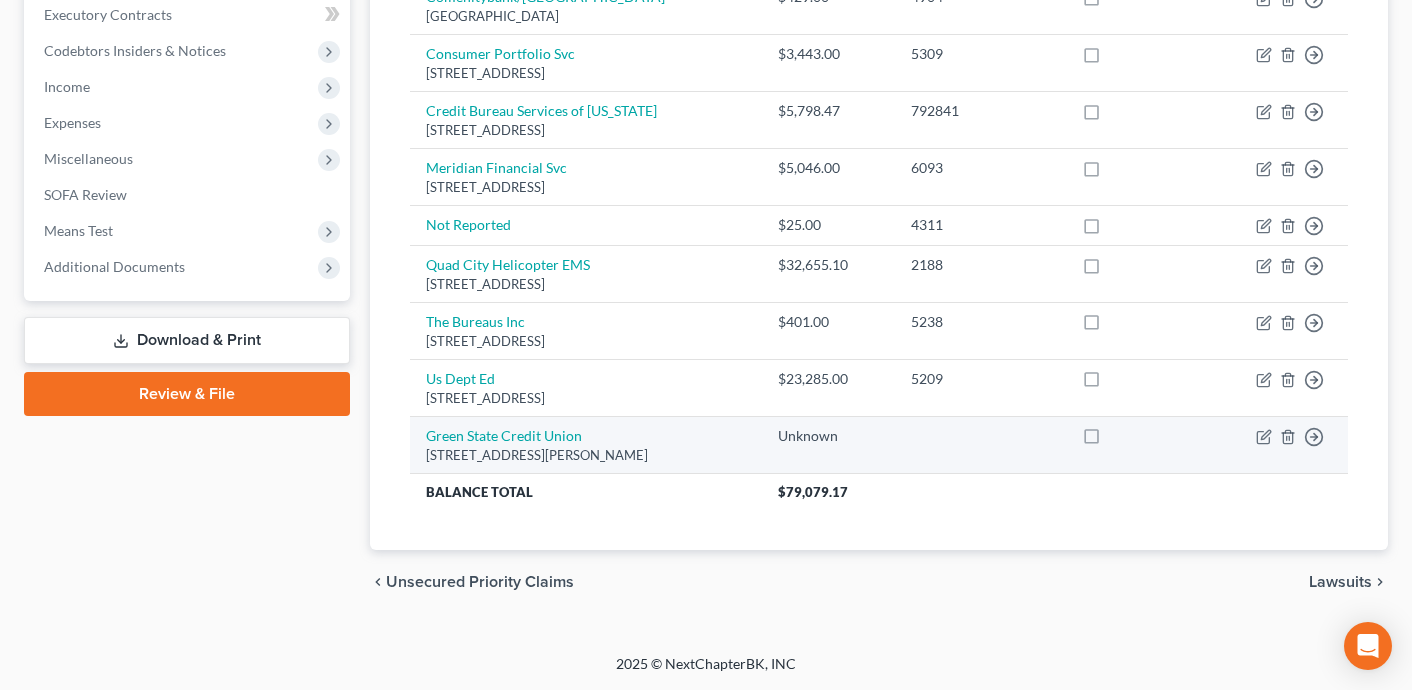 click at bounding box center (1110, 441) 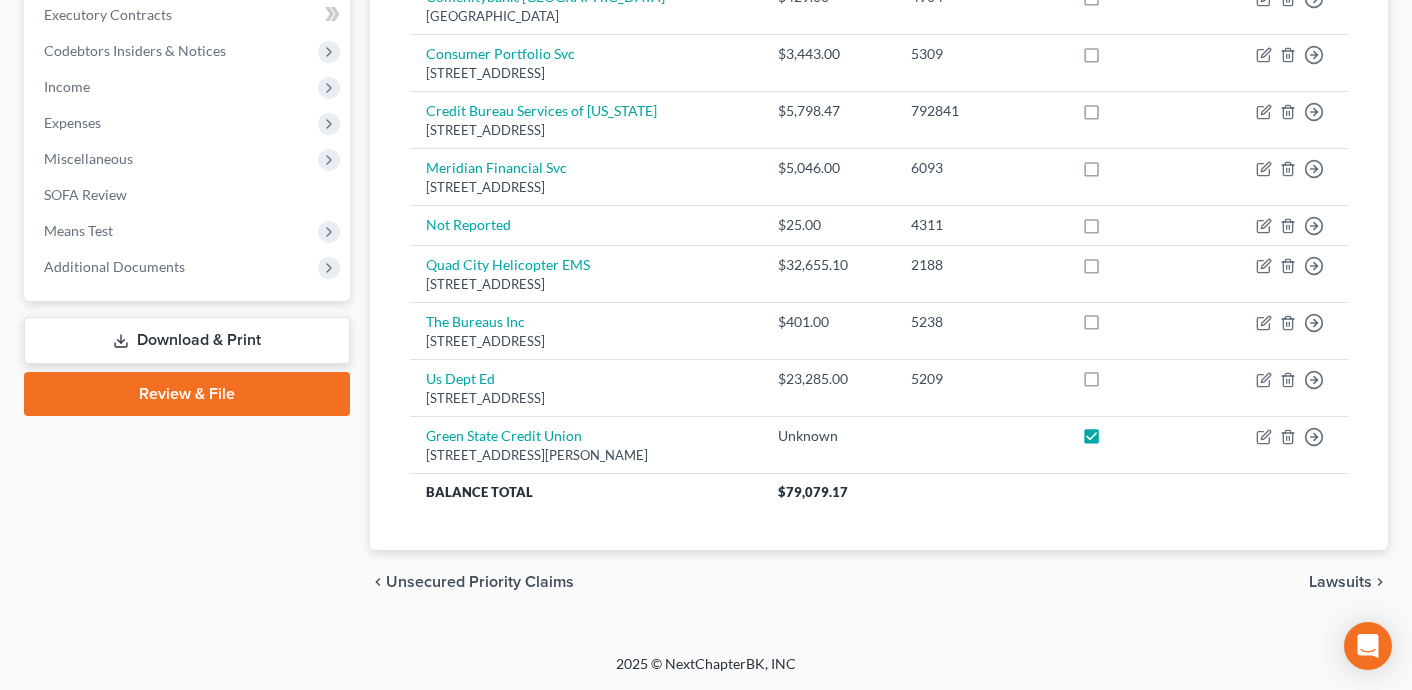 click on "Download & Print" at bounding box center (187, 340) 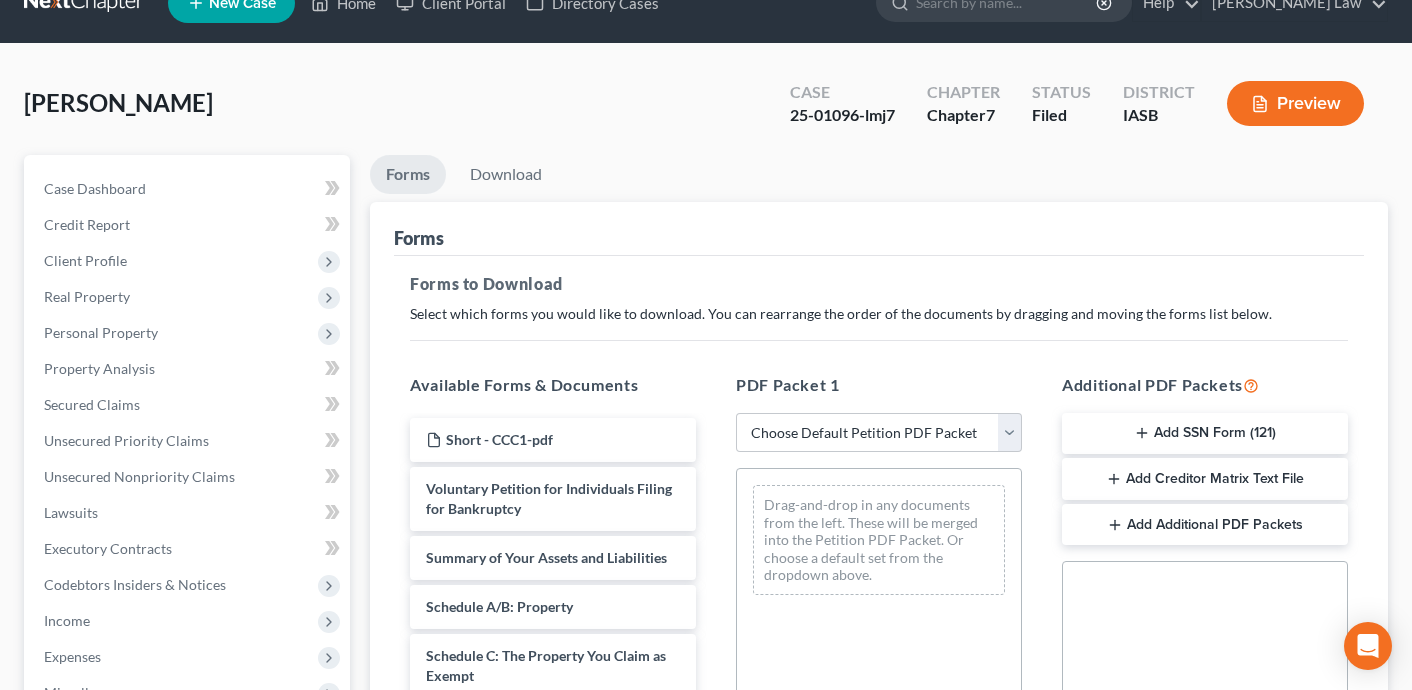 scroll, scrollTop: 0, scrollLeft: 0, axis: both 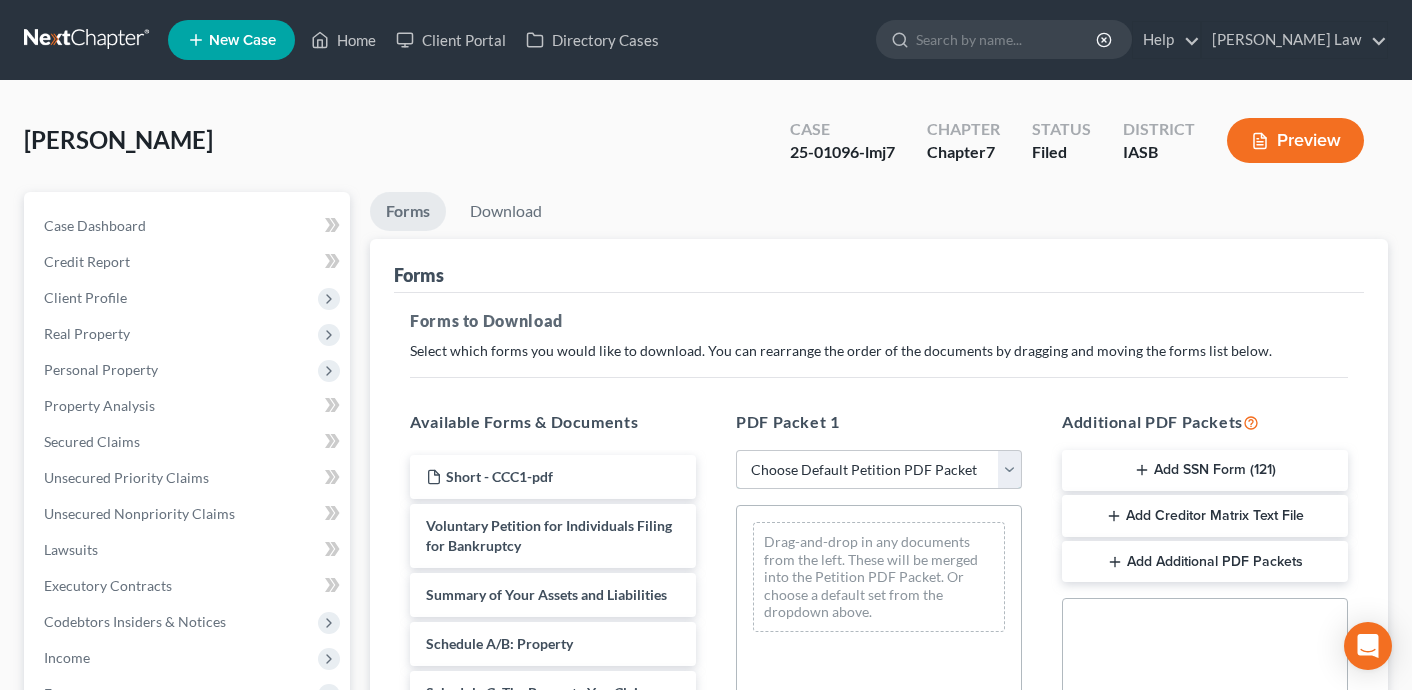 click on "Choose Default Petition PDF Packet Complete Bankruptcy Petition (all forms and schedules) Emergency Filing Forms (Petition and Creditor List Only) Amended Forms Signature Pages Only" at bounding box center (879, 470) 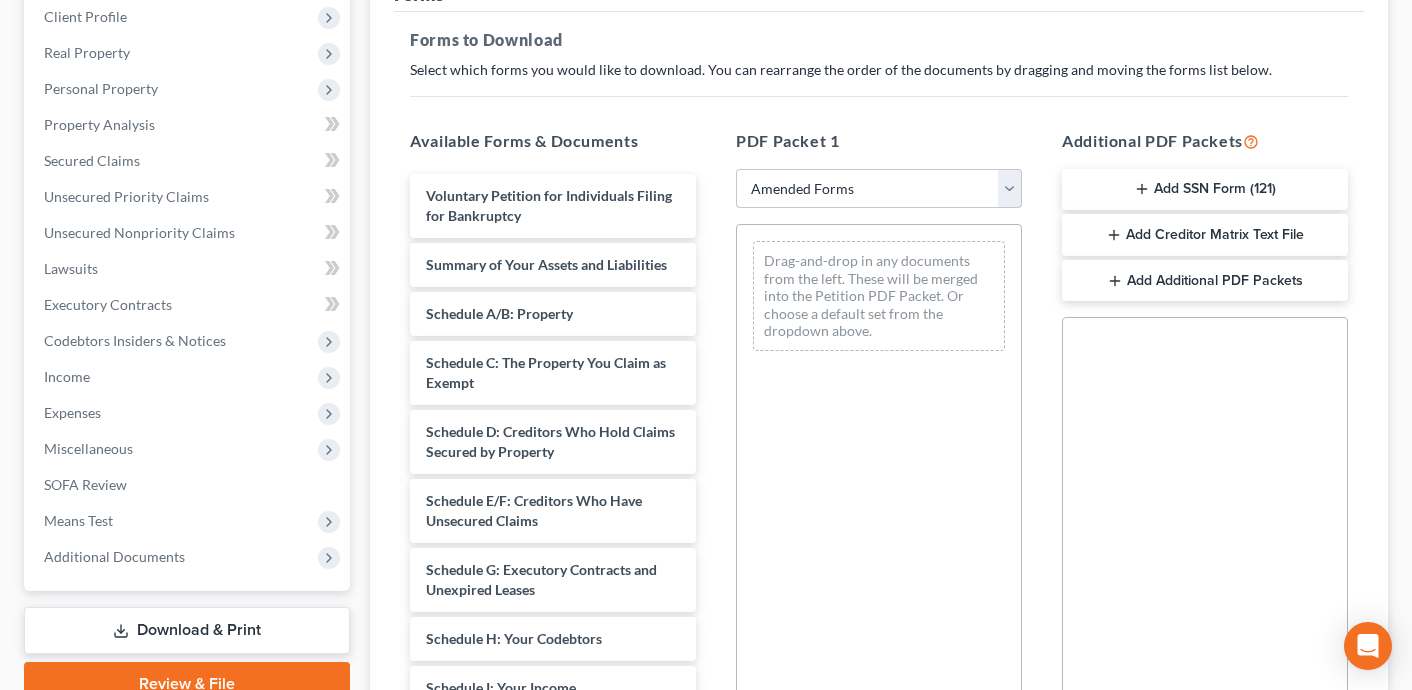 scroll, scrollTop: 300, scrollLeft: 0, axis: vertical 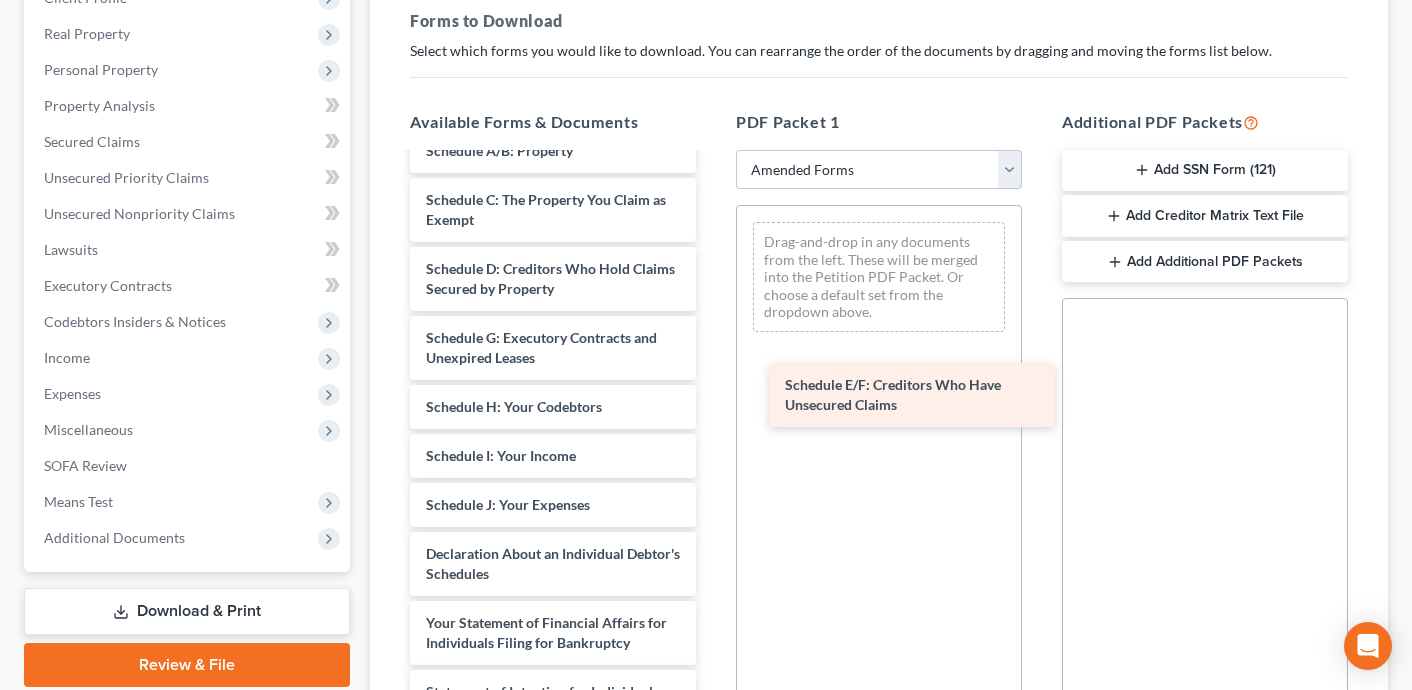 drag, startPoint x: 537, startPoint y: 349, endPoint x: 894, endPoint y: 399, distance: 360.4844 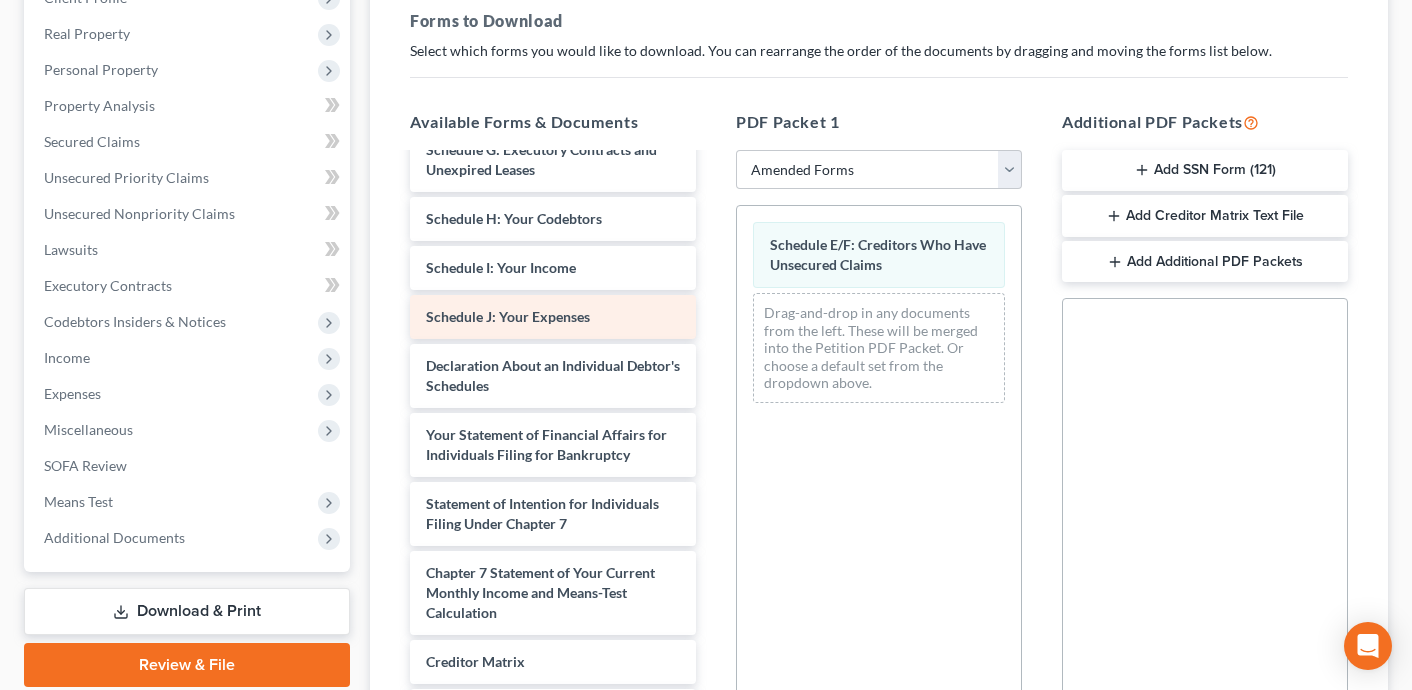scroll, scrollTop: 347, scrollLeft: 0, axis: vertical 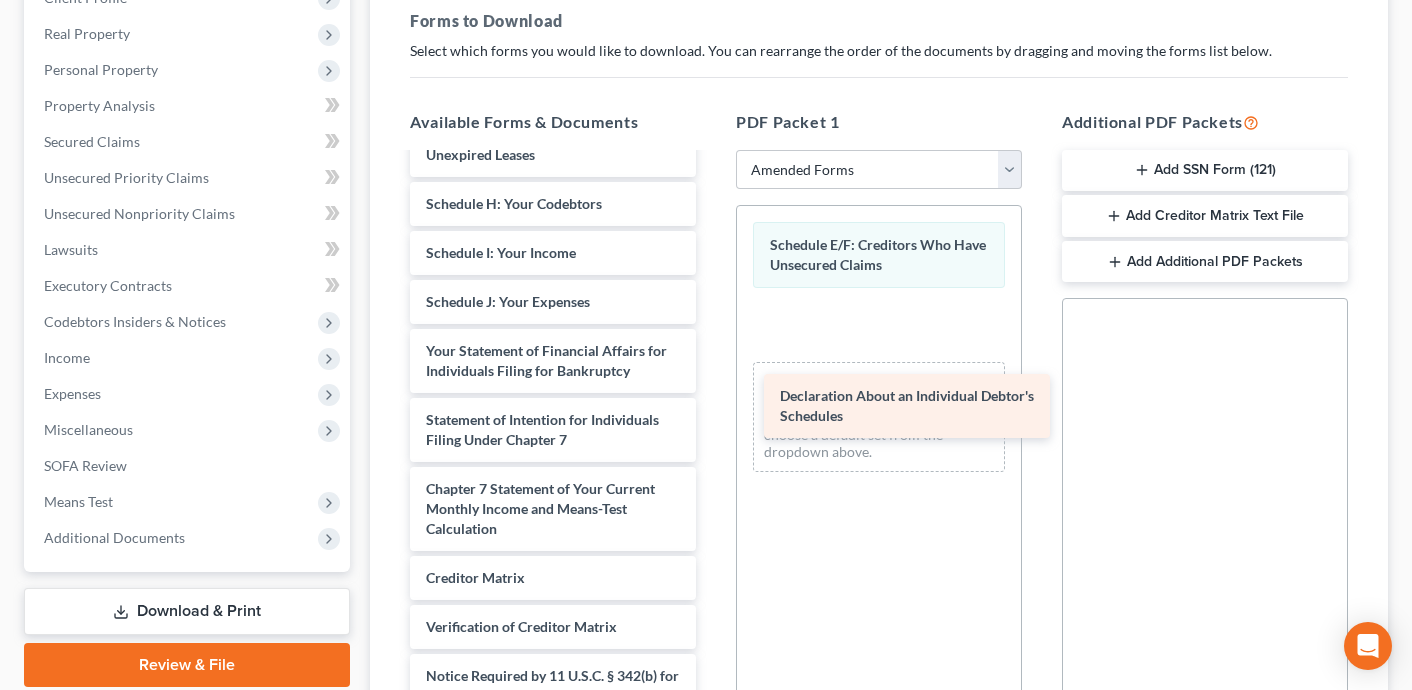 drag, startPoint x: 497, startPoint y: 347, endPoint x: 851, endPoint y: 393, distance: 356.9762 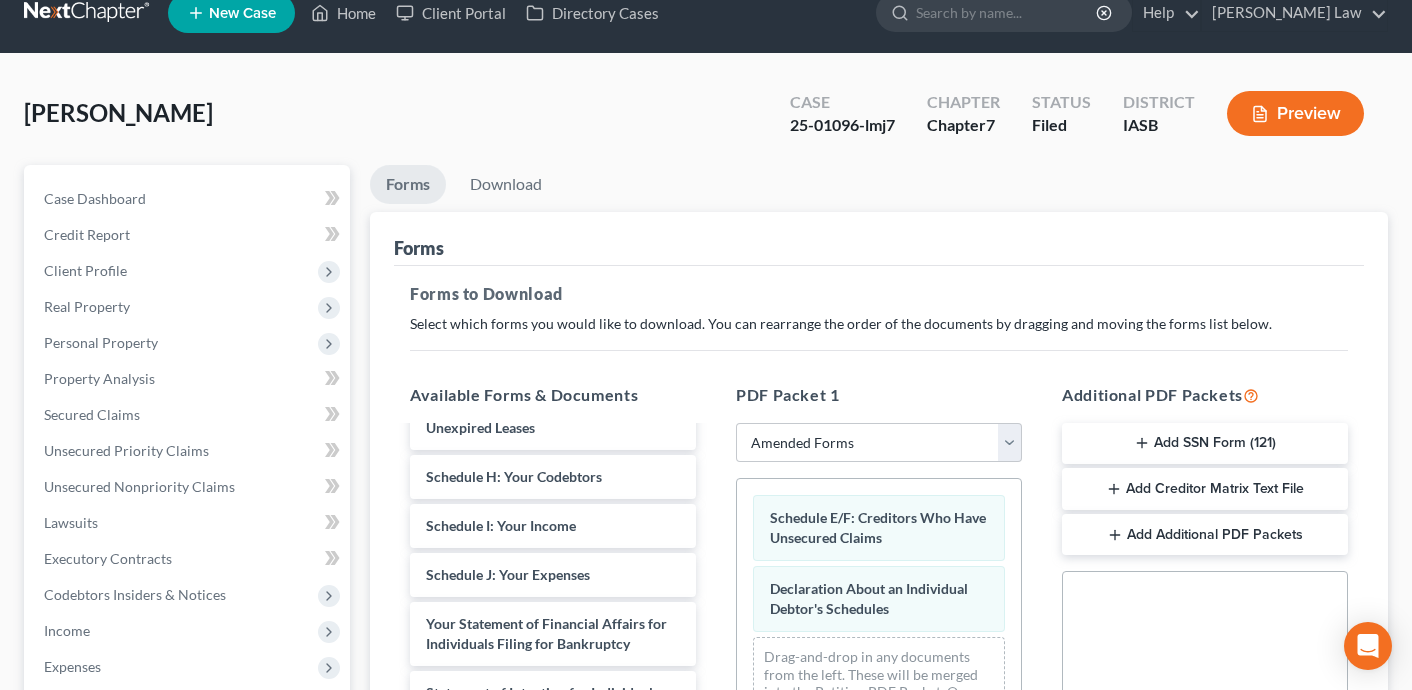 scroll, scrollTop: 0, scrollLeft: 0, axis: both 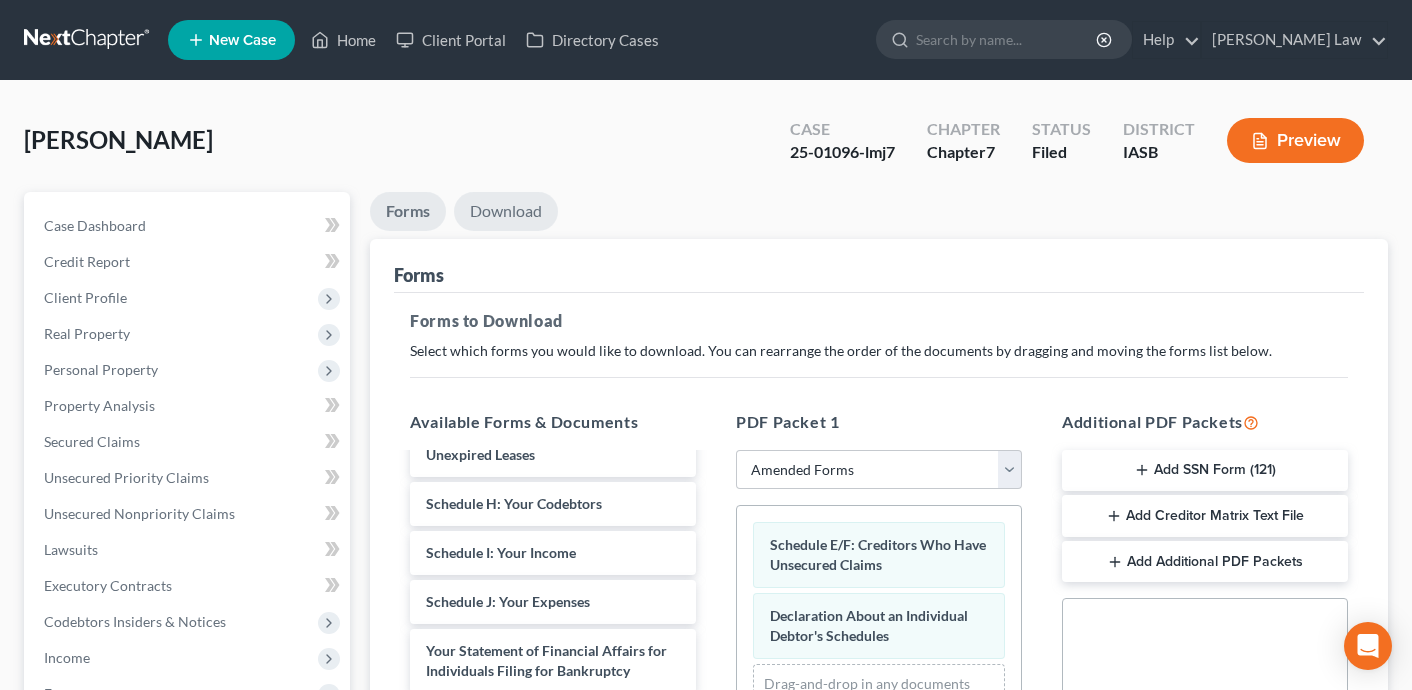 click on "Download" at bounding box center (506, 211) 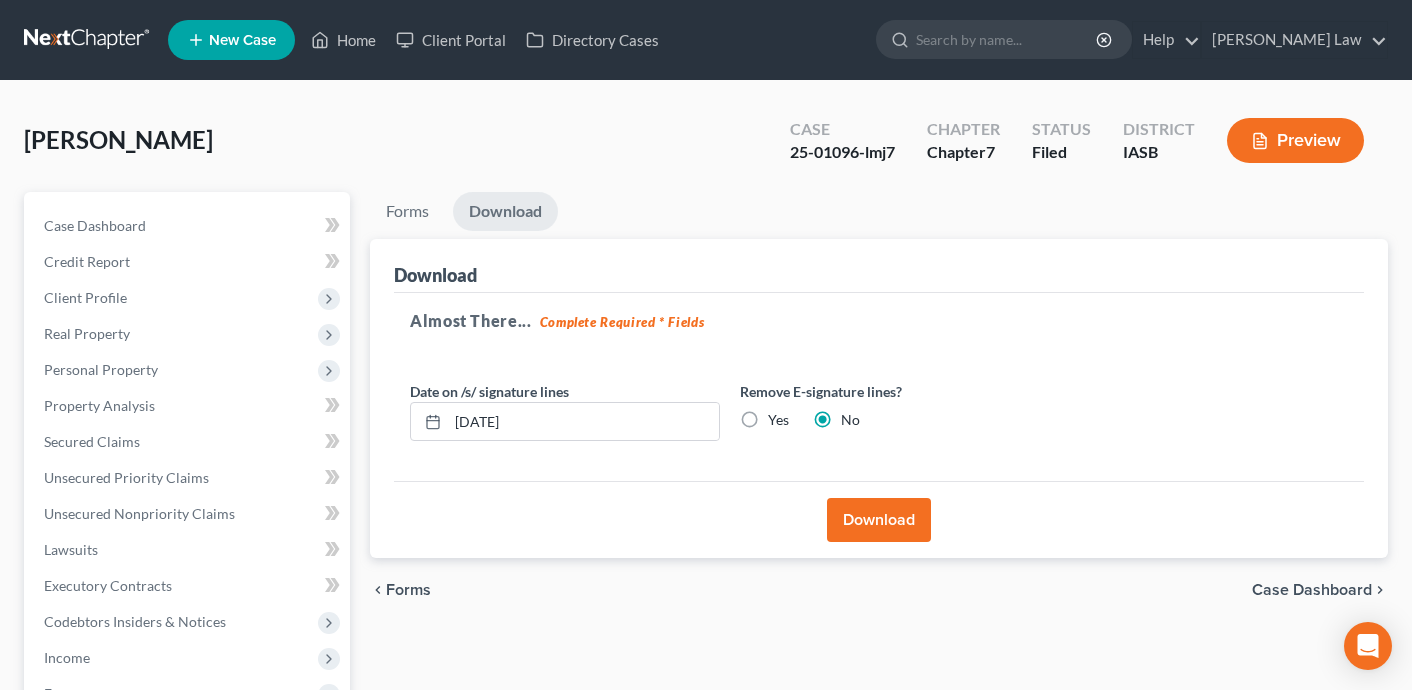 click on "Download" at bounding box center (879, 520) 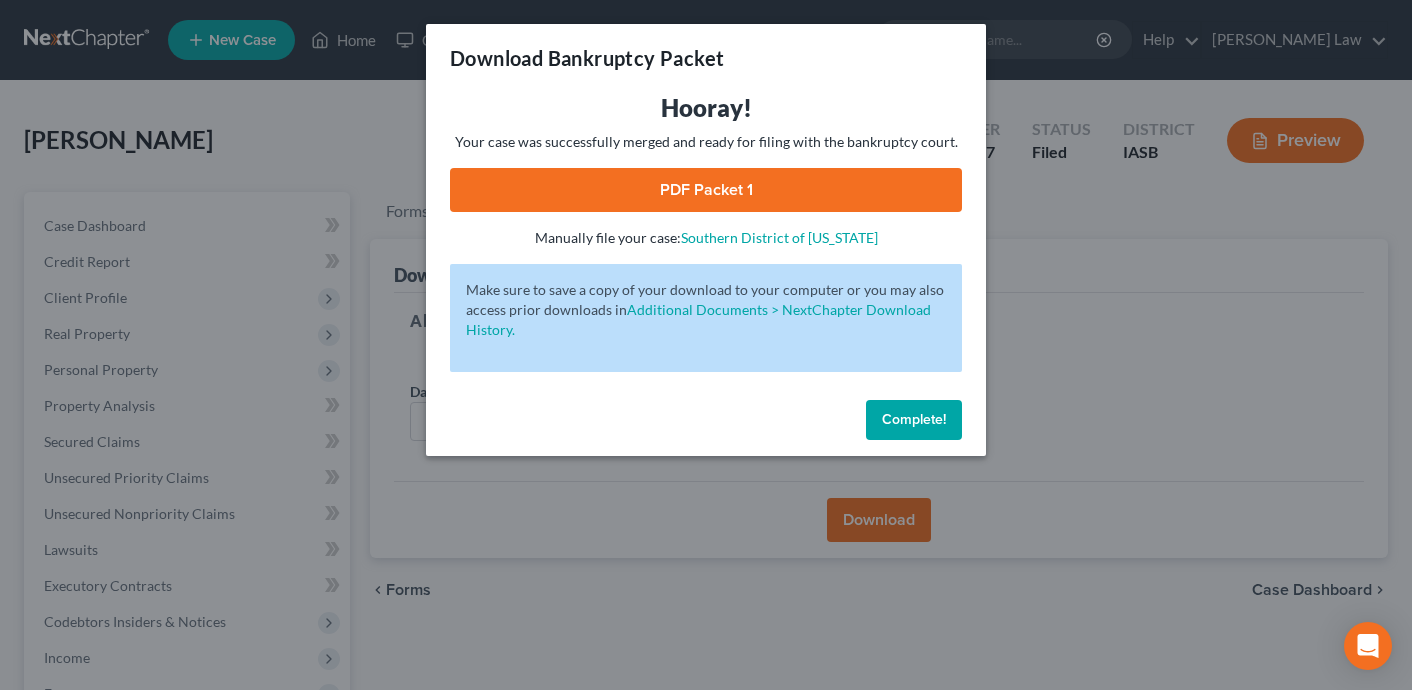 click on "PDF Packet 1" at bounding box center [706, 190] 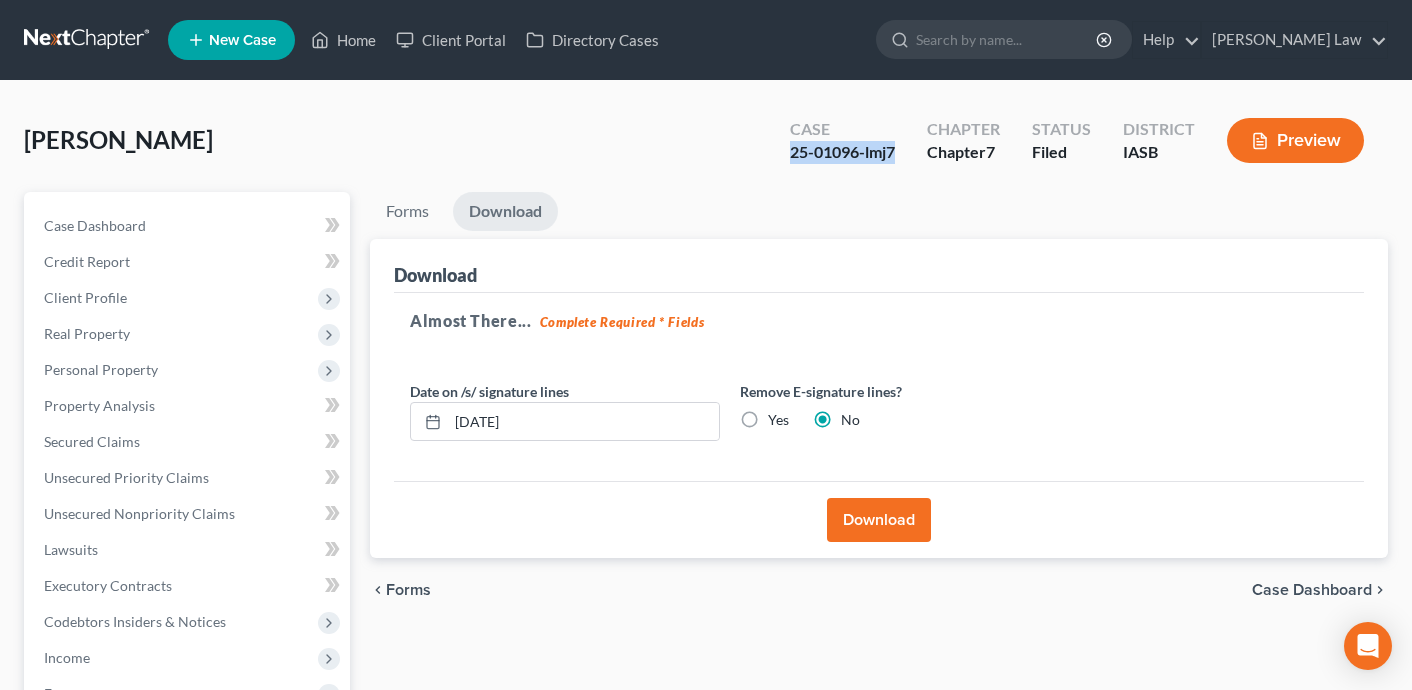 drag, startPoint x: 901, startPoint y: 156, endPoint x: 791, endPoint y: 158, distance: 110.01818 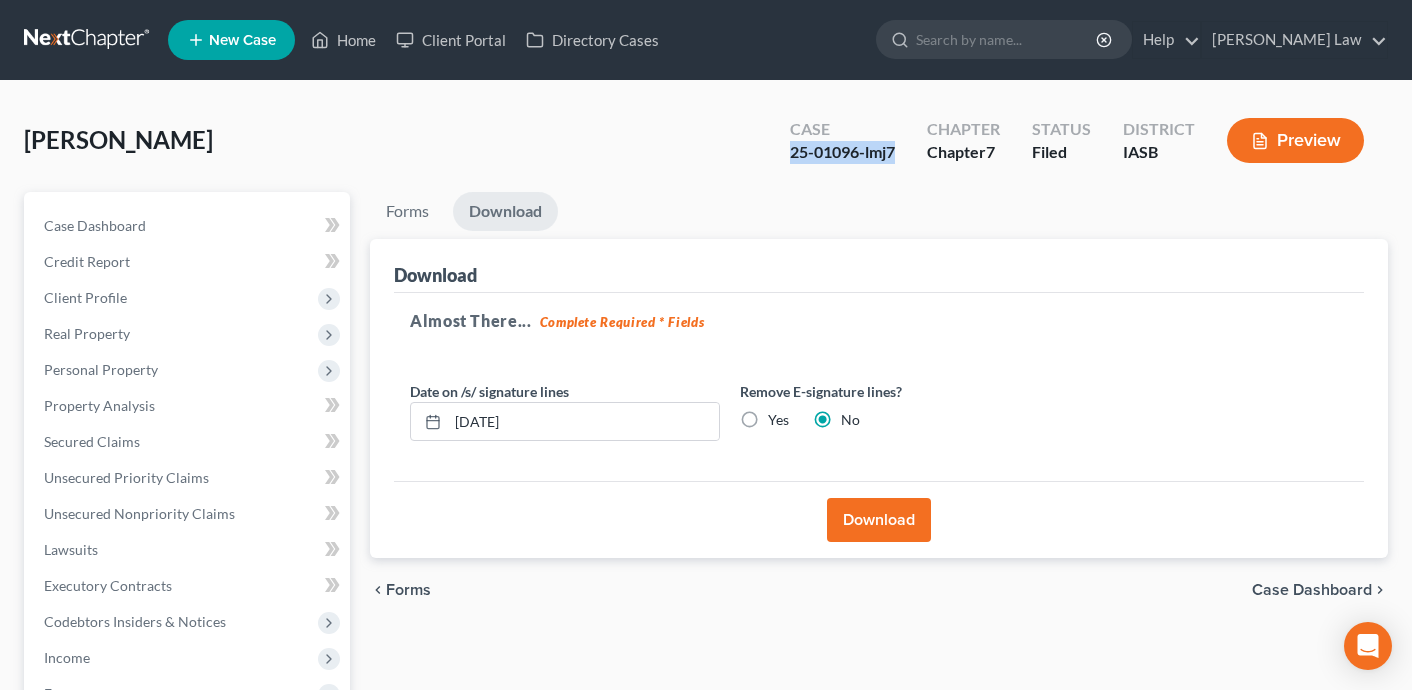 copy on "25-01096-lmj7" 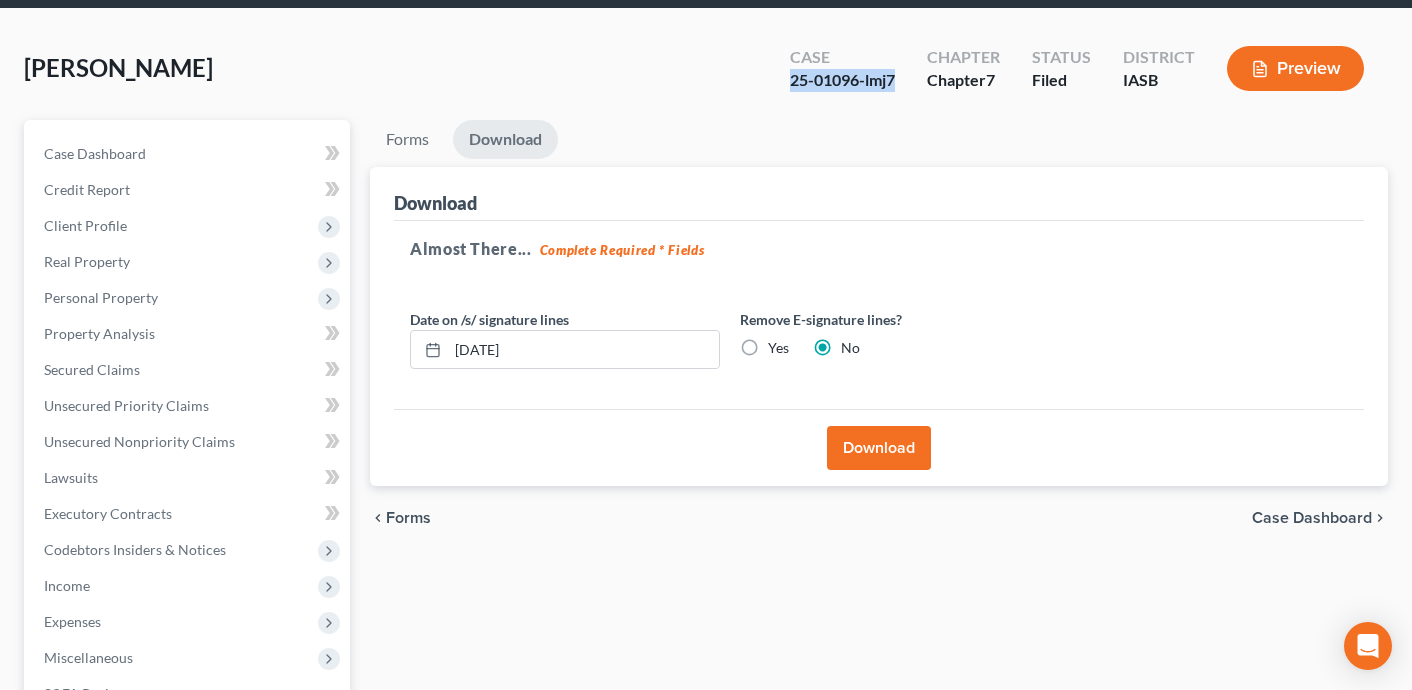 scroll, scrollTop: 77, scrollLeft: 0, axis: vertical 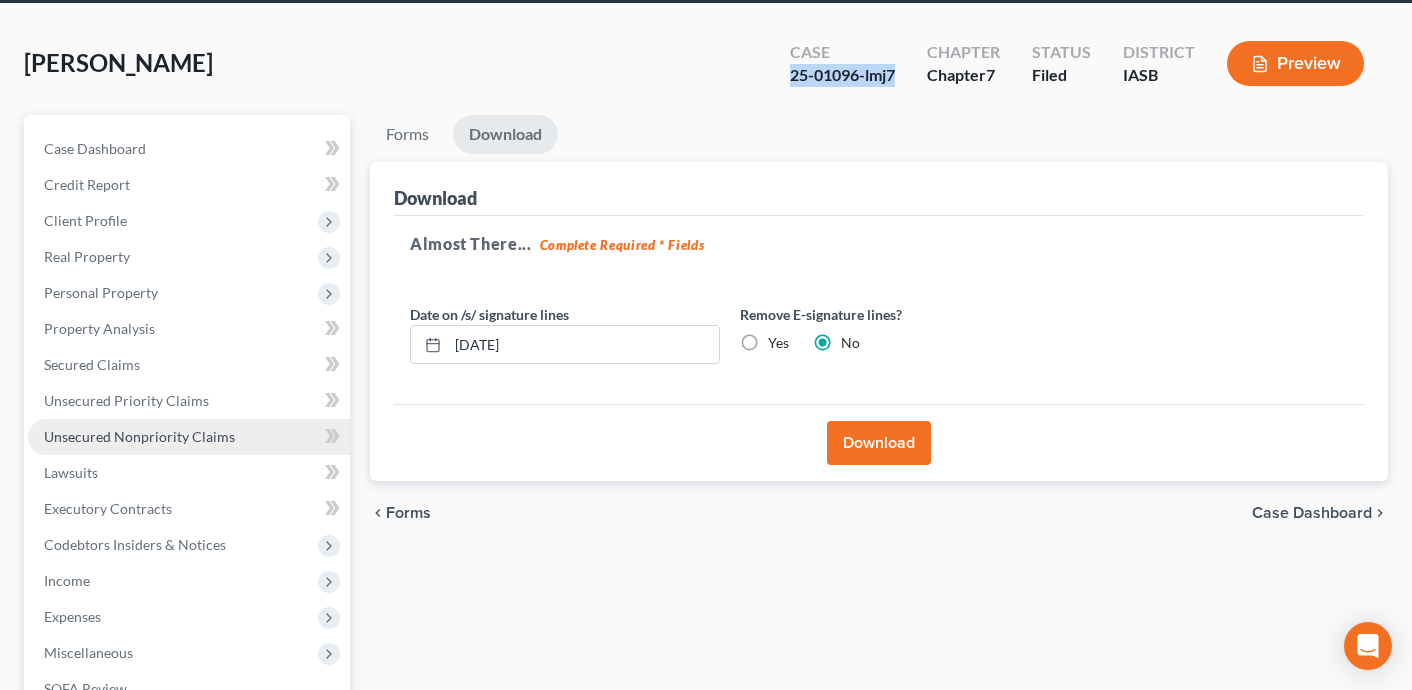 click on "Unsecured Nonpriority Claims" at bounding box center (139, 436) 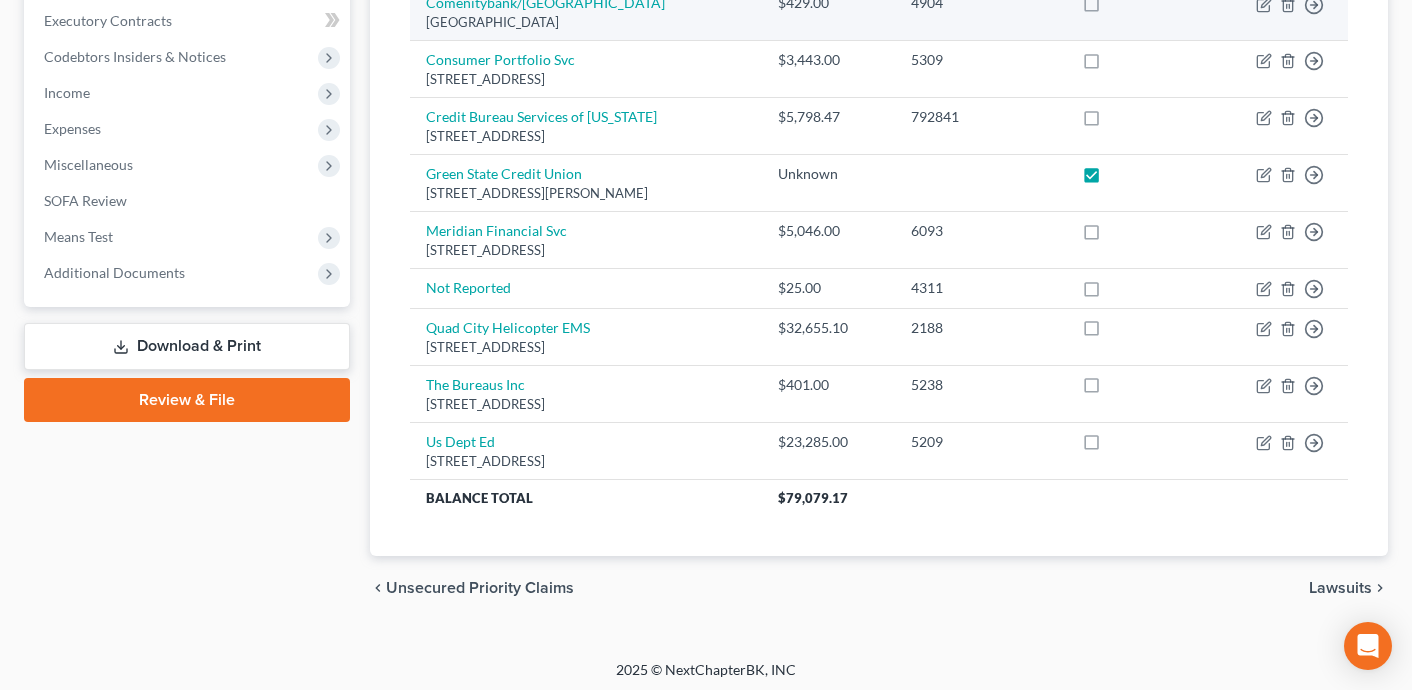 scroll, scrollTop: 571, scrollLeft: 0, axis: vertical 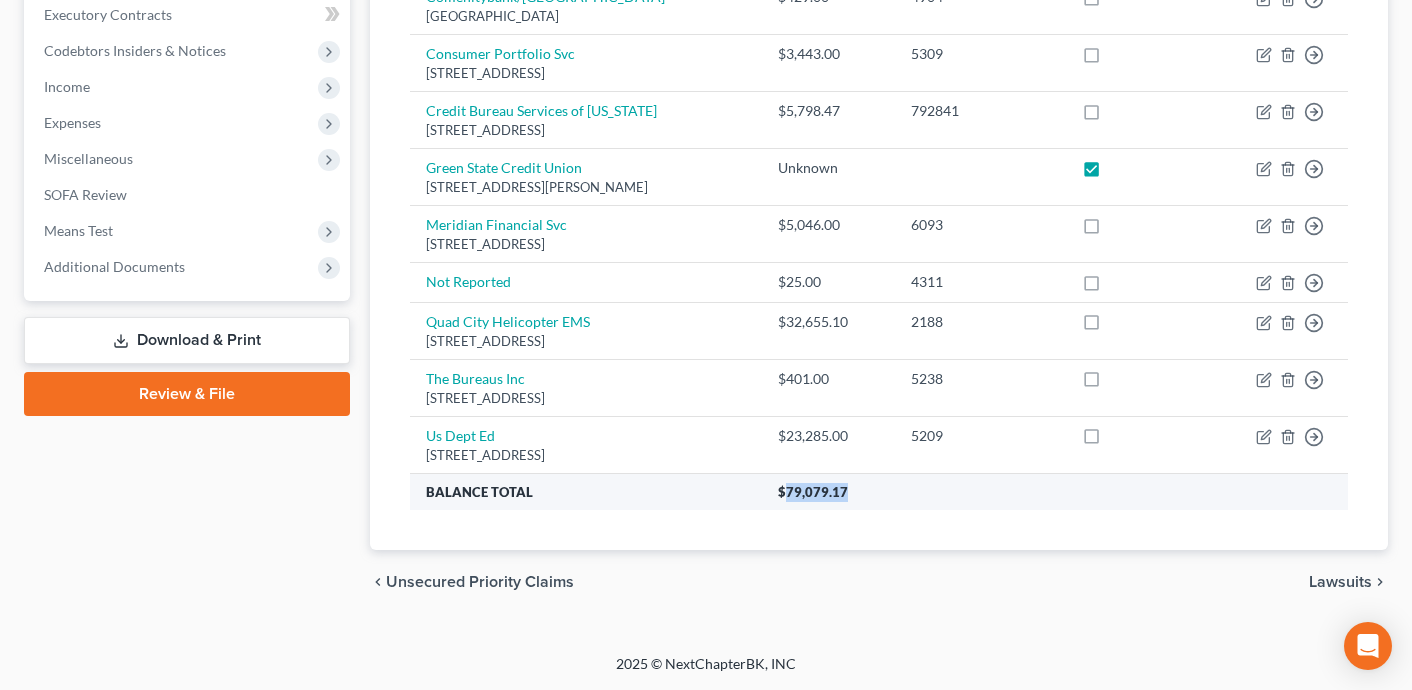 drag, startPoint x: 871, startPoint y: 491, endPoint x: 808, endPoint y: 493, distance: 63.03174 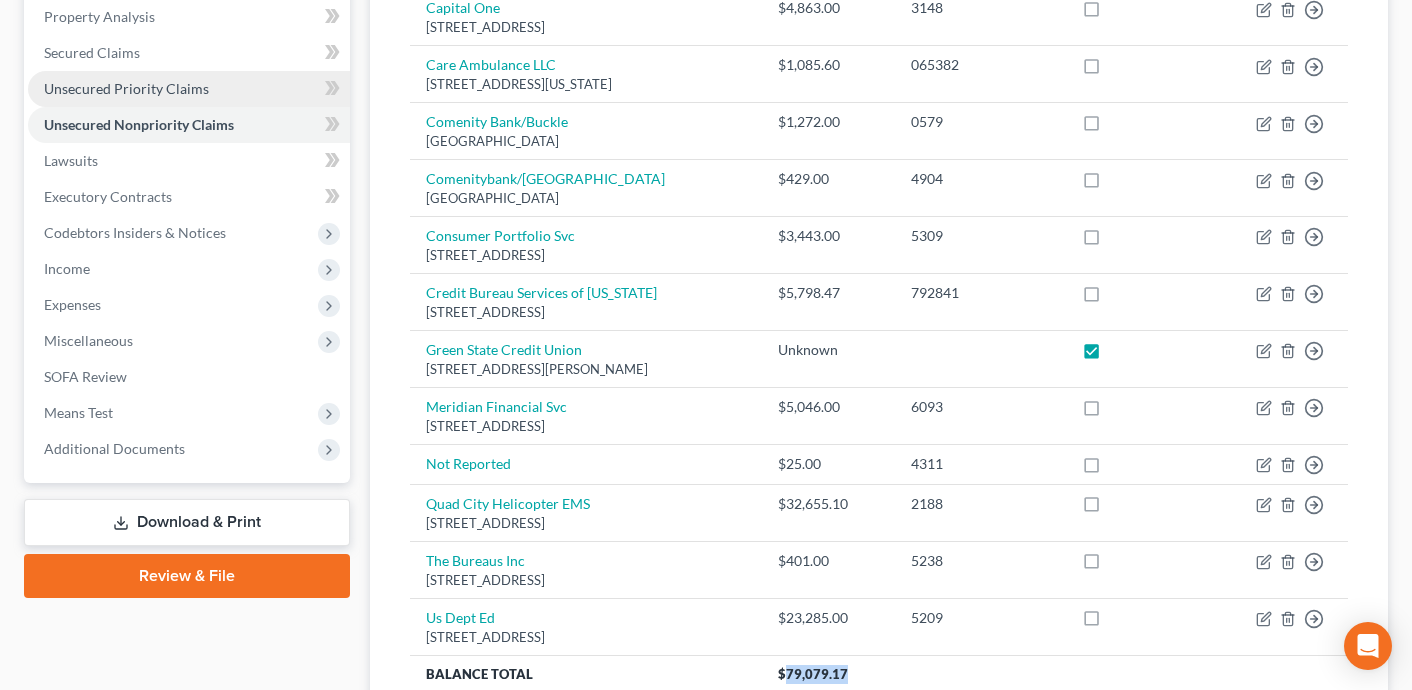 click on "Unsecured Priority Claims" at bounding box center (126, 88) 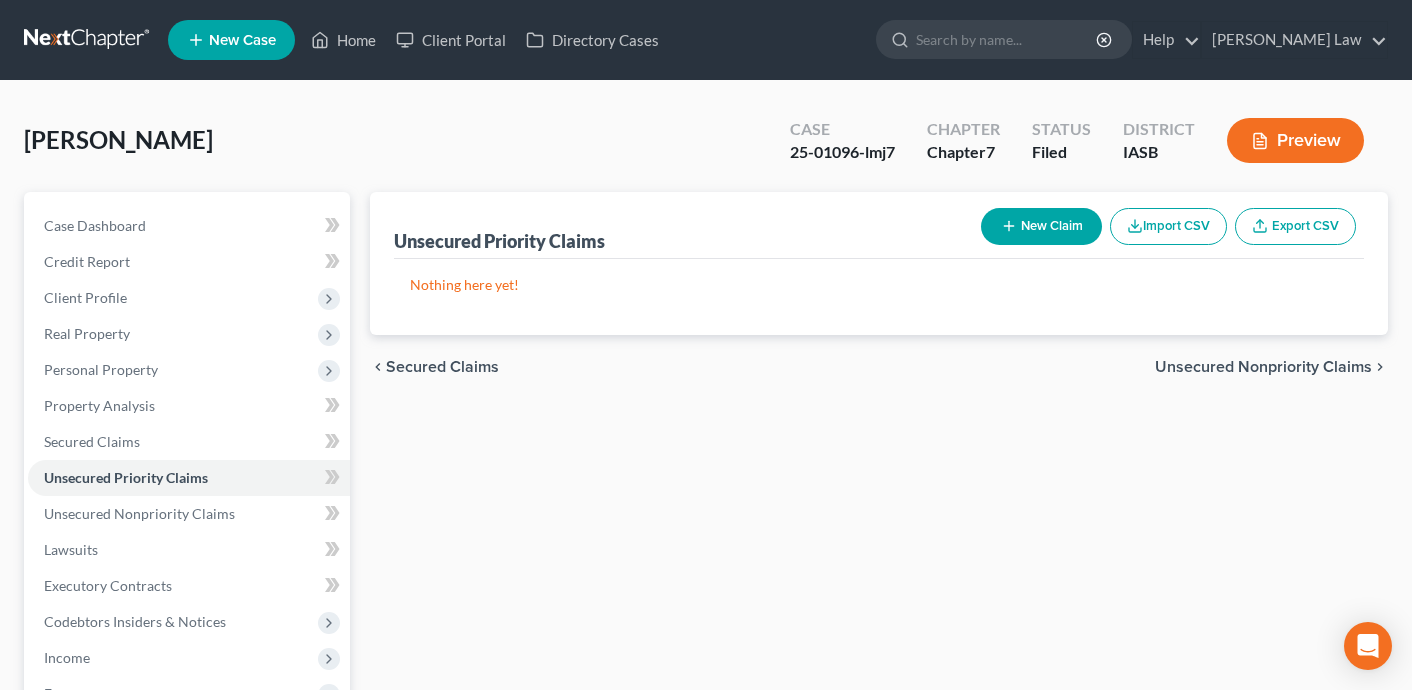 scroll, scrollTop: 4, scrollLeft: 0, axis: vertical 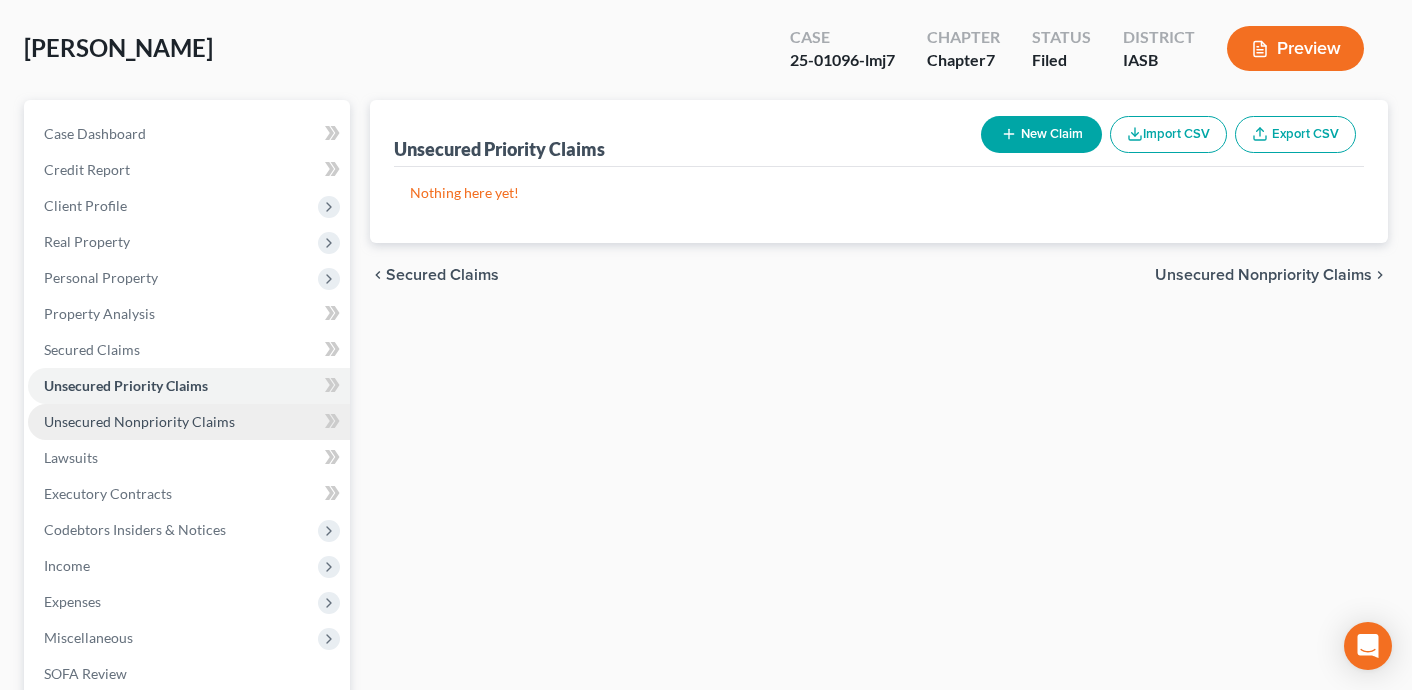 click on "Unsecured Nonpriority Claims" at bounding box center (139, 421) 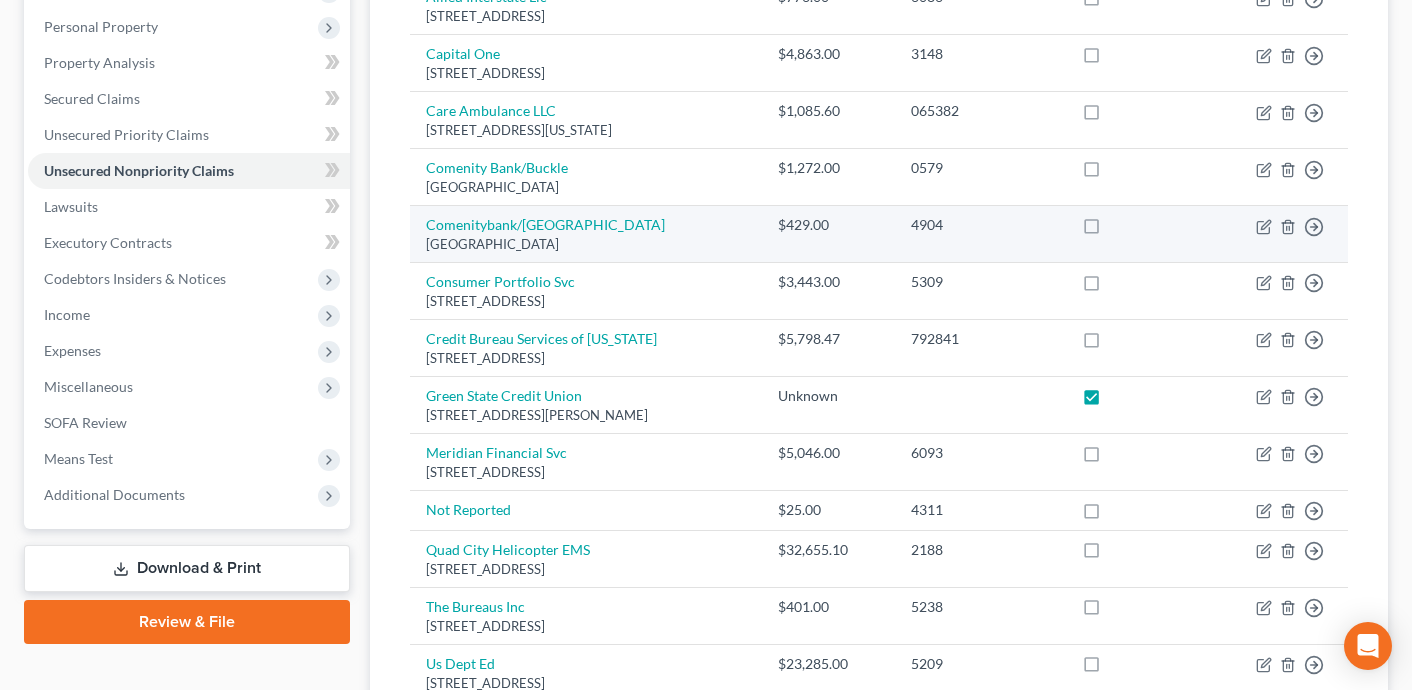 scroll, scrollTop: 380, scrollLeft: 0, axis: vertical 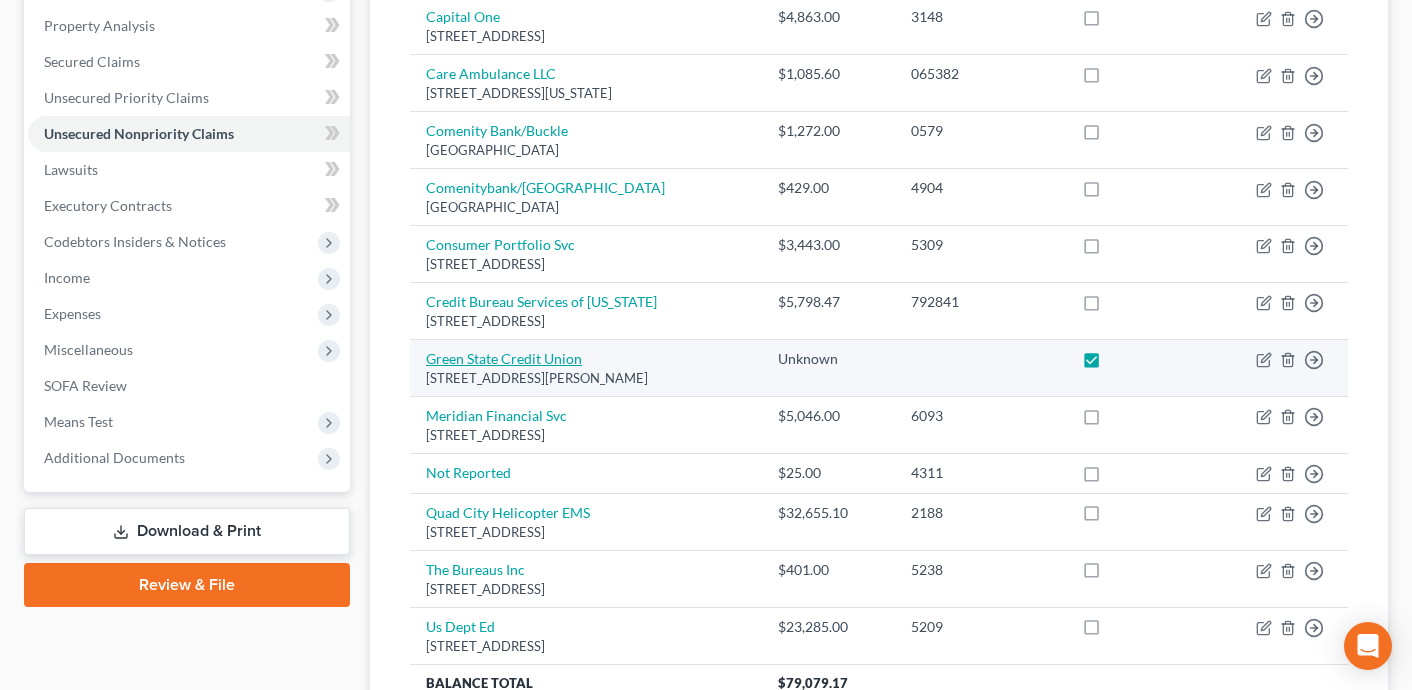 click on "Green State Credit Union" at bounding box center [504, 358] 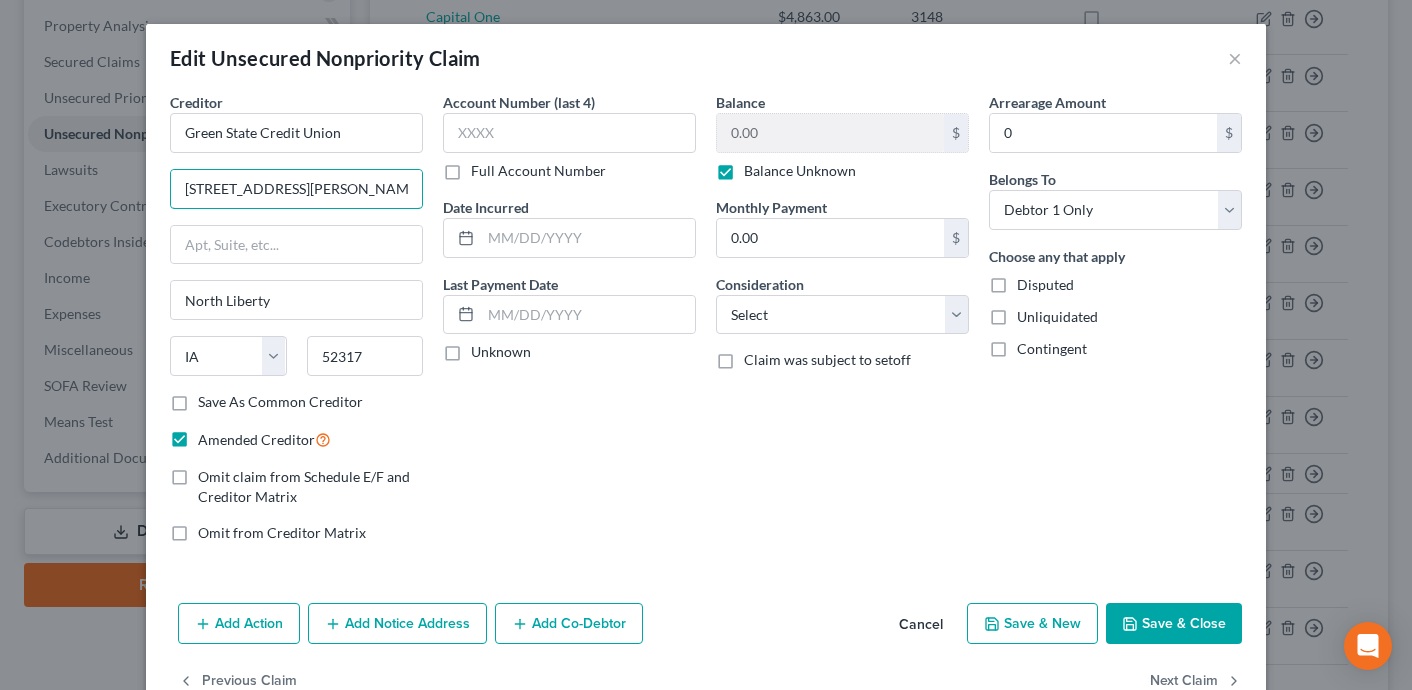 drag, startPoint x: 292, startPoint y: 186, endPoint x: 155, endPoint y: 186, distance: 137 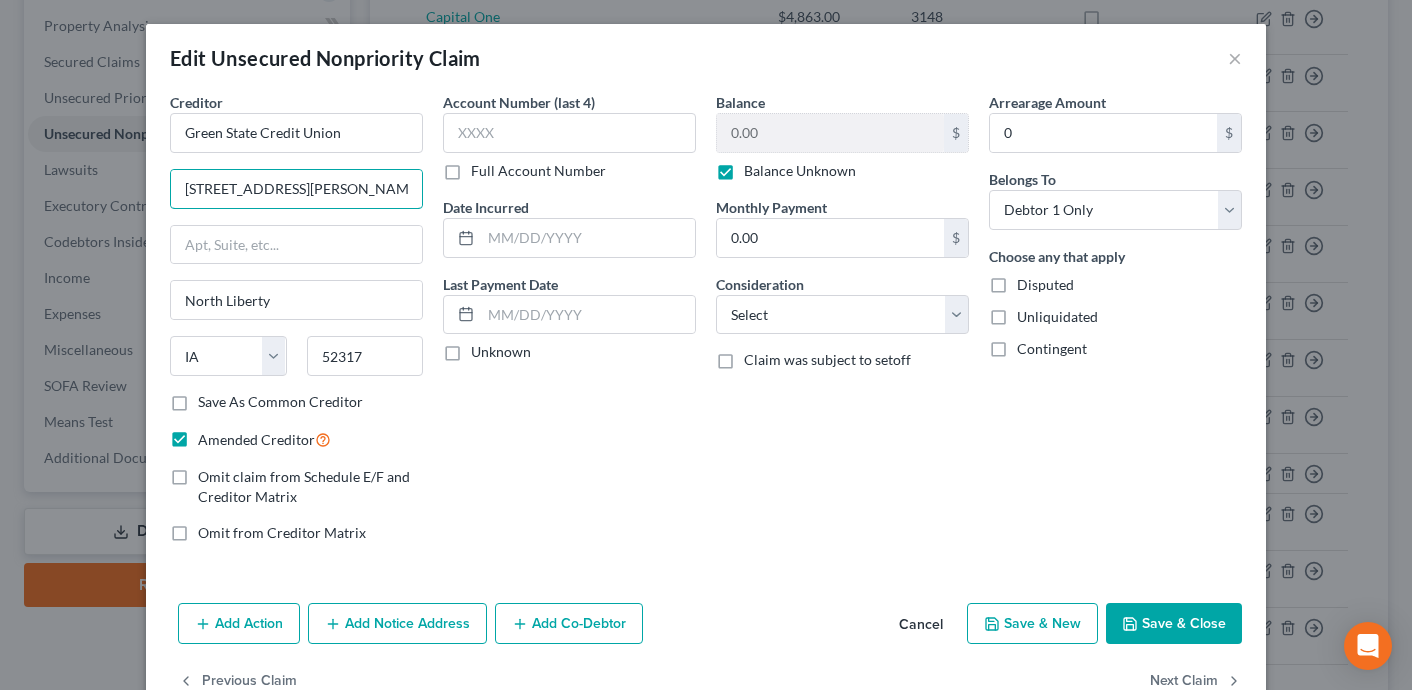 click on "Creditor *    Green State Credit Union                      [STREET_ADDRESS][GEOGRAPHIC_DATA][PERSON_NAME] [US_STATE][GEOGRAPHIC_DATA] [GEOGRAPHIC_DATA] [GEOGRAPHIC_DATA] CO [GEOGRAPHIC_DATA] DE [GEOGRAPHIC_DATA] [GEOGRAPHIC_DATA] [GEOGRAPHIC_DATA] GU HI ID [GEOGRAPHIC_DATA] IN [GEOGRAPHIC_DATA] [GEOGRAPHIC_DATA] [GEOGRAPHIC_DATA] [GEOGRAPHIC_DATA] MD [GEOGRAPHIC_DATA] [GEOGRAPHIC_DATA] [GEOGRAPHIC_DATA] [GEOGRAPHIC_DATA] [GEOGRAPHIC_DATA] MT [GEOGRAPHIC_DATA] [GEOGRAPHIC_DATA] [GEOGRAPHIC_DATA] [GEOGRAPHIC_DATA] [GEOGRAPHIC_DATA] [GEOGRAPHIC_DATA] [GEOGRAPHIC_DATA] [GEOGRAPHIC_DATA] [GEOGRAPHIC_DATA] [GEOGRAPHIC_DATA] OR [GEOGRAPHIC_DATA] PR RI SC SD [GEOGRAPHIC_DATA] [GEOGRAPHIC_DATA] [GEOGRAPHIC_DATA] VI [GEOGRAPHIC_DATA] [GEOGRAPHIC_DATA] [GEOGRAPHIC_DATA] WV [GEOGRAPHIC_DATA] WY 52317 Save As Common Creditor Amended Creditor  Omit claim from Schedule E/F and Creditor Matrix Omit from Creditor Matrix
Account Number (last 4)
Full Account Number
Date Incurred         Last Payment Date         Unknown Balance
0.00 $
Balance Unknown
Balance Undetermined
0.00 $
Balance Unknown
Monthly Payment 0.00 $ Consideration Select Cable / Satellite Services Collection Agency Credit Card Debt Debt Counseling / Attorneys Deficiency Balance Domestic Support Obligations Home / Car Repairs Income Taxes Judgment Liens Medical Services Monies Loaned / Advanced Mortgage Obligation From Divorce Or Separation Other" at bounding box center (706, 343) 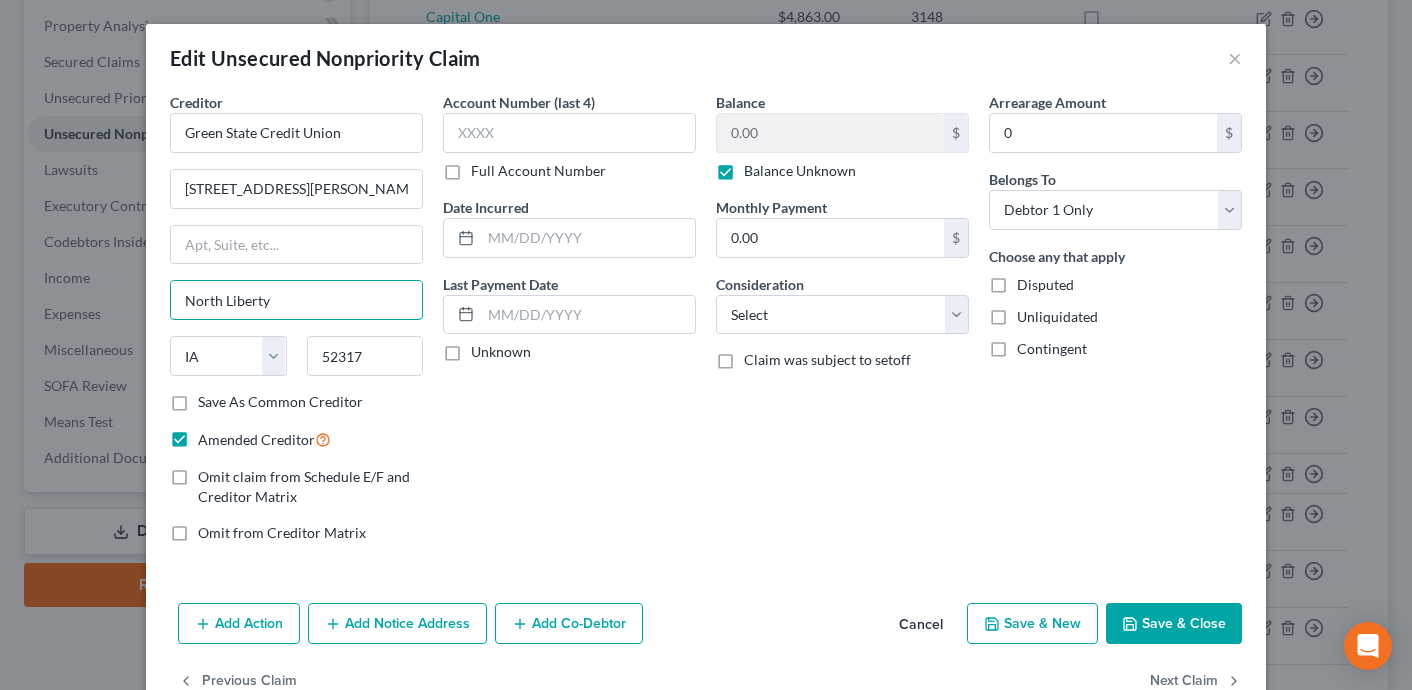 drag, startPoint x: 283, startPoint y: 306, endPoint x: 138, endPoint y: 303, distance: 145.03104 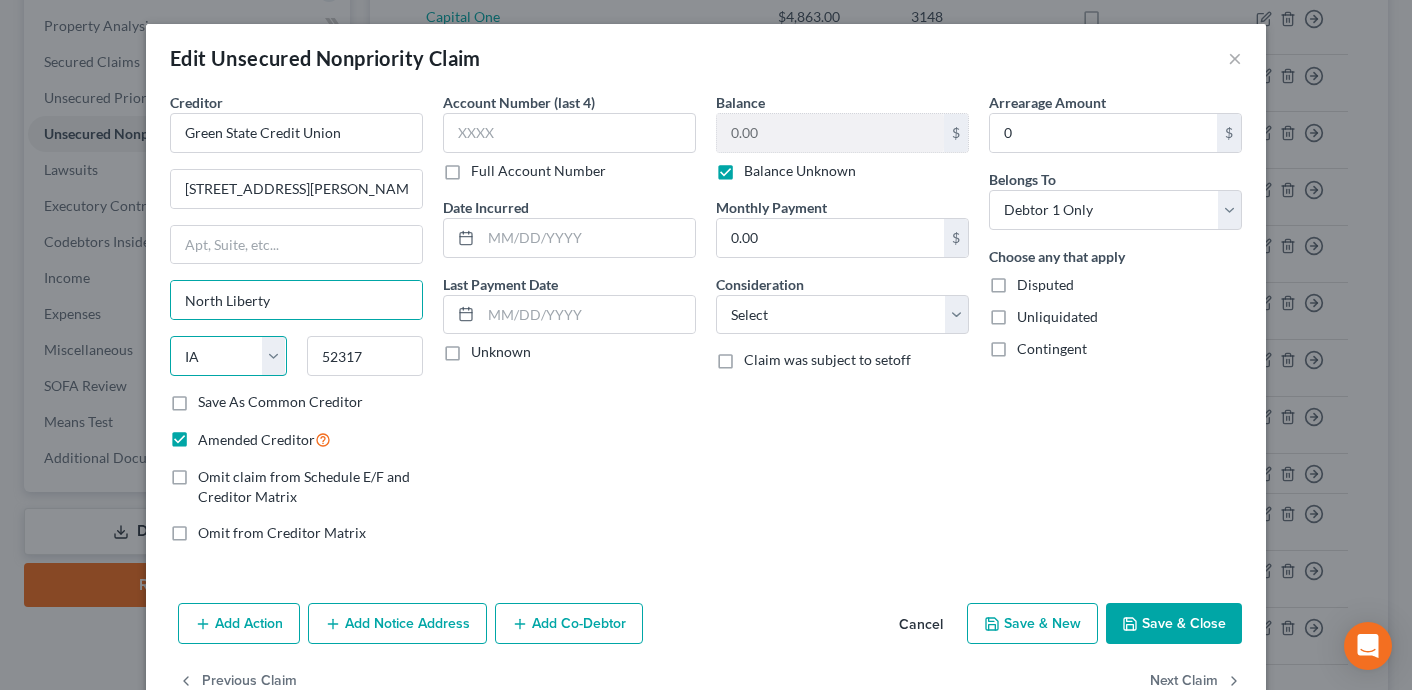 click on "State [US_STATE] AK AR AZ CA CO CT DE DC [GEOGRAPHIC_DATA] [GEOGRAPHIC_DATA] GU HI ID IL IN [GEOGRAPHIC_DATA] [GEOGRAPHIC_DATA] [GEOGRAPHIC_DATA] LA ME MD [GEOGRAPHIC_DATA] [GEOGRAPHIC_DATA] [GEOGRAPHIC_DATA] [GEOGRAPHIC_DATA] [GEOGRAPHIC_DATA] MT NC [GEOGRAPHIC_DATA] [GEOGRAPHIC_DATA] [GEOGRAPHIC_DATA] NH [GEOGRAPHIC_DATA] [GEOGRAPHIC_DATA] [GEOGRAPHIC_DATA] [GEOGRAPHIC_DATA] [GEOGRAPHIC_DATA] [GEOGRAPHIC_DATA] [GEOGRAPHIC_DATA] PR RI SC SD [GEOGRAPHIC_DATA] [GEOGRAPHIC_DATA] [GEOGRAPHIC_DATA] VI [GEOGRAPHIC_DATA] [GEOGRAPHIC_DATA] [GEOGRAPHIC_DATA] WV WI WY" at bounding box center [228, 356] 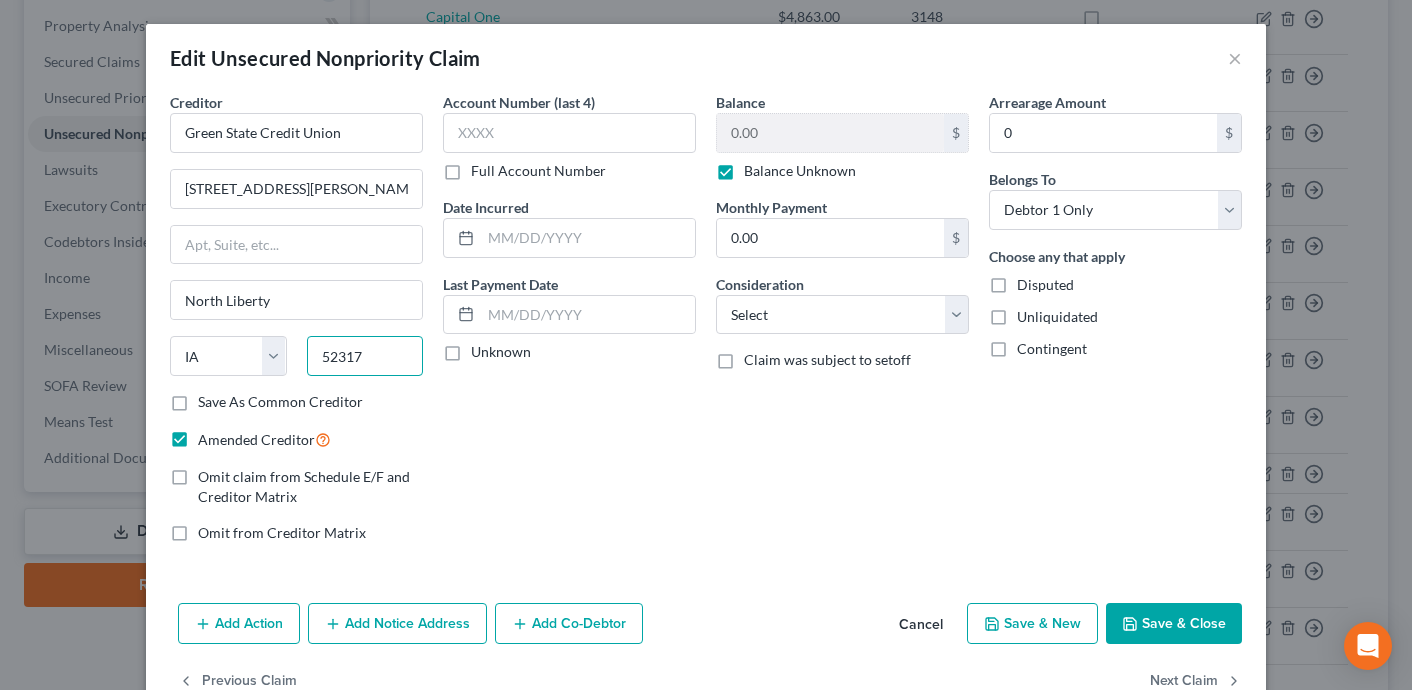 drag, startPoint x: 375, startPoint y: 354, endPoint x: 300, endPoint y: 349, distance: 75.16648 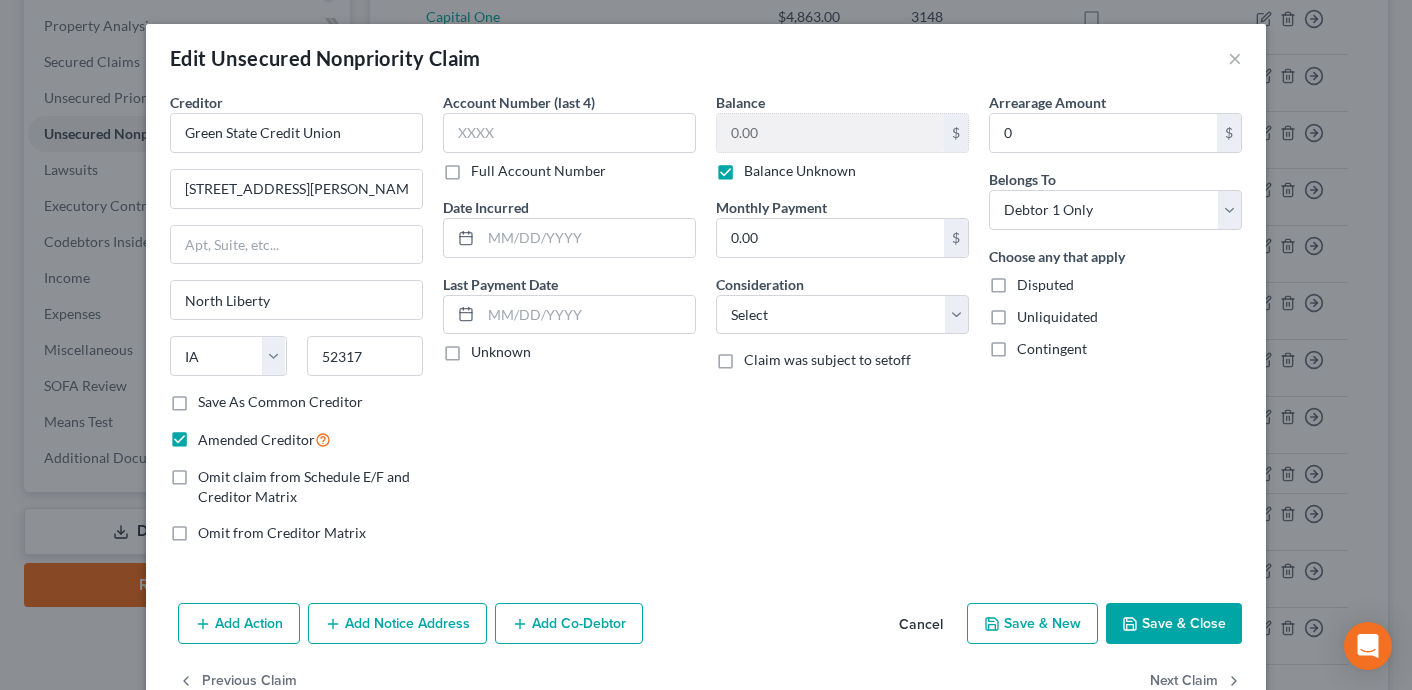 click on "Save & Close" at bounding box center (1174, 624) 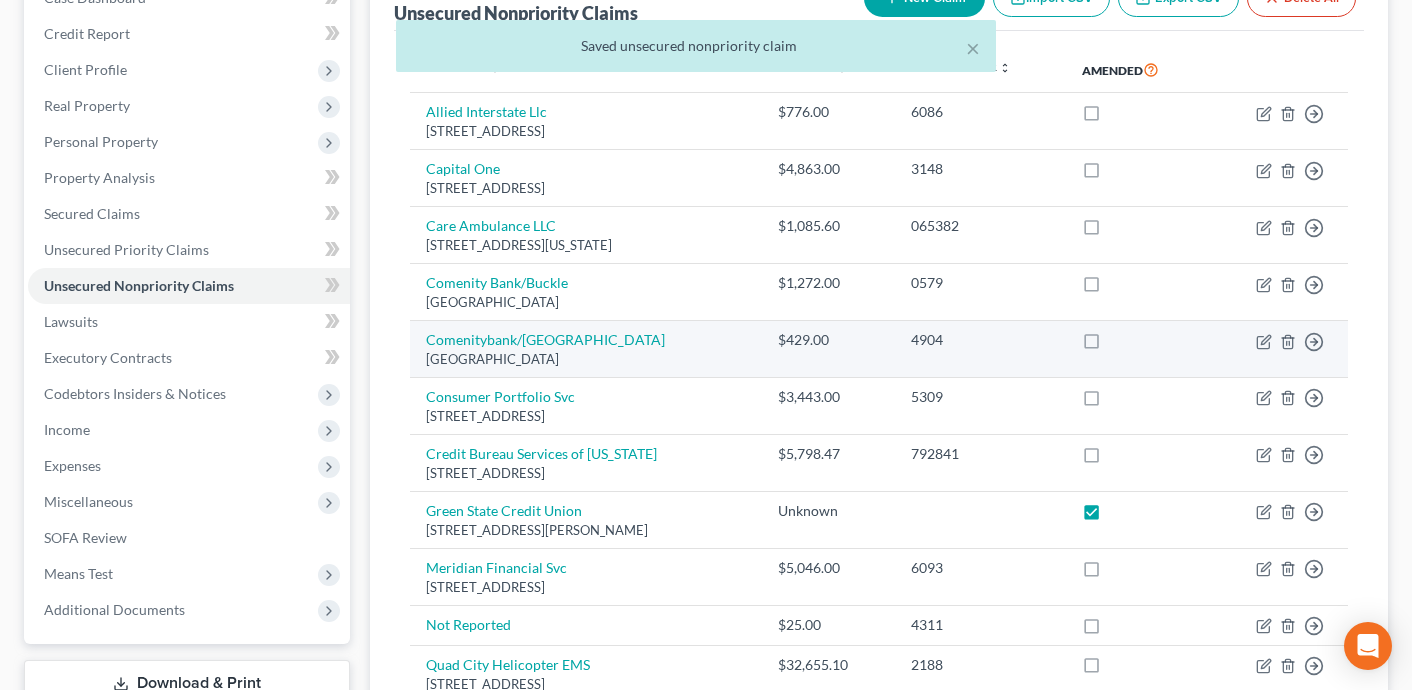 scroll, scrollTop: 0, scrollLeft: 0, axis: both 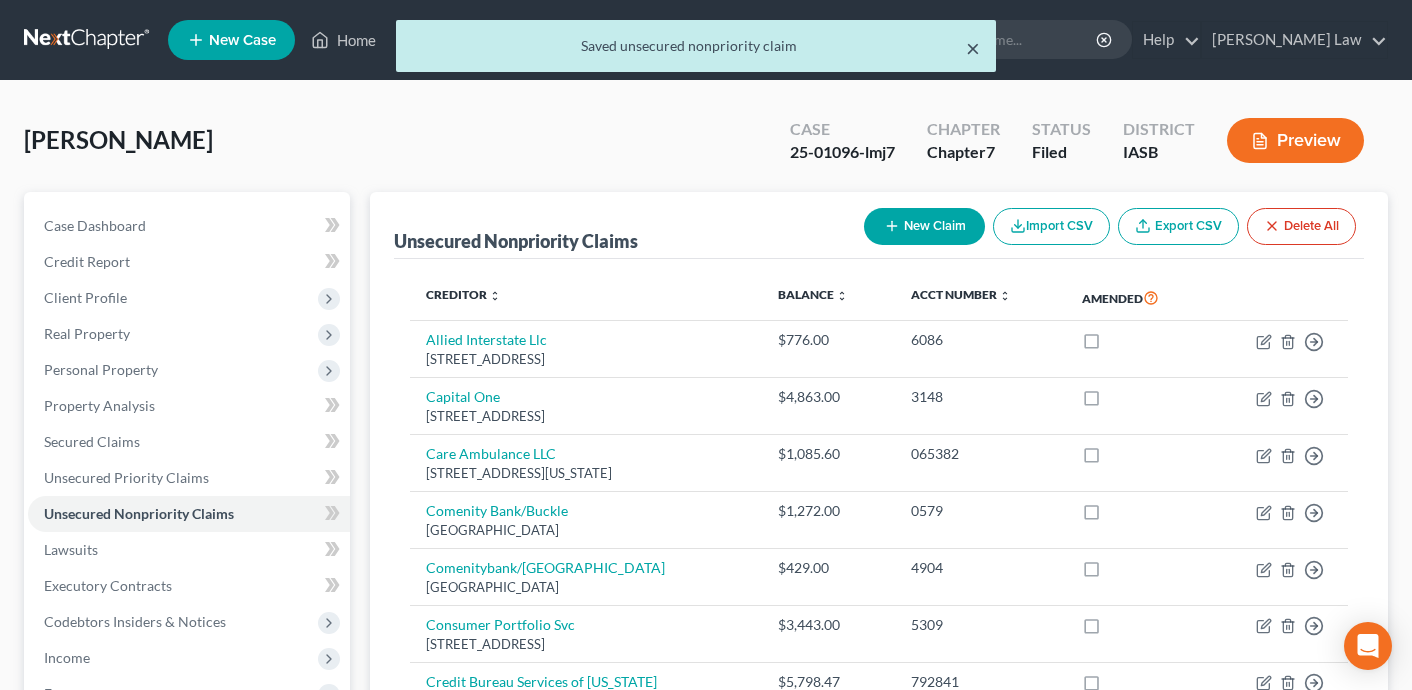 click on "×" at bounding box center [973, 48] 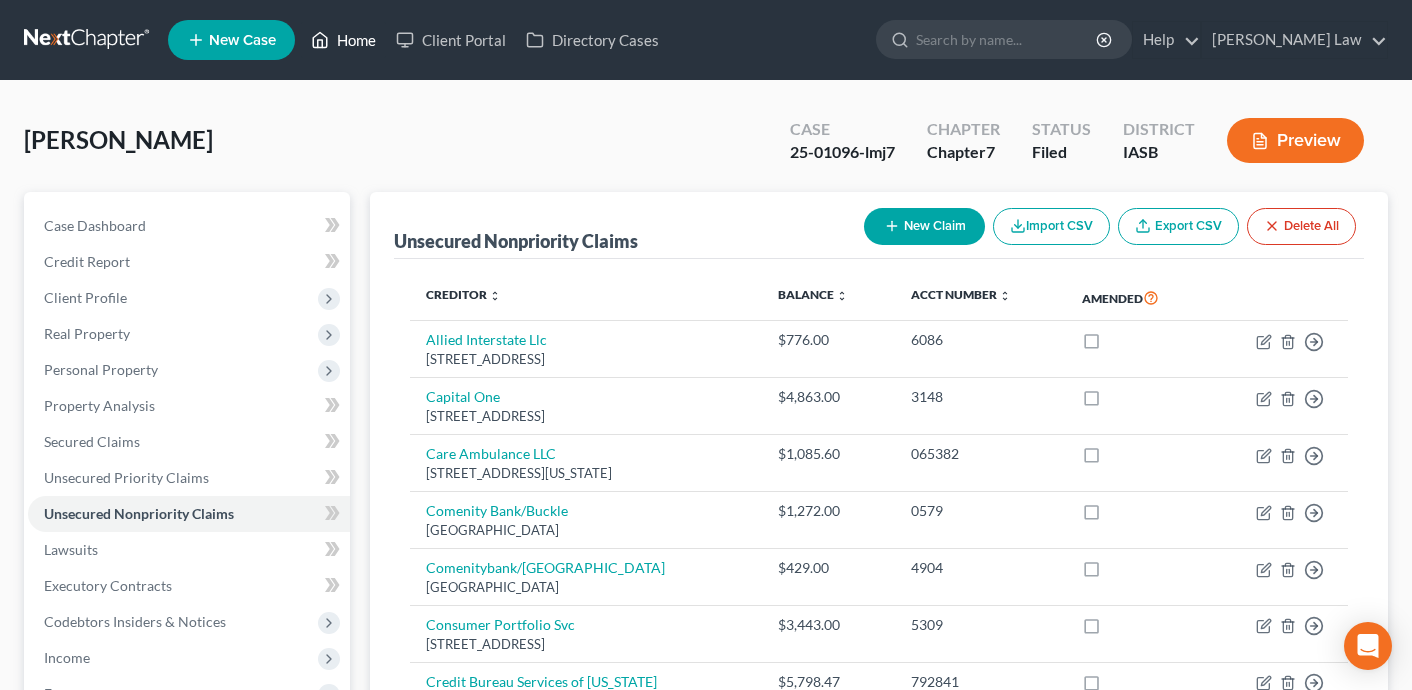 click on "Home" at bounding box center [343, 40] 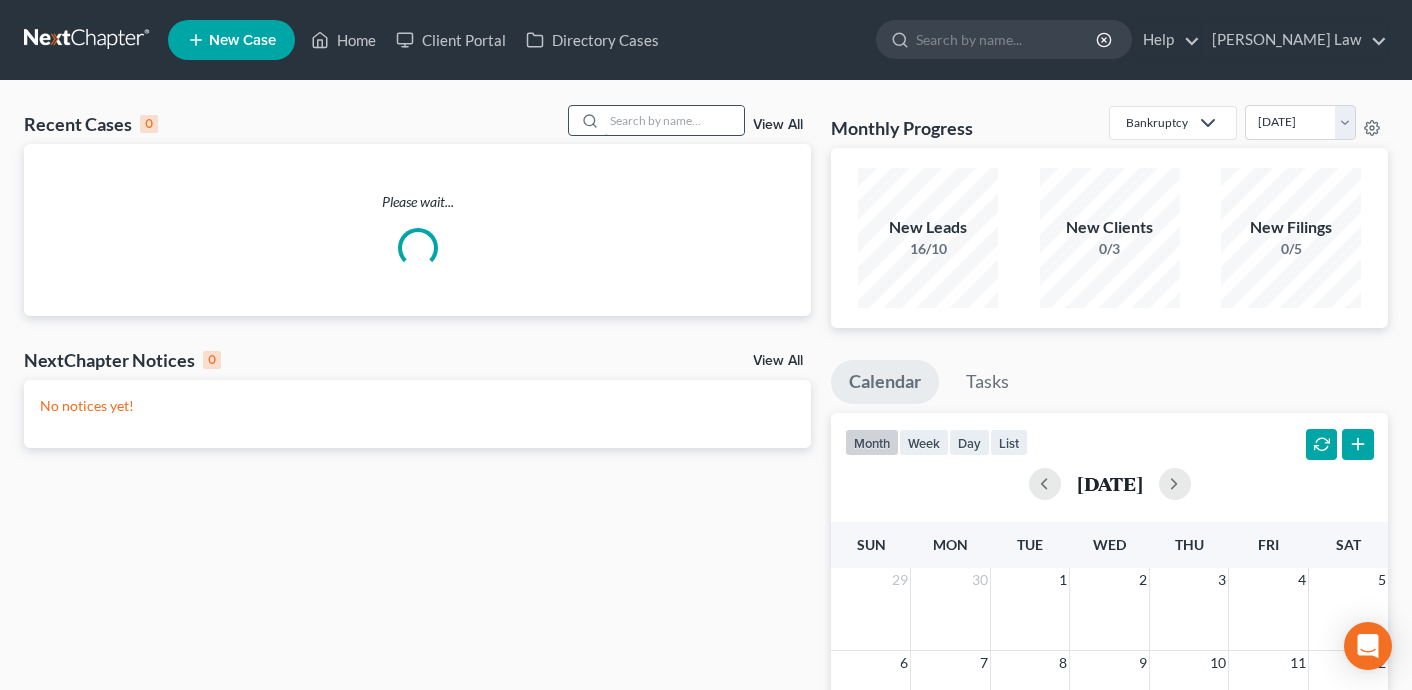 click at bounding box center [674, 120] 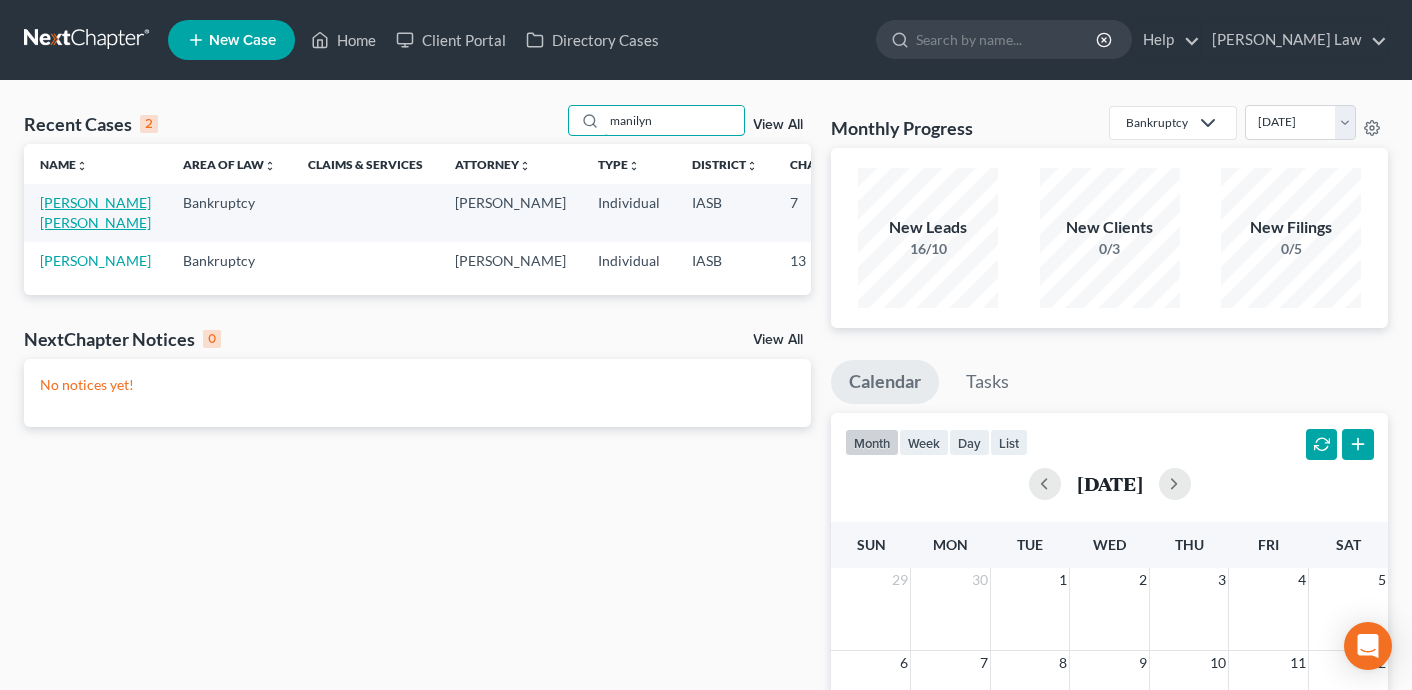 type on "manilyn" 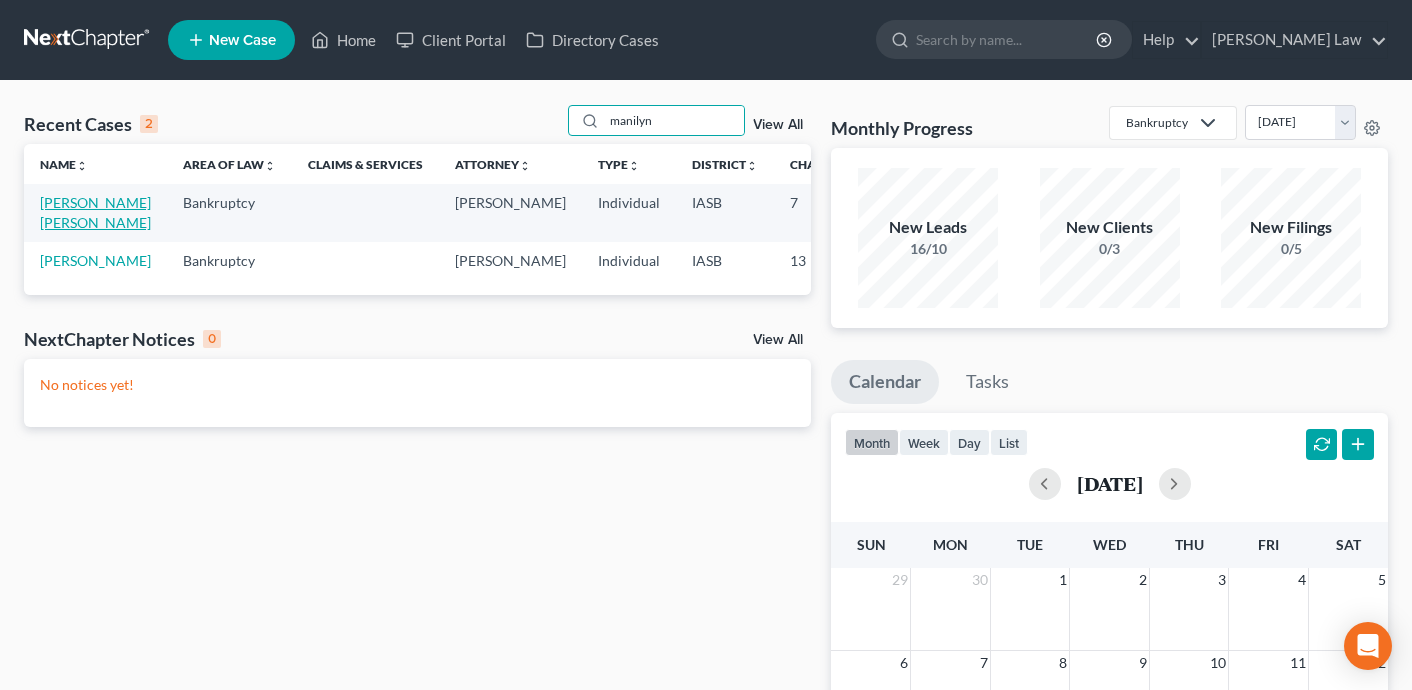 click on "[PERSON_NAME] [PERSON_NAME]" at bounding box center [95, 212] 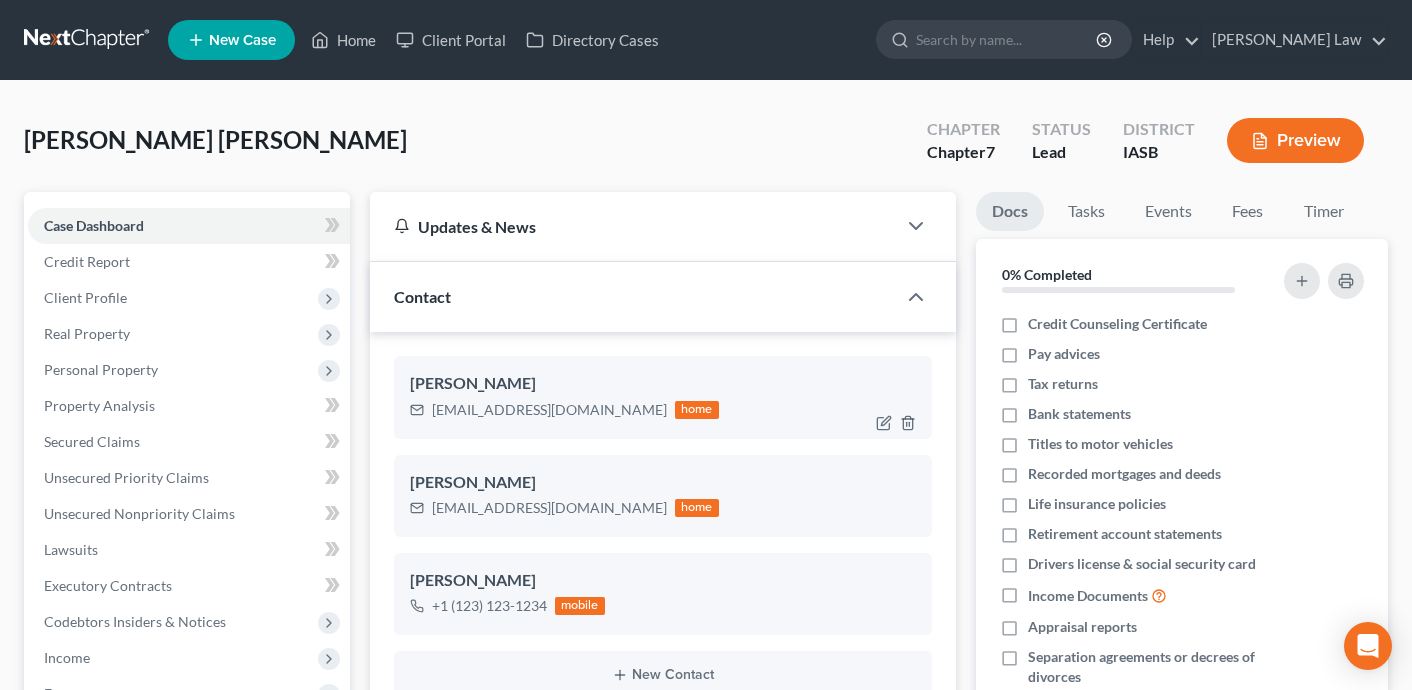 scroll, scrollTop: 356, scrollLeft: 0, axis: vertical 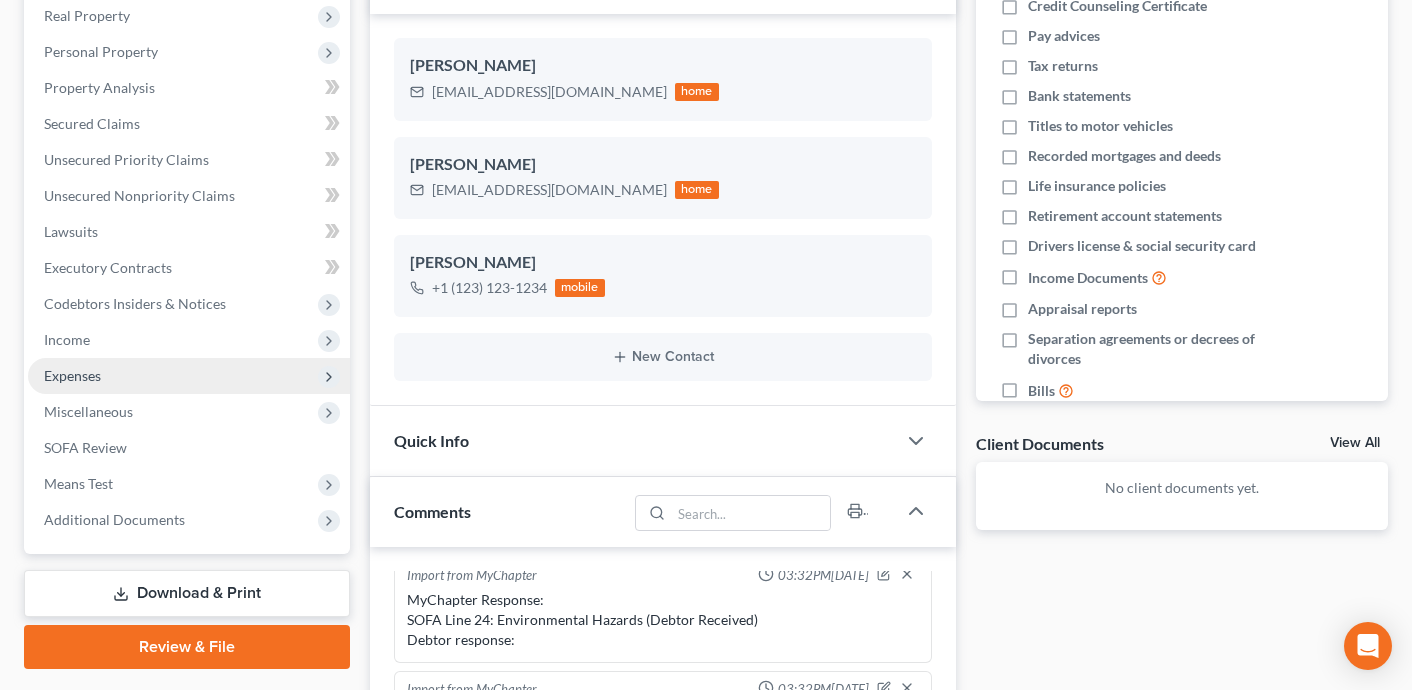 click on "Expenses" at bounding box center (189, 376) 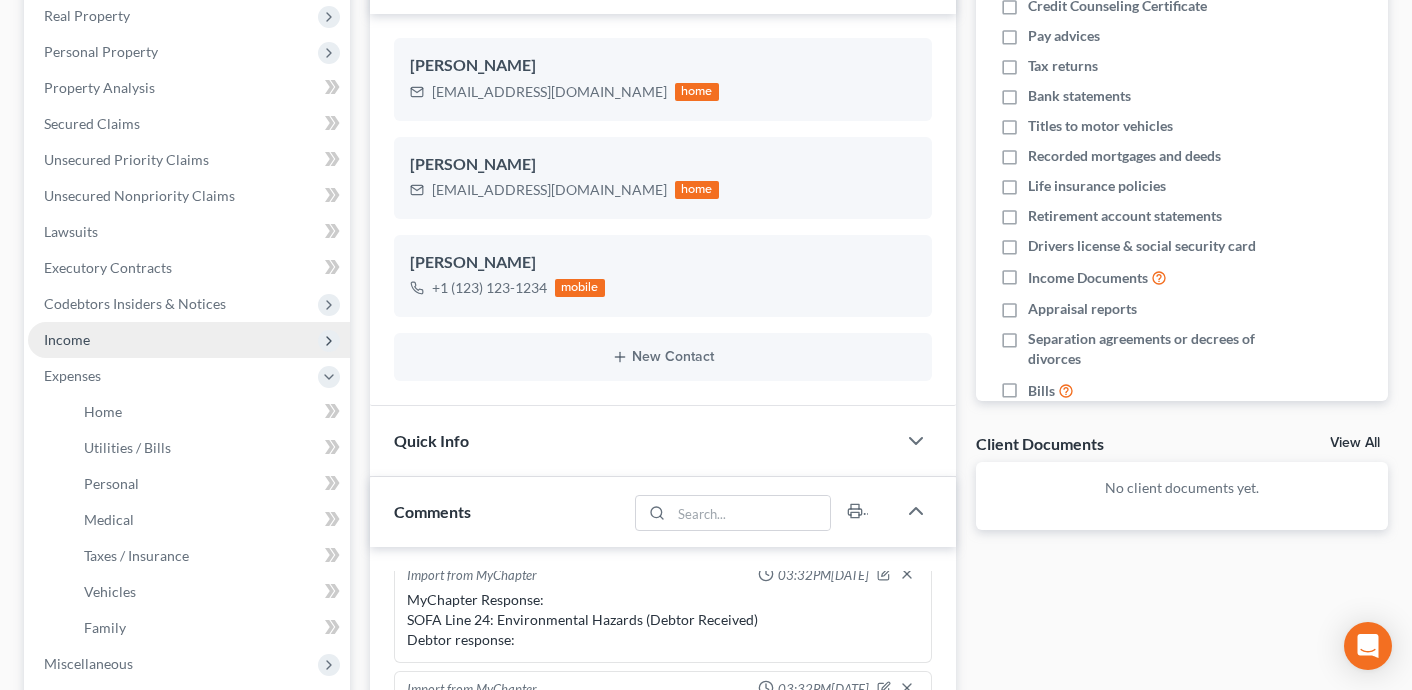 click on "Income" at bounding box center (189, 340) 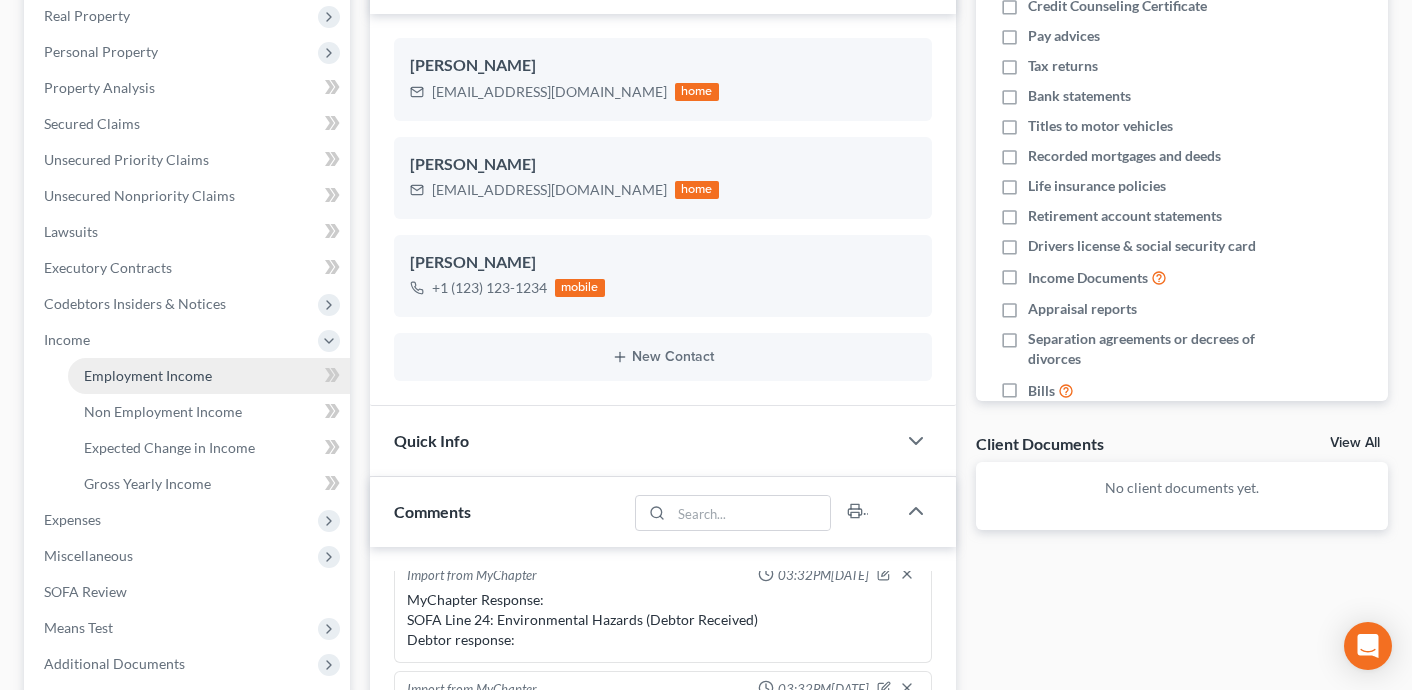 click on "Employment Income" at bounding box center (209, 376) 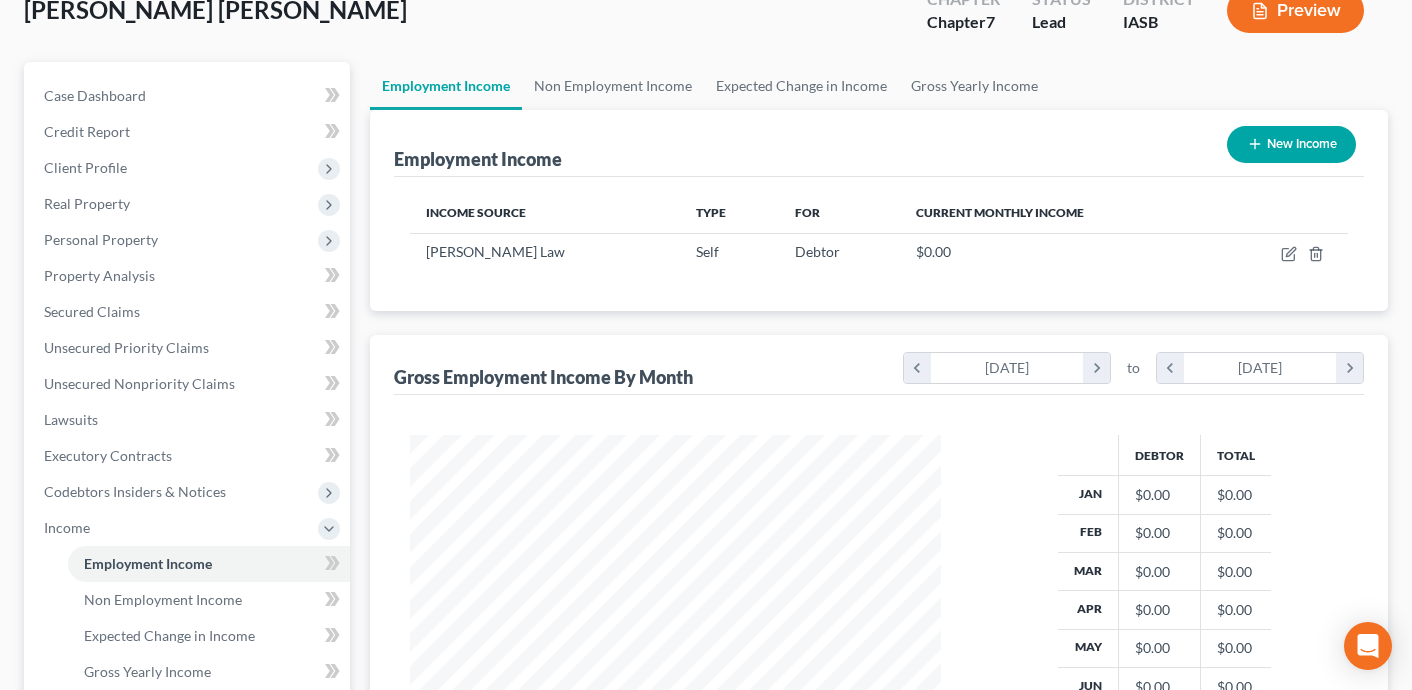 scroll, scrollTop: 40, scrollLeft: 0, axis: vertical 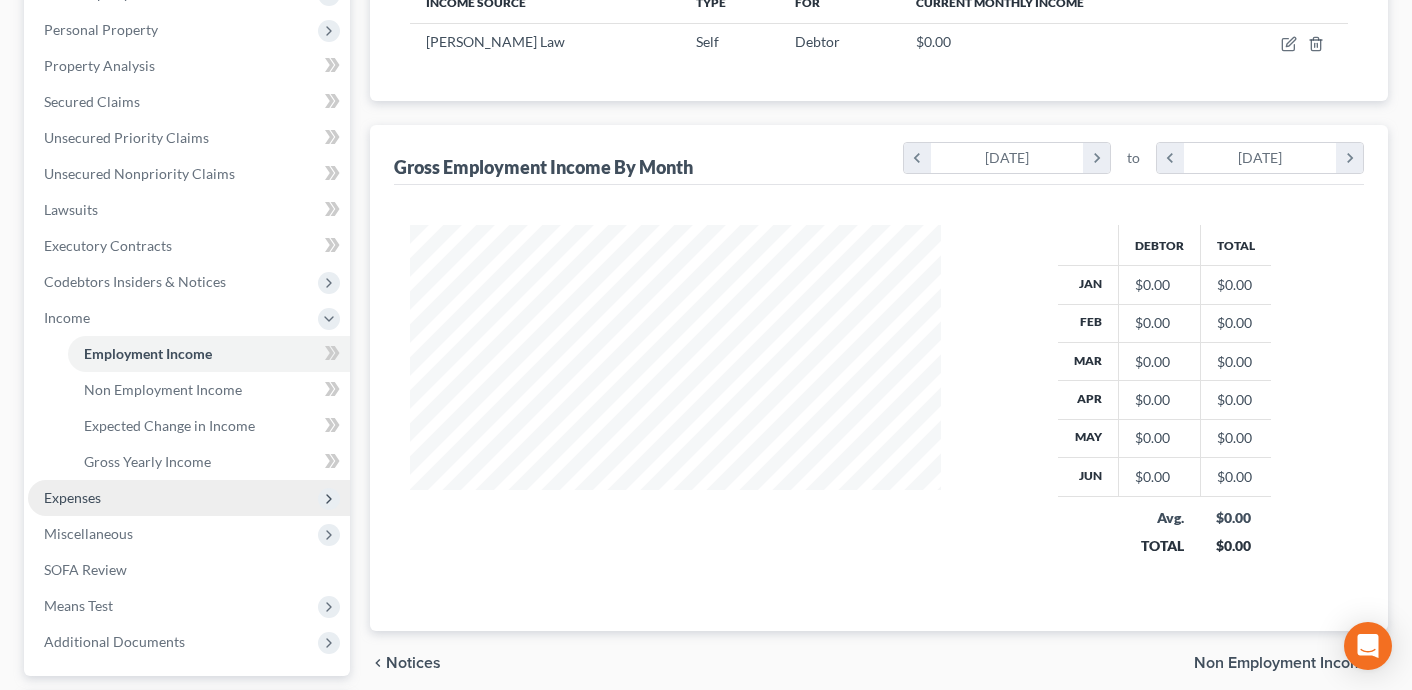 click on "Expenses" at bounding box center [189, 498] 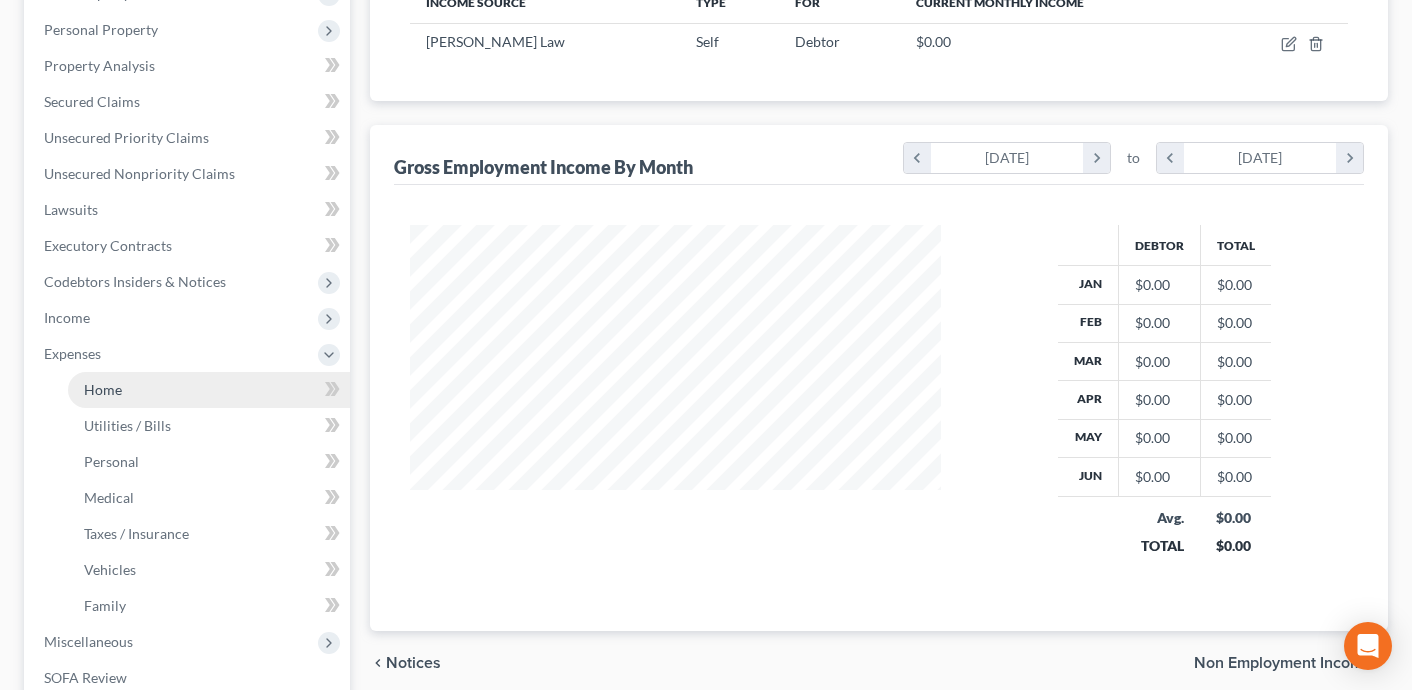 click on "Home" at bounding box center (209, 390) 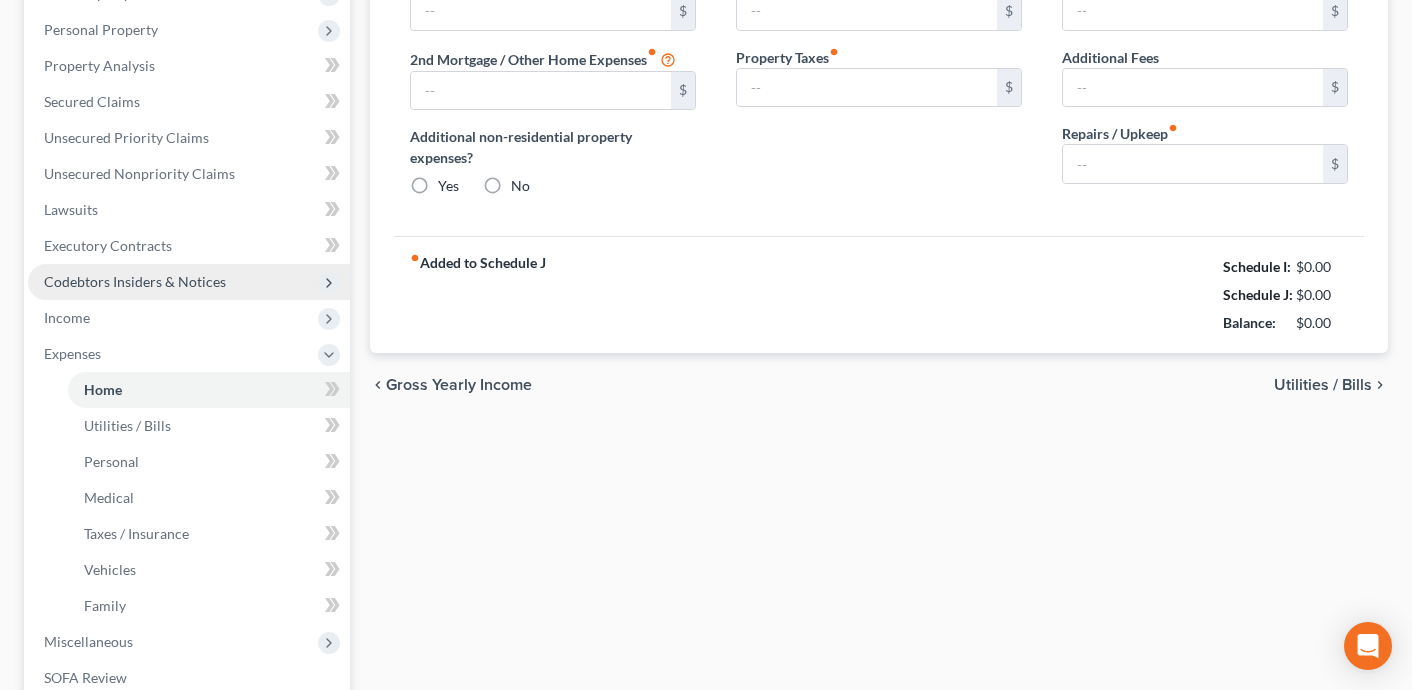type on "100.00" 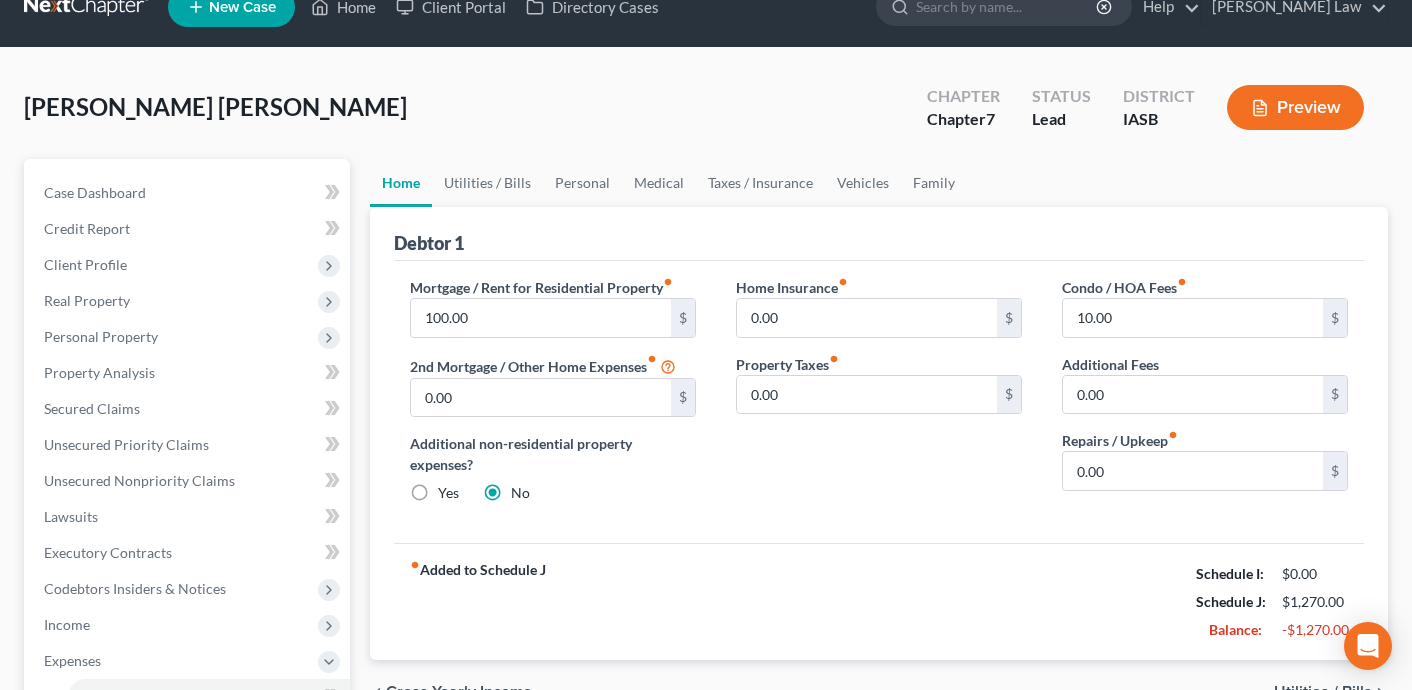 scroll, scrollTop: 18, scrollLeft: 0, axis: vertical 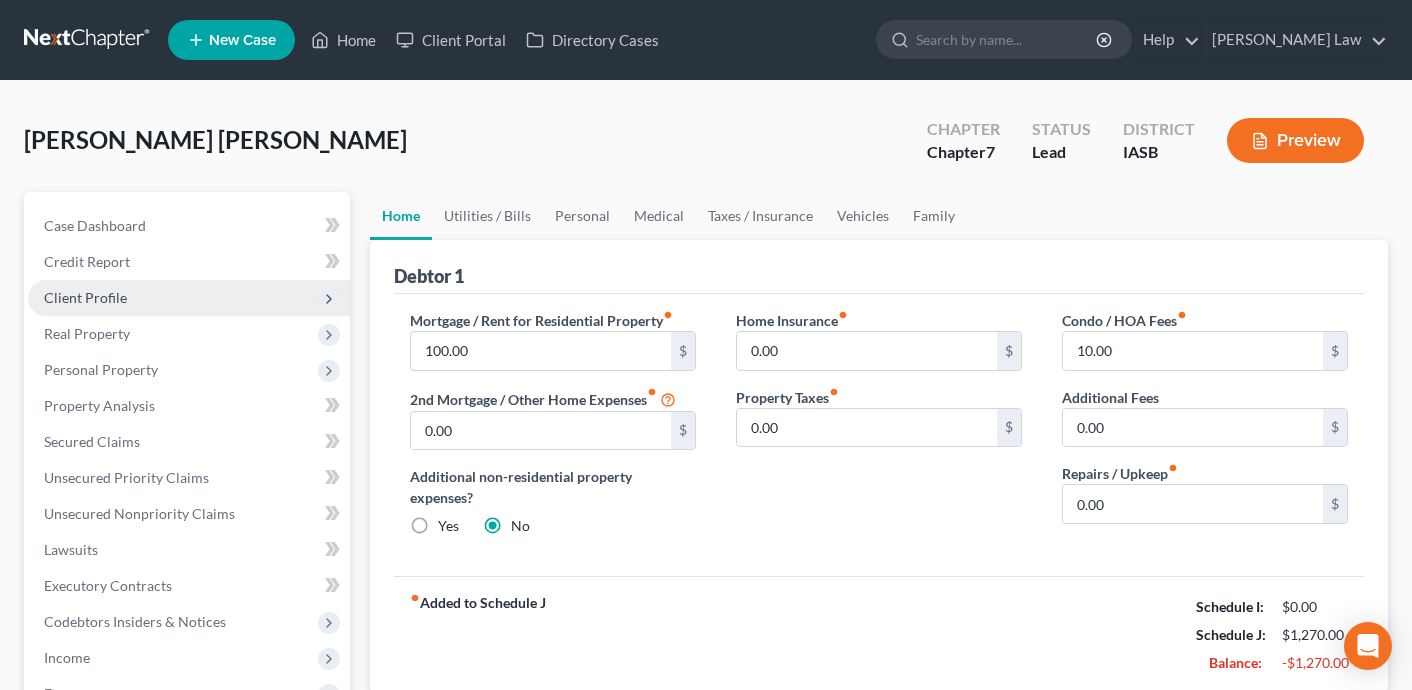 click on "Client Profile" at bounding box center [189, 298] 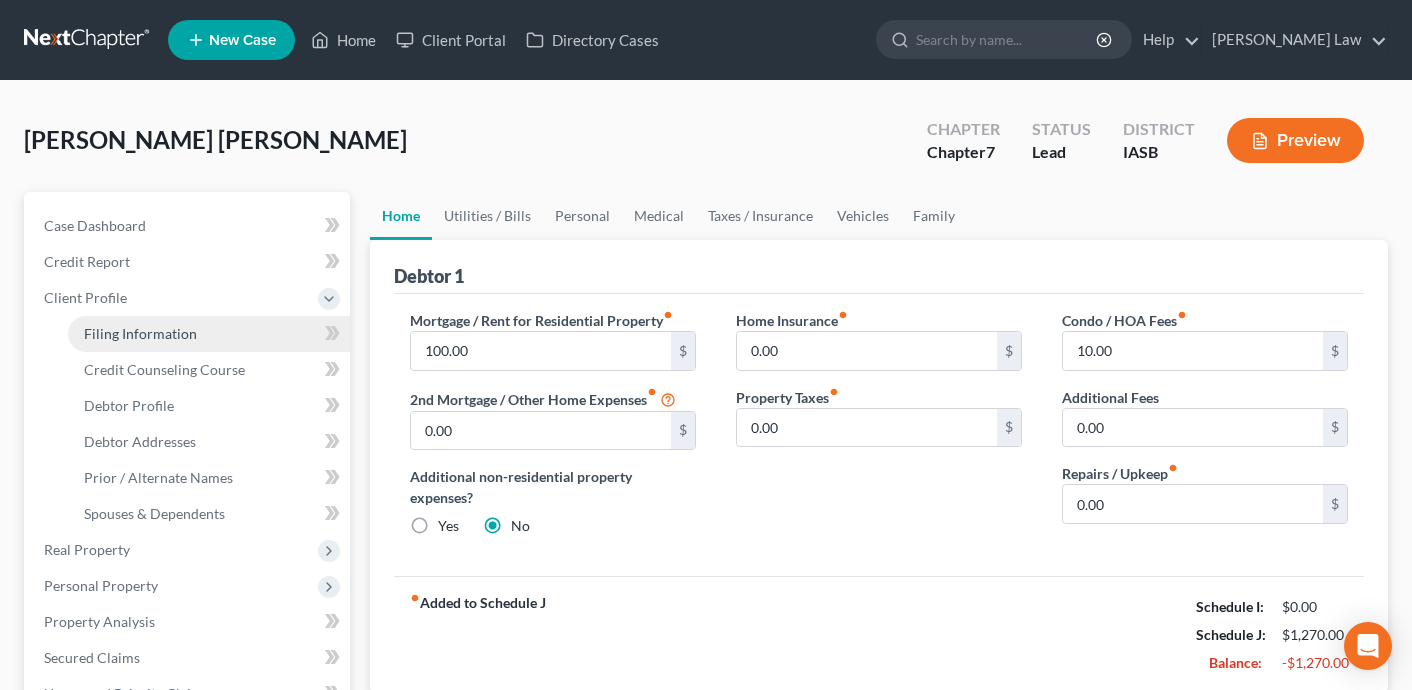 click on "Filing Information" at bounding box center (209, 334) 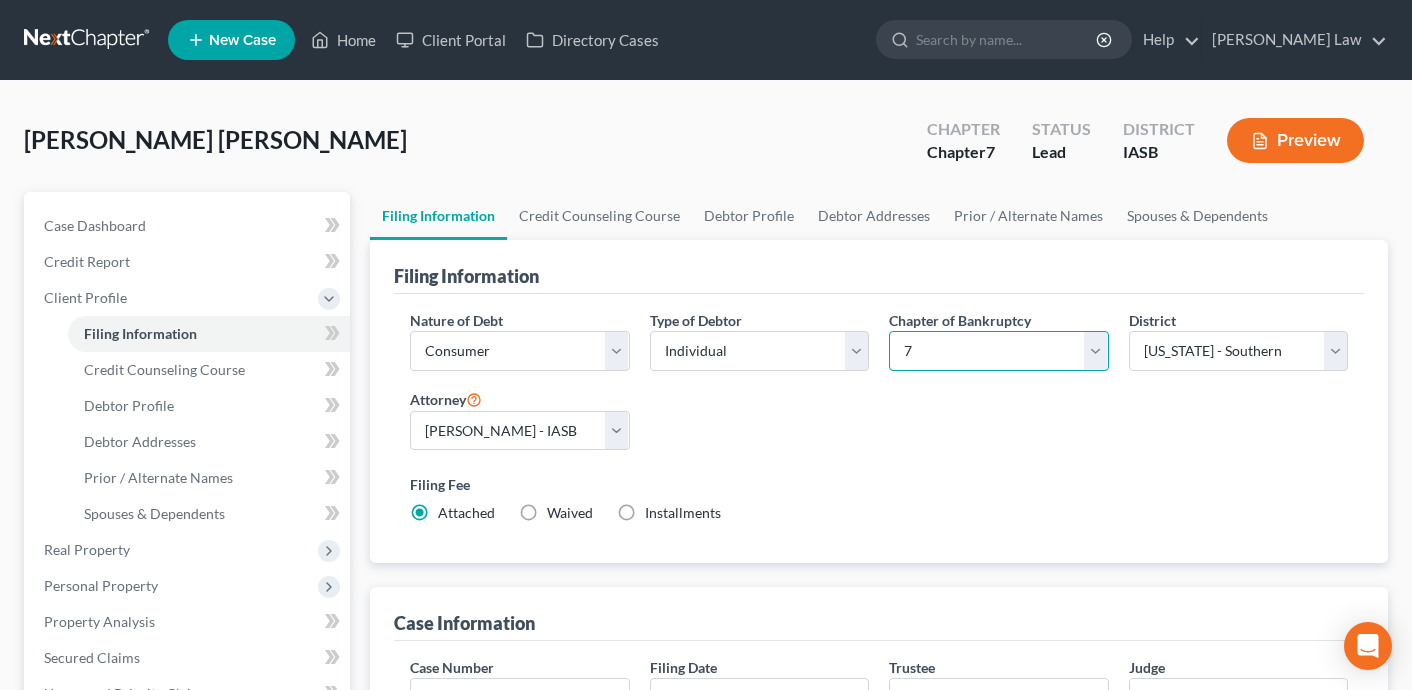 click on "Select 7 11 12 13" at bounding box center [999, 351] 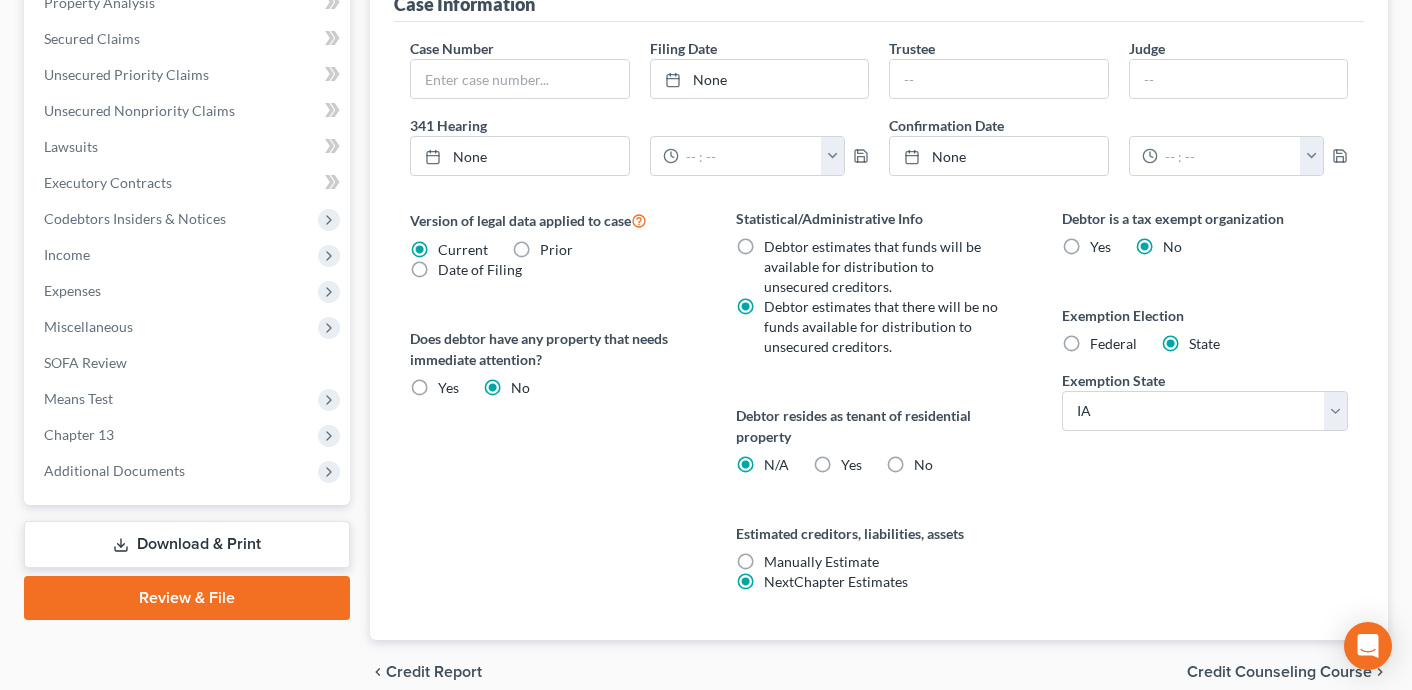 scroll, scrollTop: 708, scrollLeft: 0, axis: vertical 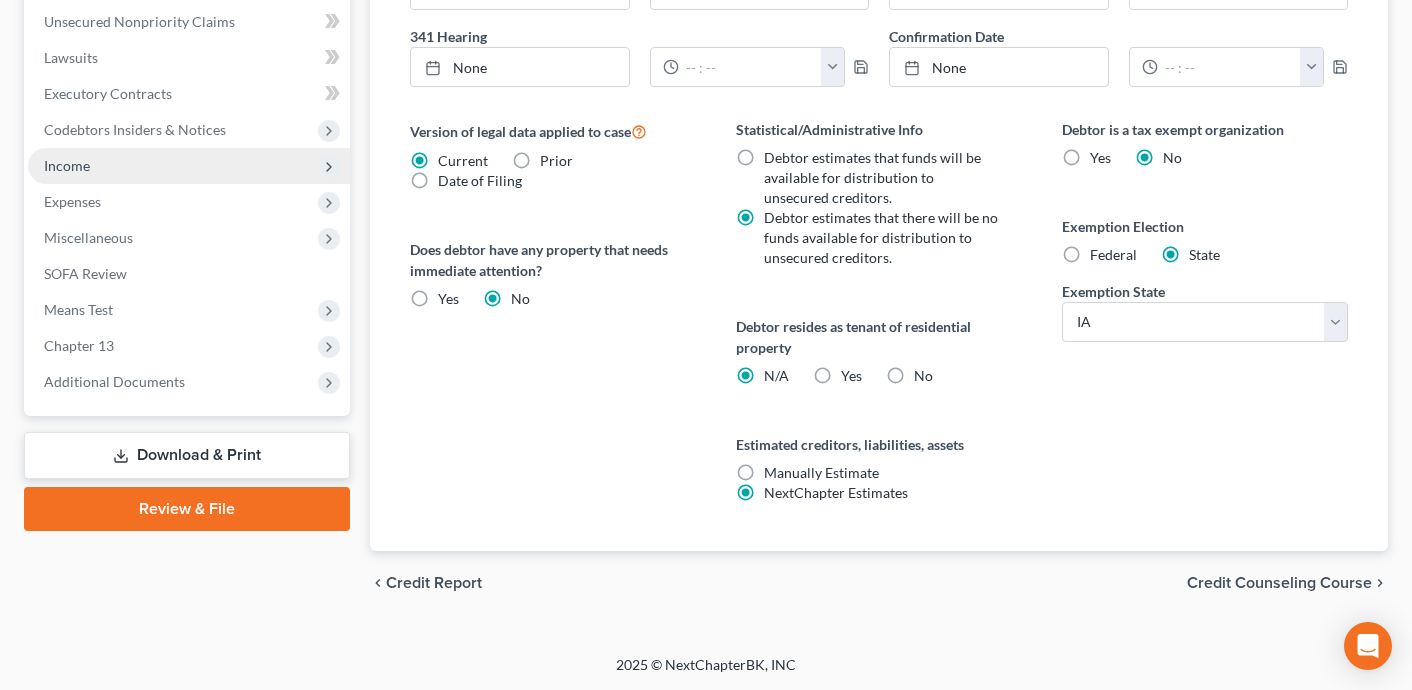 click on "Income" at bounding box center [189, 166] 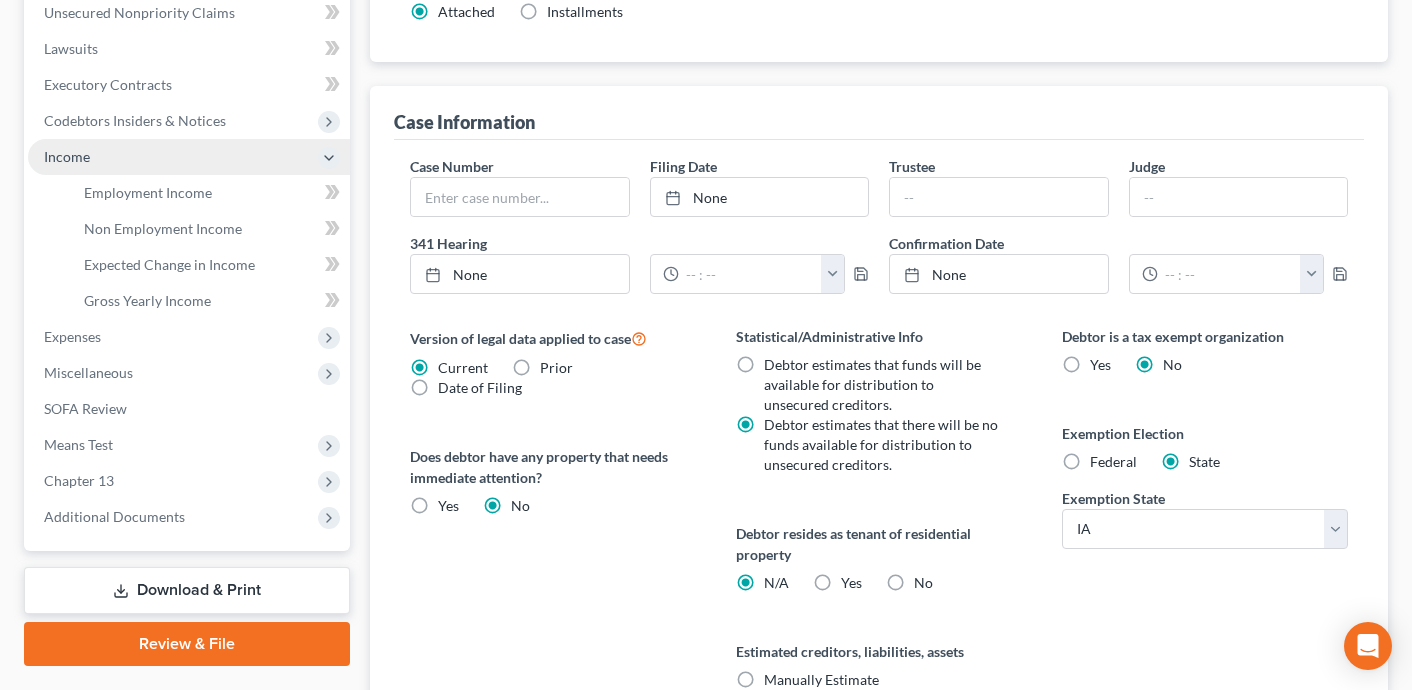 scroll, scrollTop: 492, scrollLeft: 0, axis: vertical 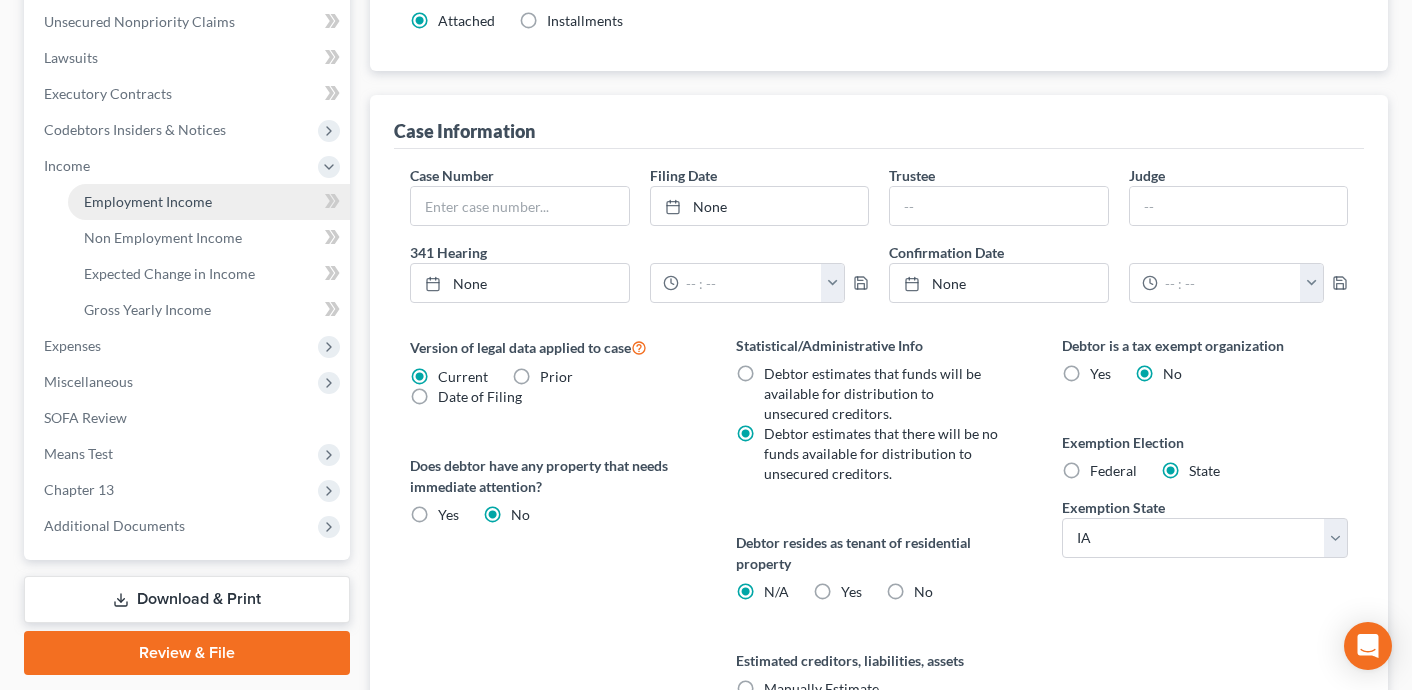 click on "Employment Income" at bounding box center (148, 201) 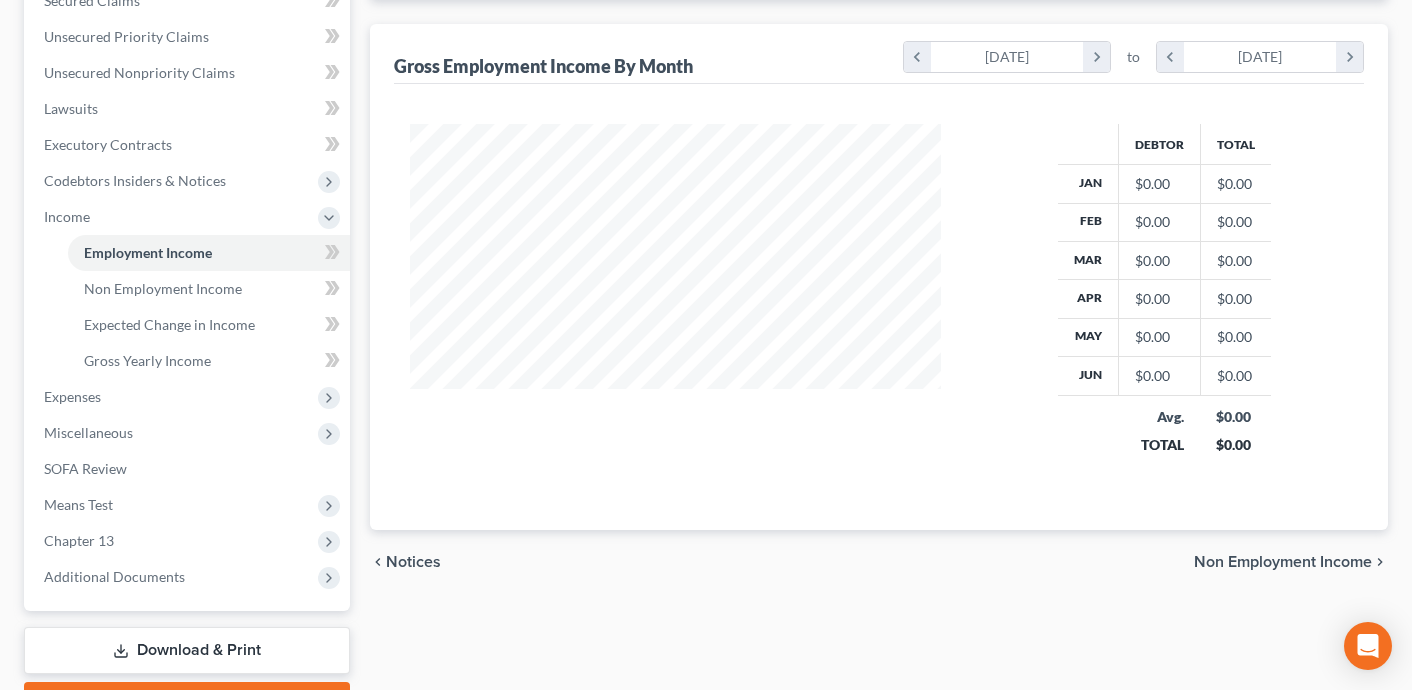 scroll, scrollTop: 134, scrollLeft: 0, axis: vertical 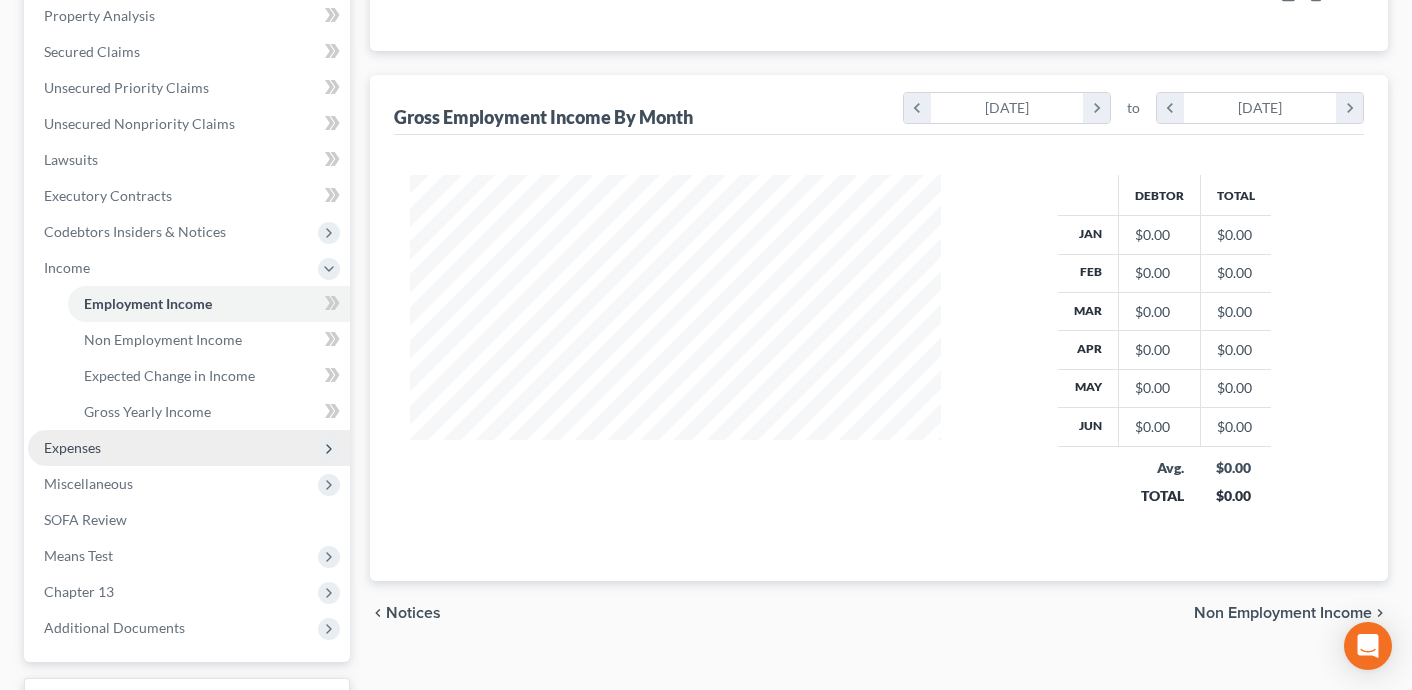 click on "Expenses" at bounding box center [189, 448] 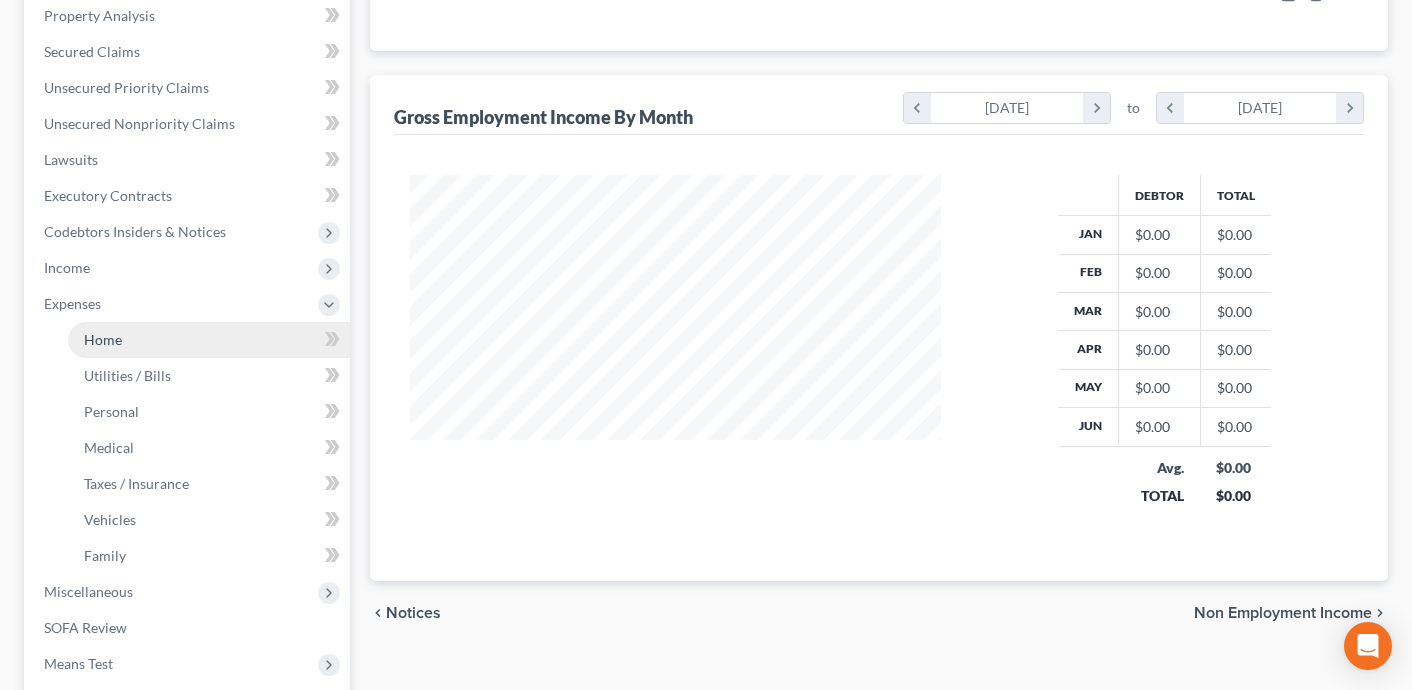 click on "Home" at bounding box center [209, 340] 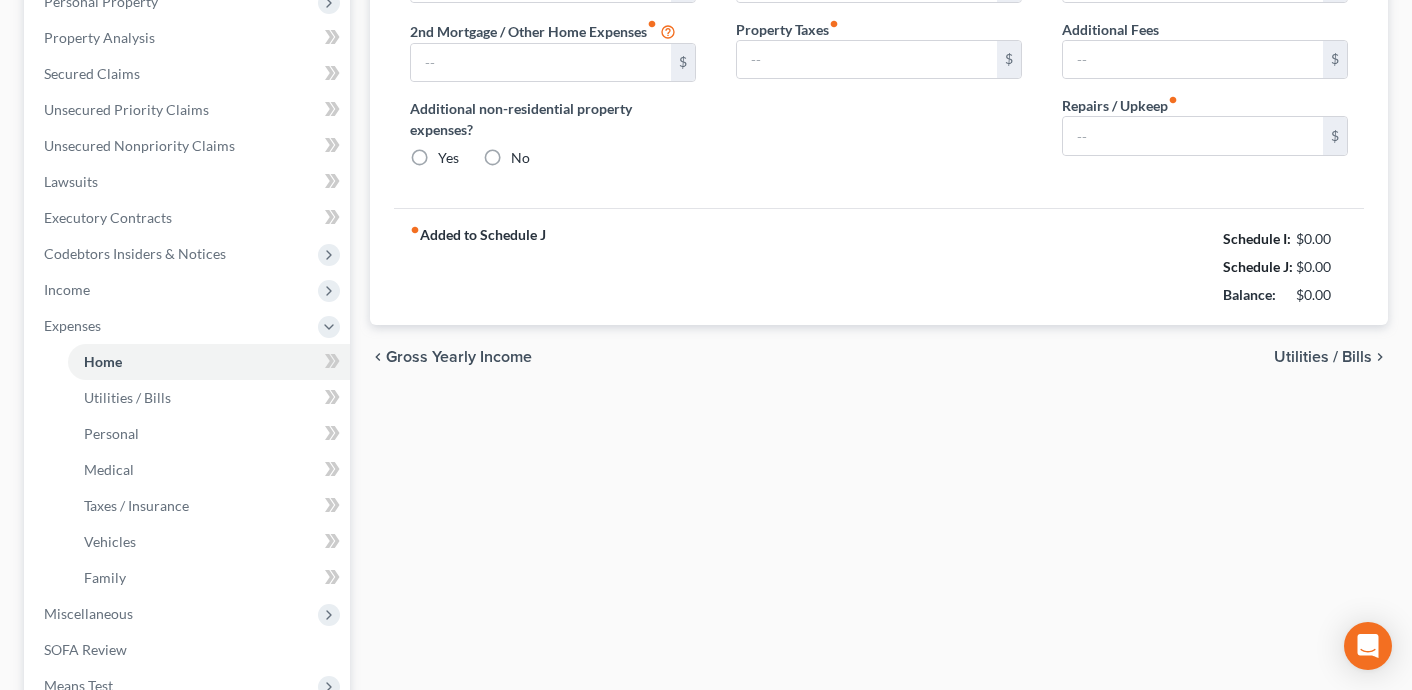 type on "100.00" 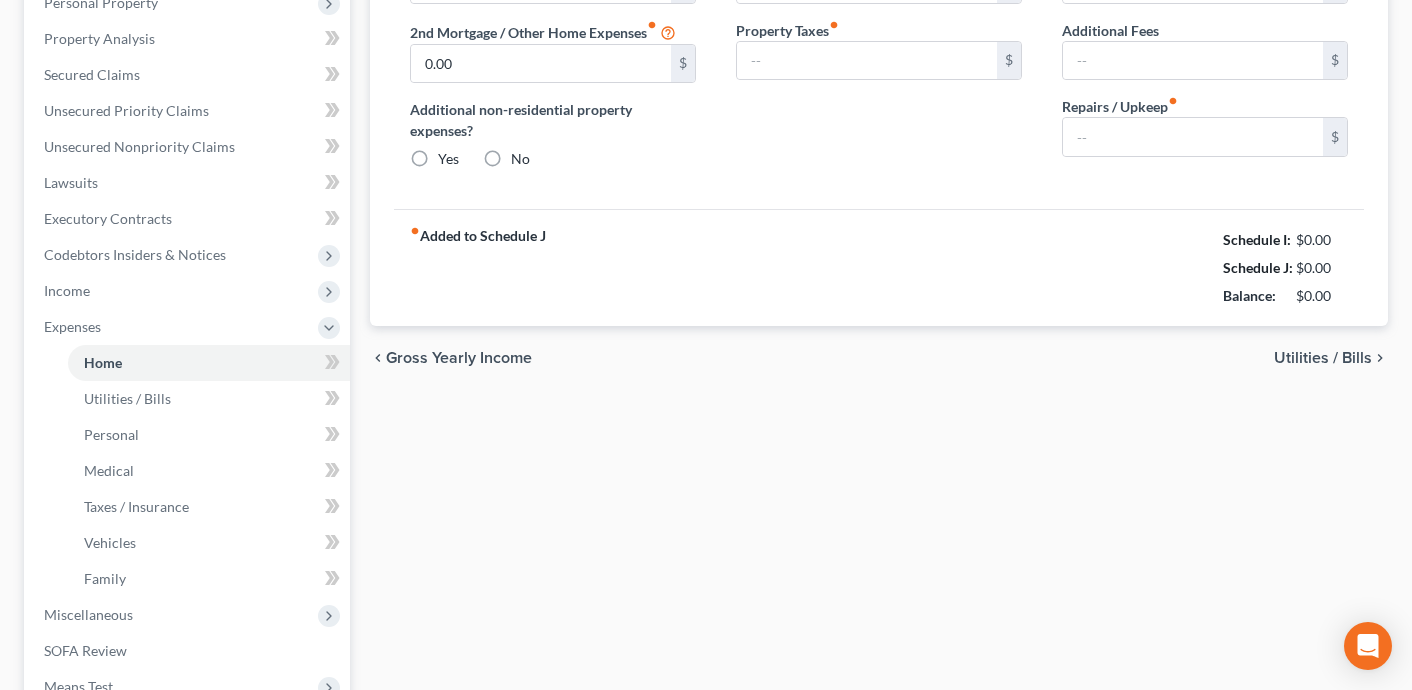 radio on "true" 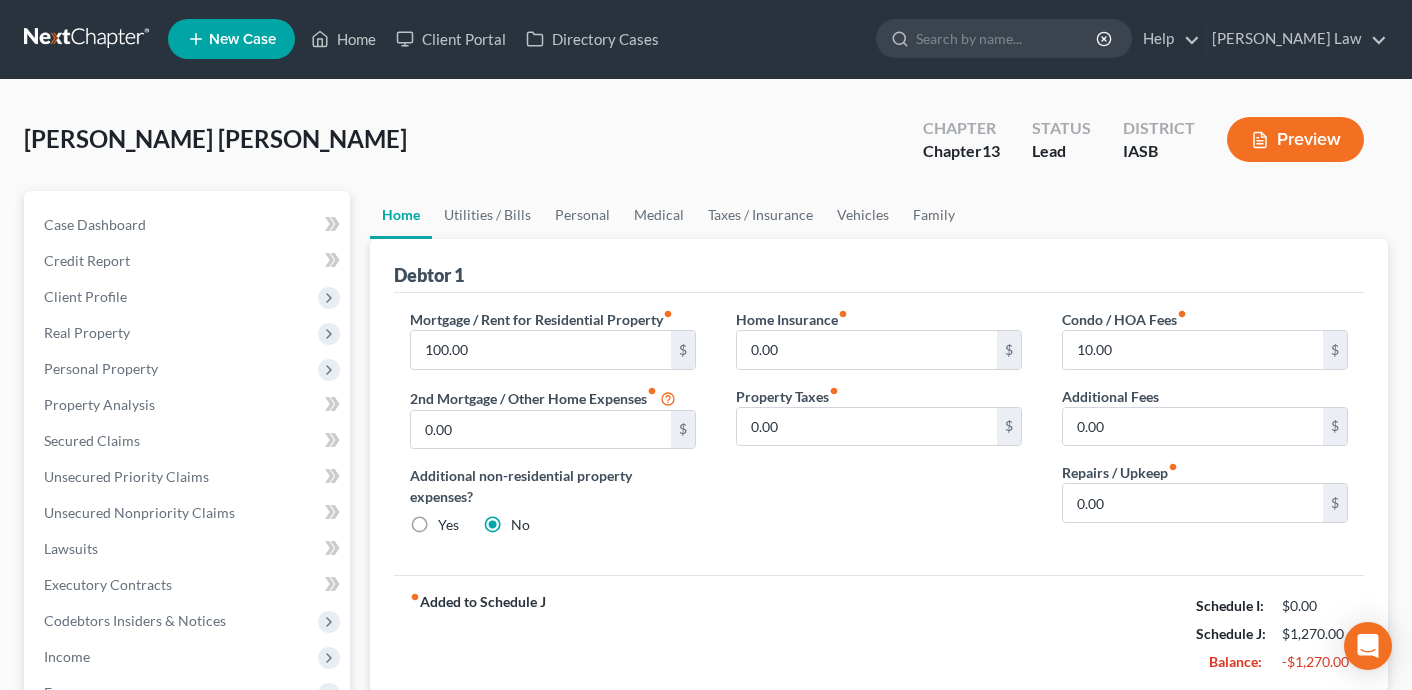 scroll, scrollTop: 0, scrollLeft: 0, axis: both 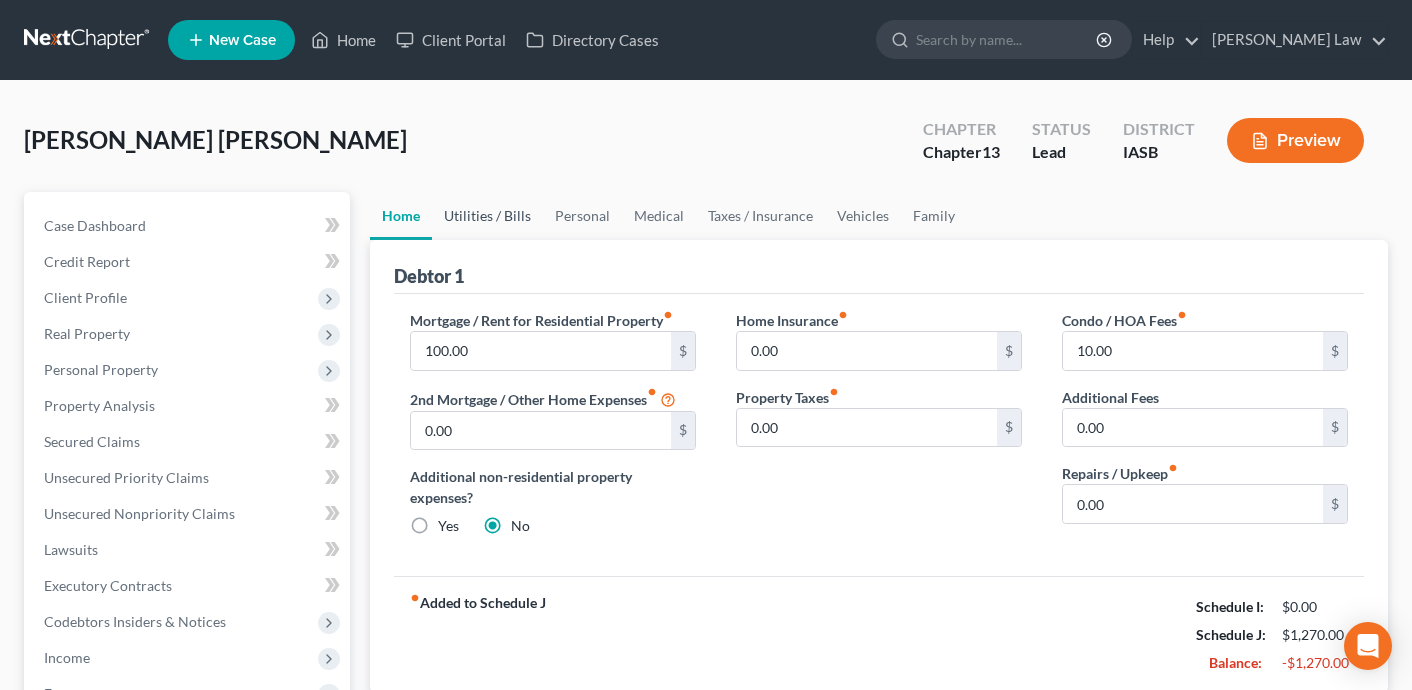 click on "Utilities / Bills" at bounding box center [487, 216] 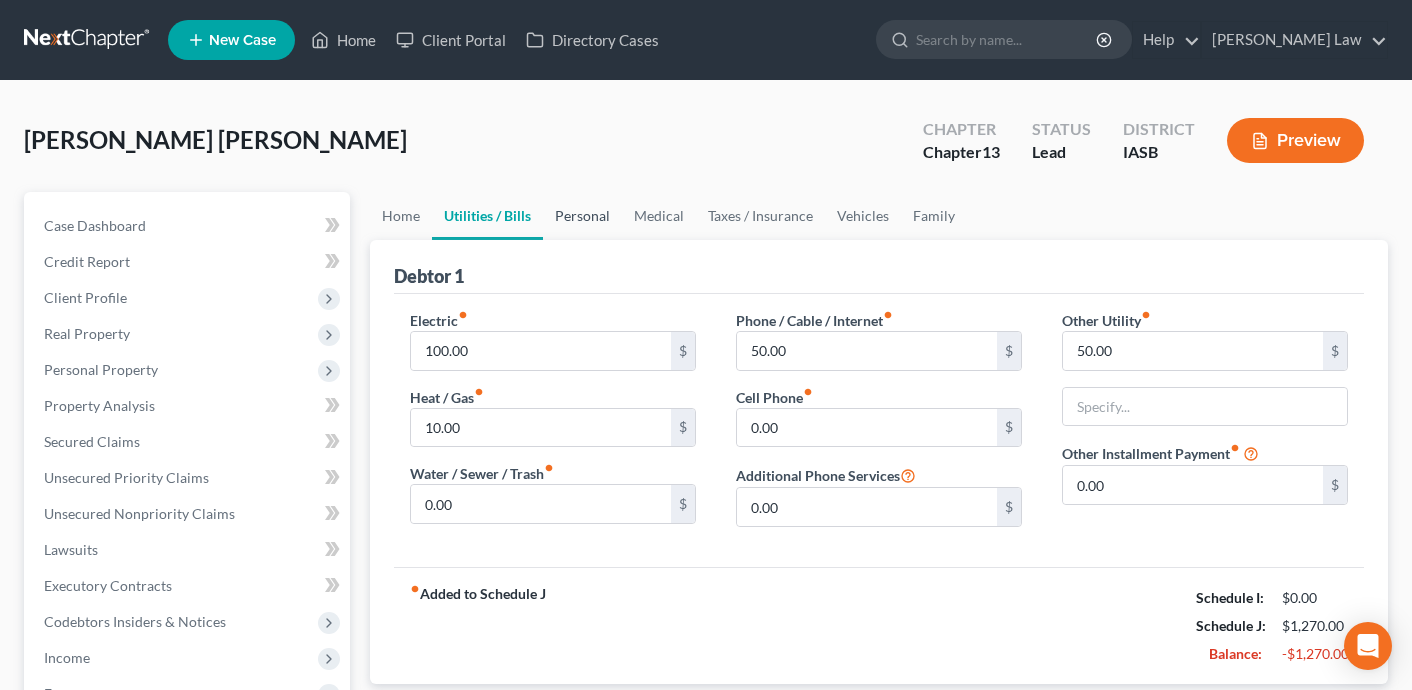 click on "Personal" at bounding box center (582, 216) 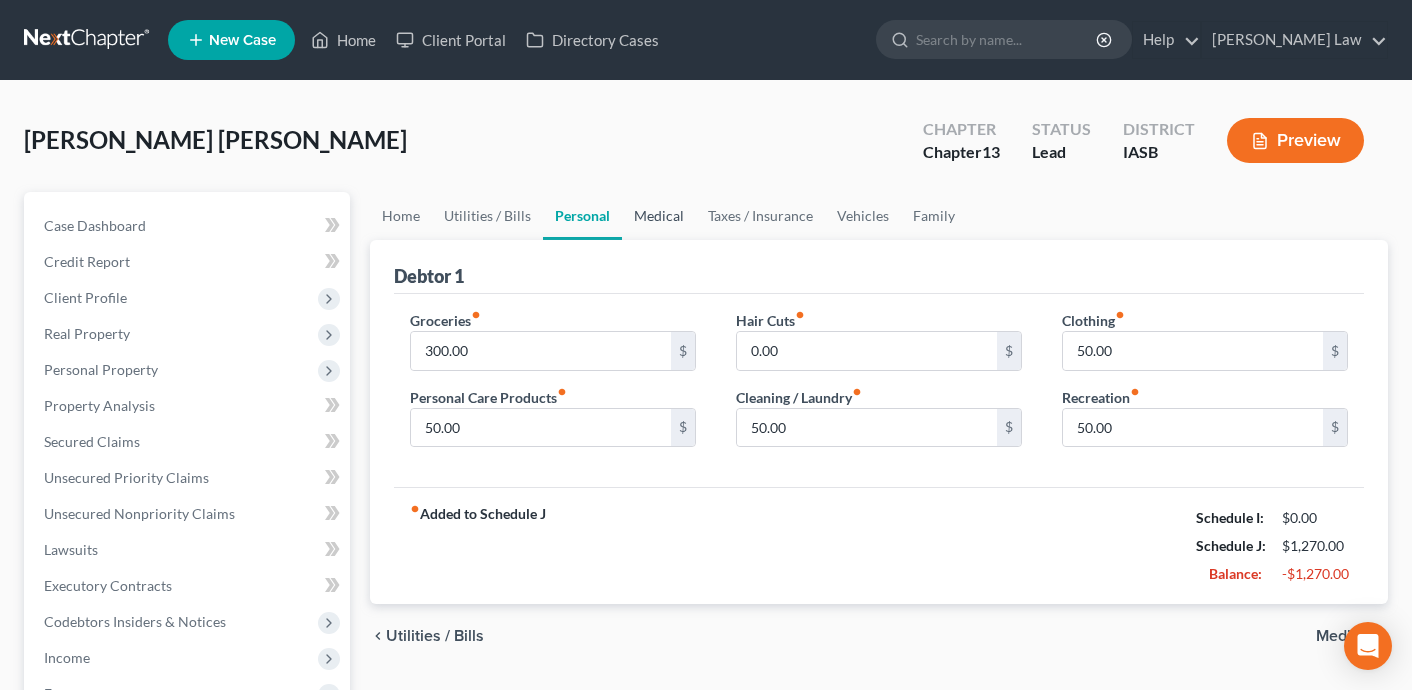 click on "Medical" at bounding box center (659, 216) 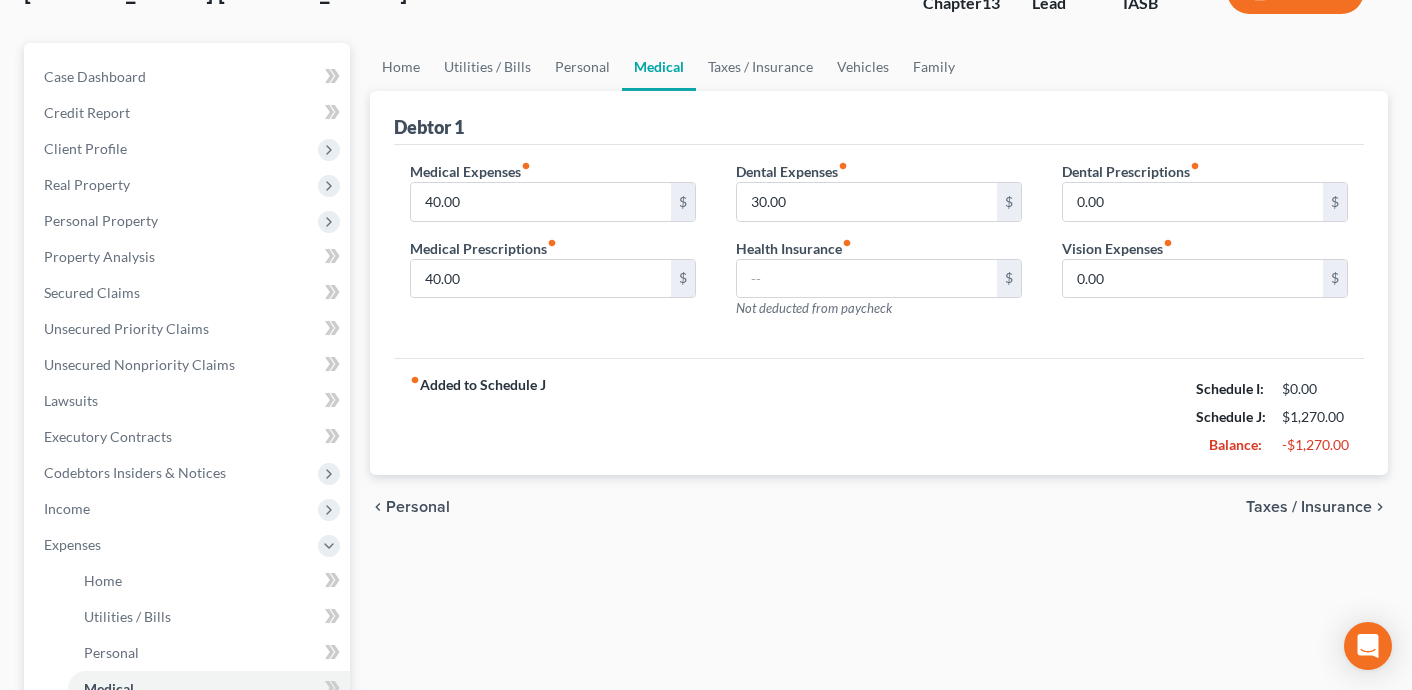 scroll, scrollTop: 130, scrollLeft: 0, axis: vertical 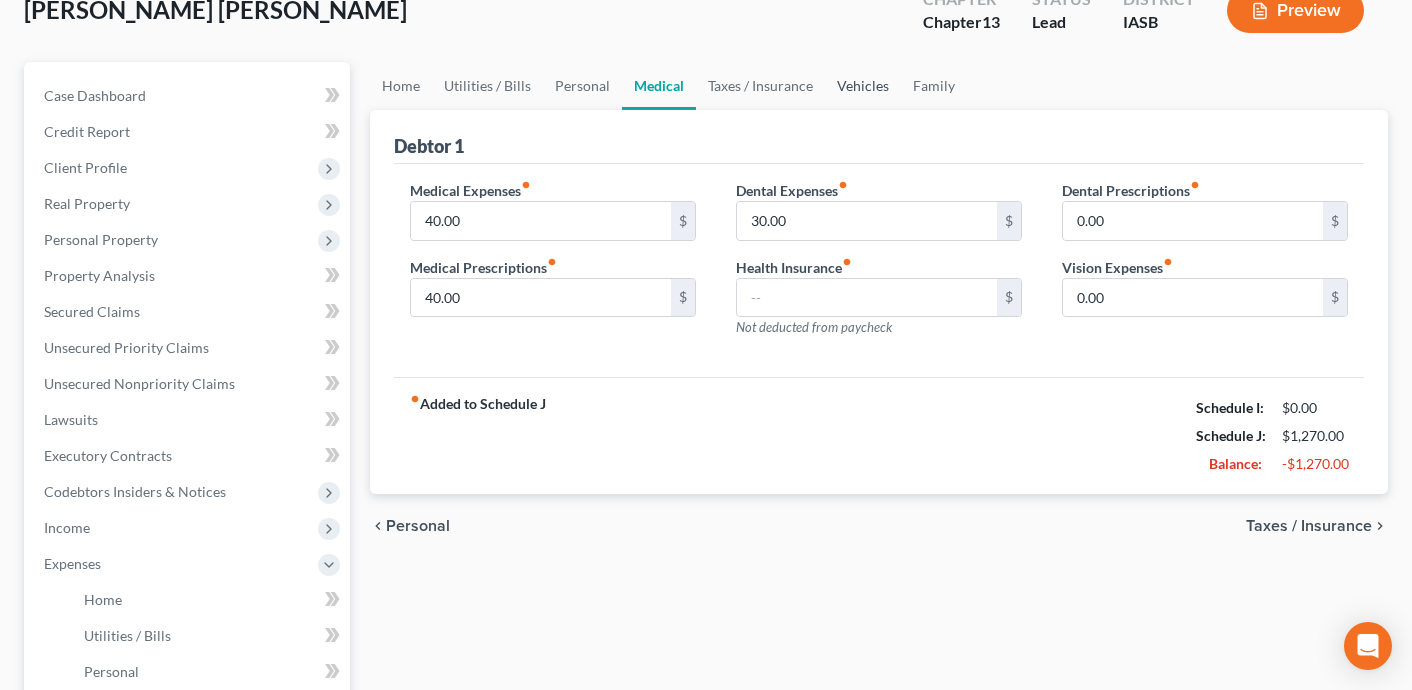 click on "Vehicles" at bounding box center (863, 86) 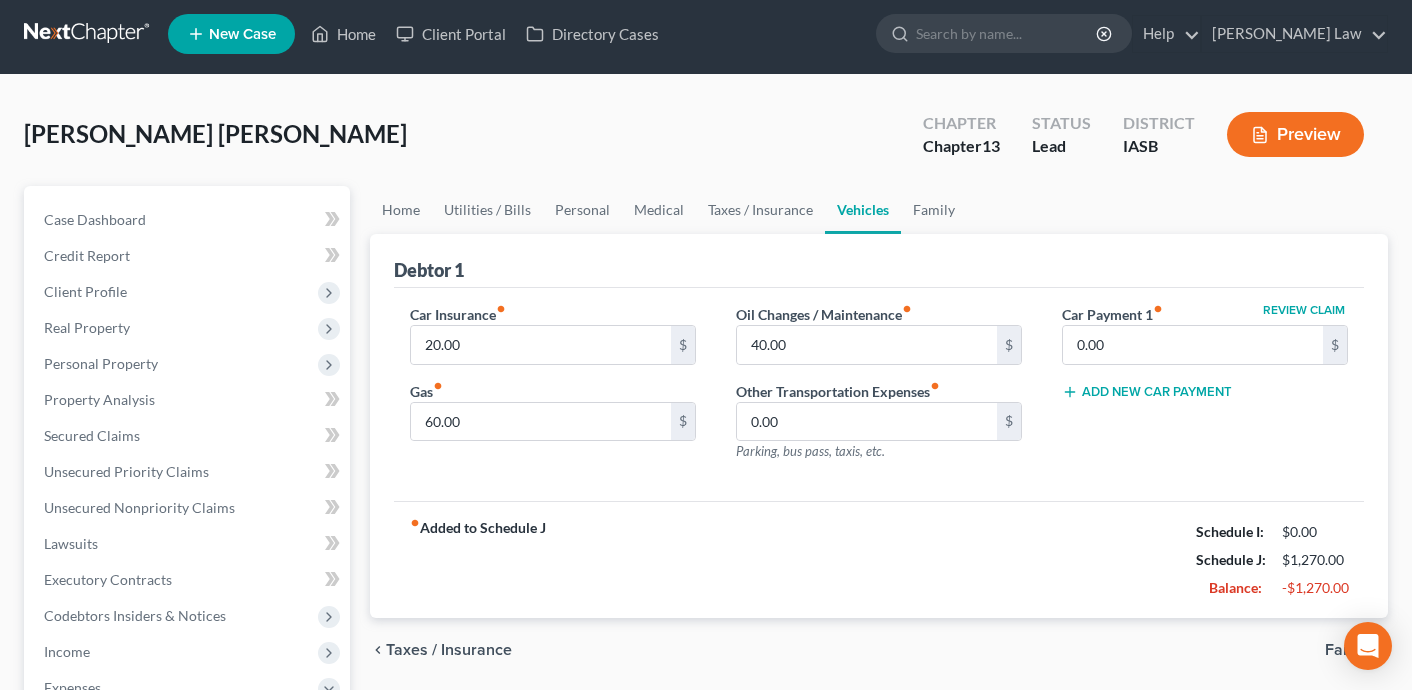 scroll, scrollTop: 8, scrollLeft: 0, axis: vertical 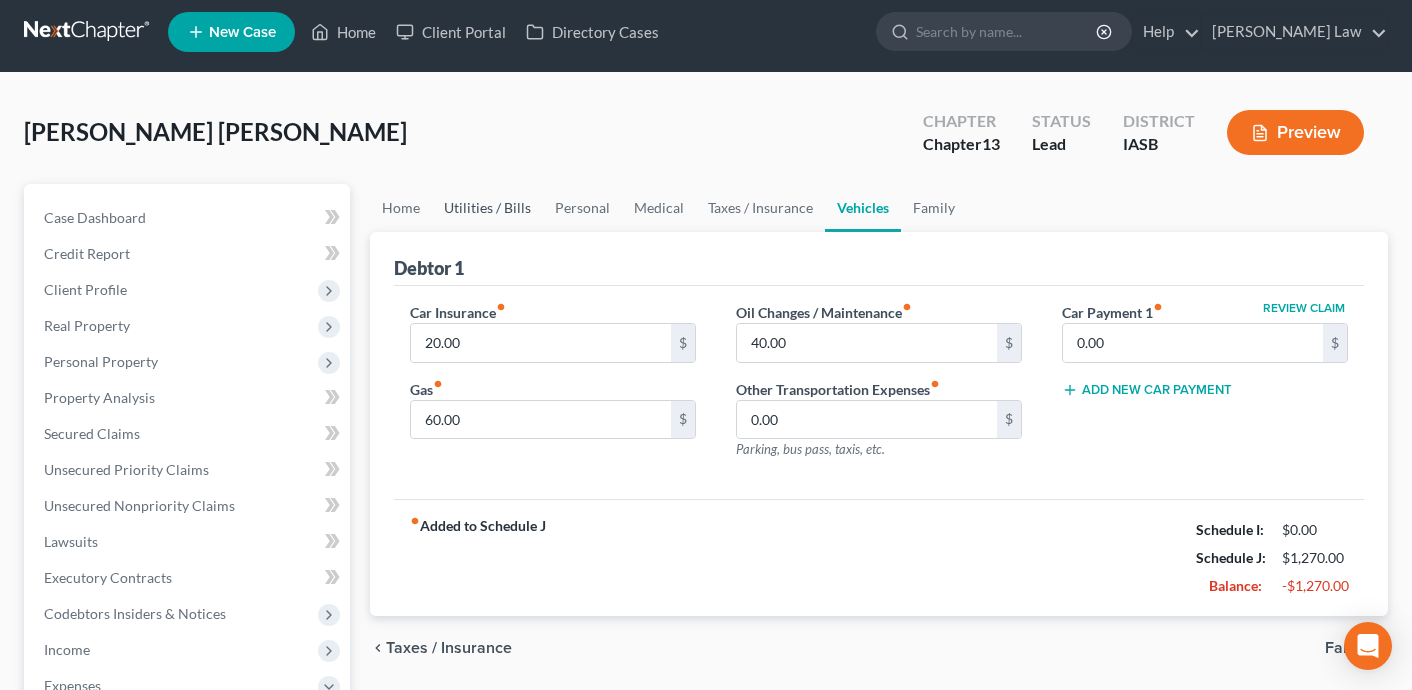click on "Utilities / Bills" at bounding box center [487, 208] 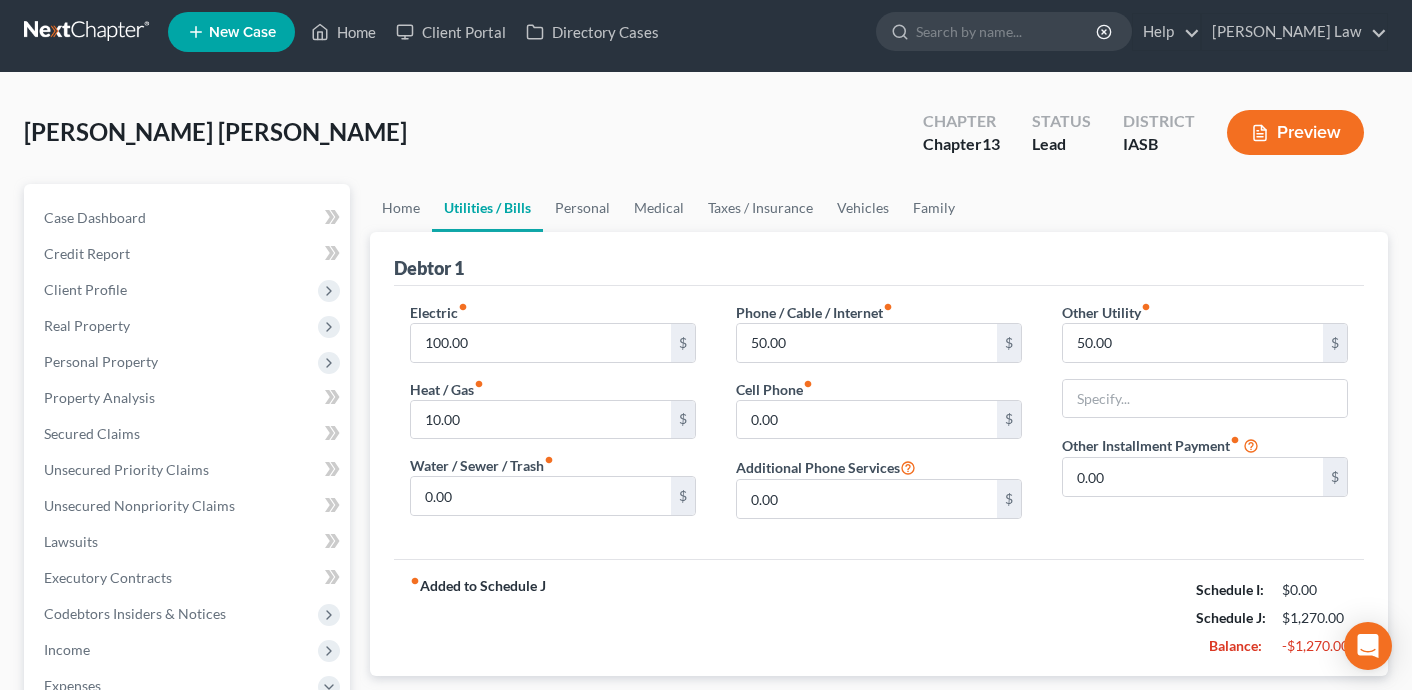 scroll, scrollTop: 0, scrollLeft: 0, axis: both 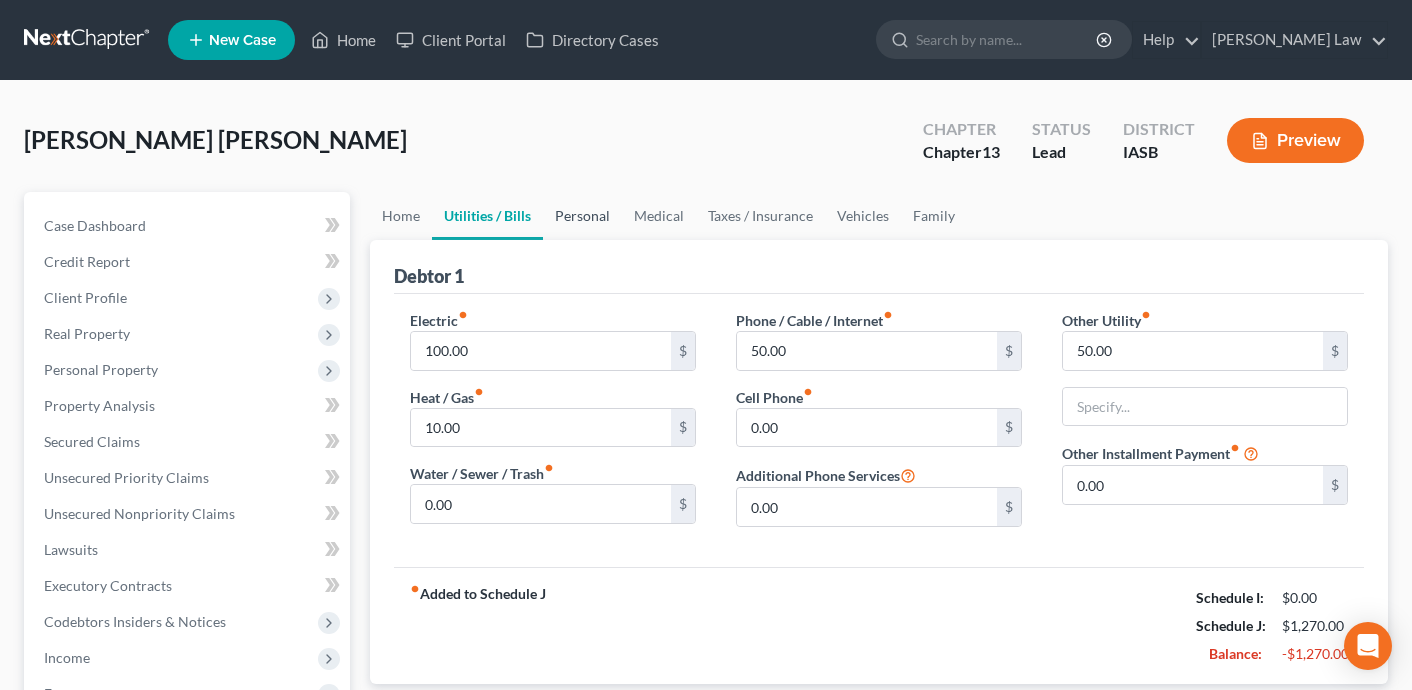 click on "Personal" at bounding box center [582, 216] 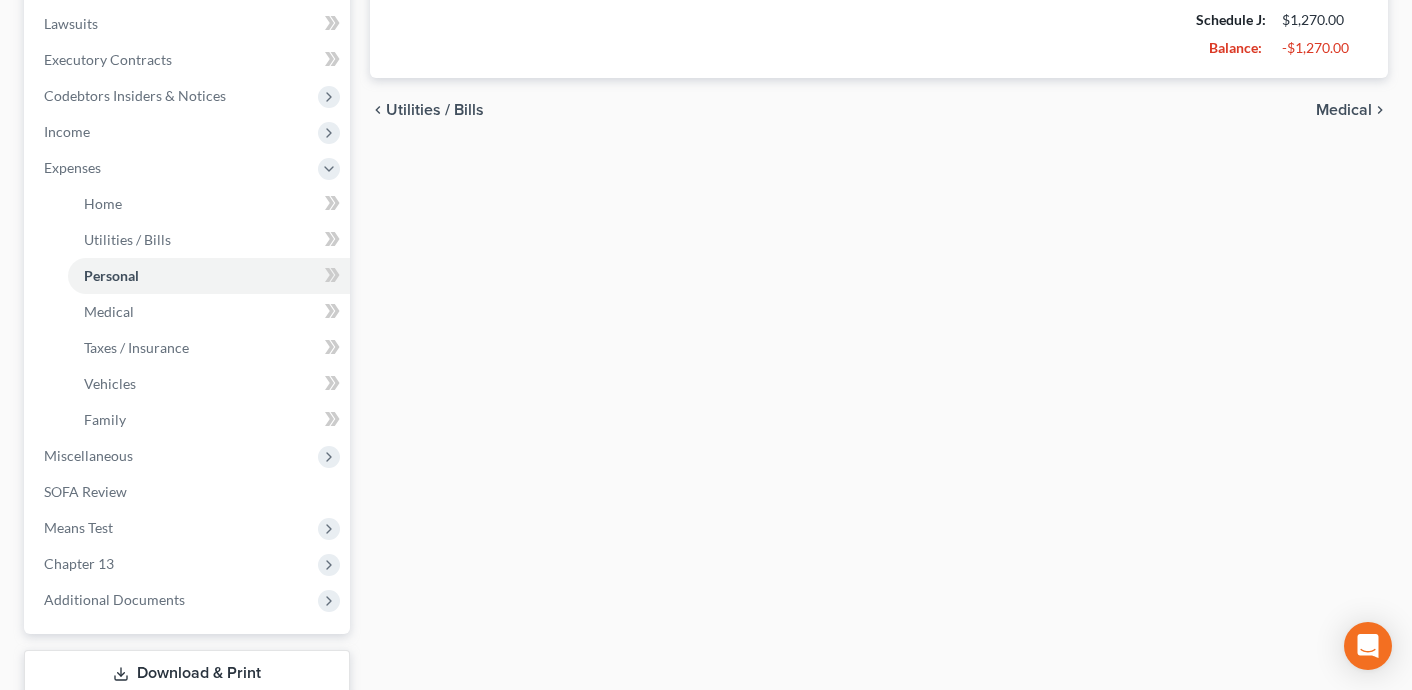 scroll, scrollTop: 560, scrollLeft: 0, axis: vertical 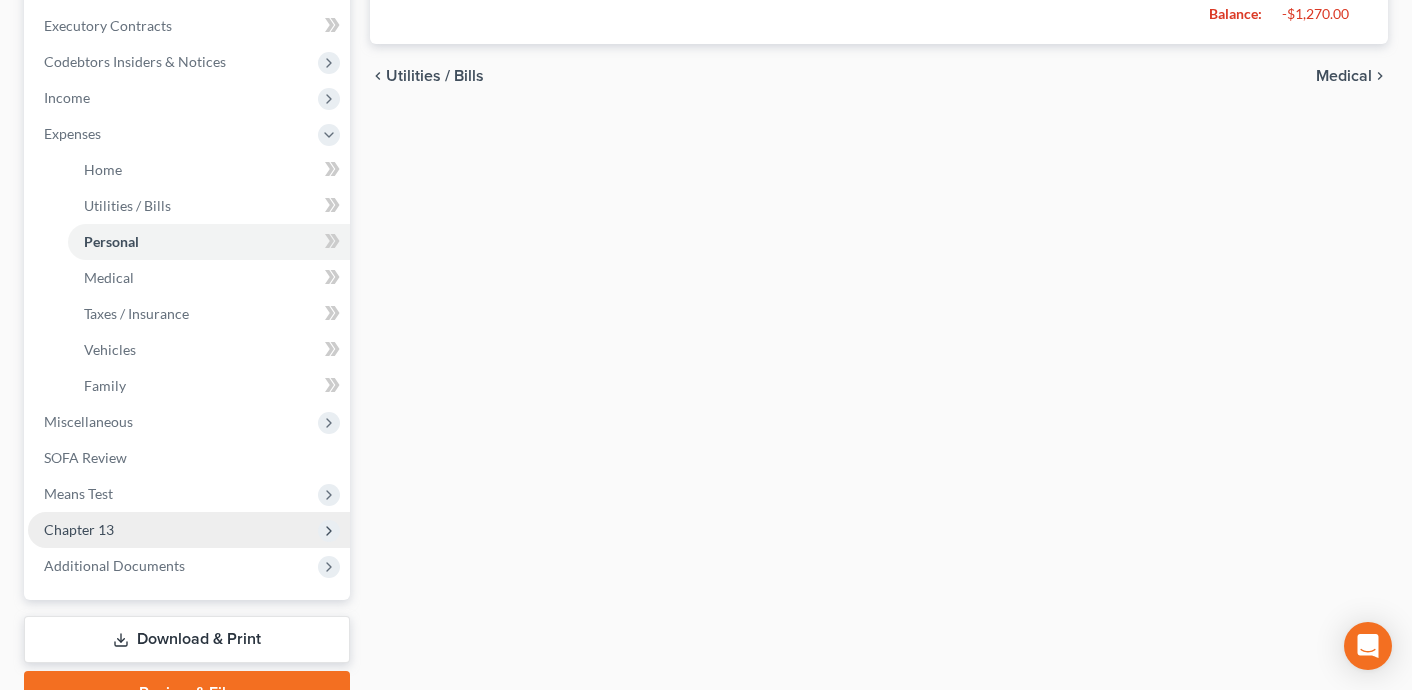 click on "Chapter 13" at bounding box center (189, 530) 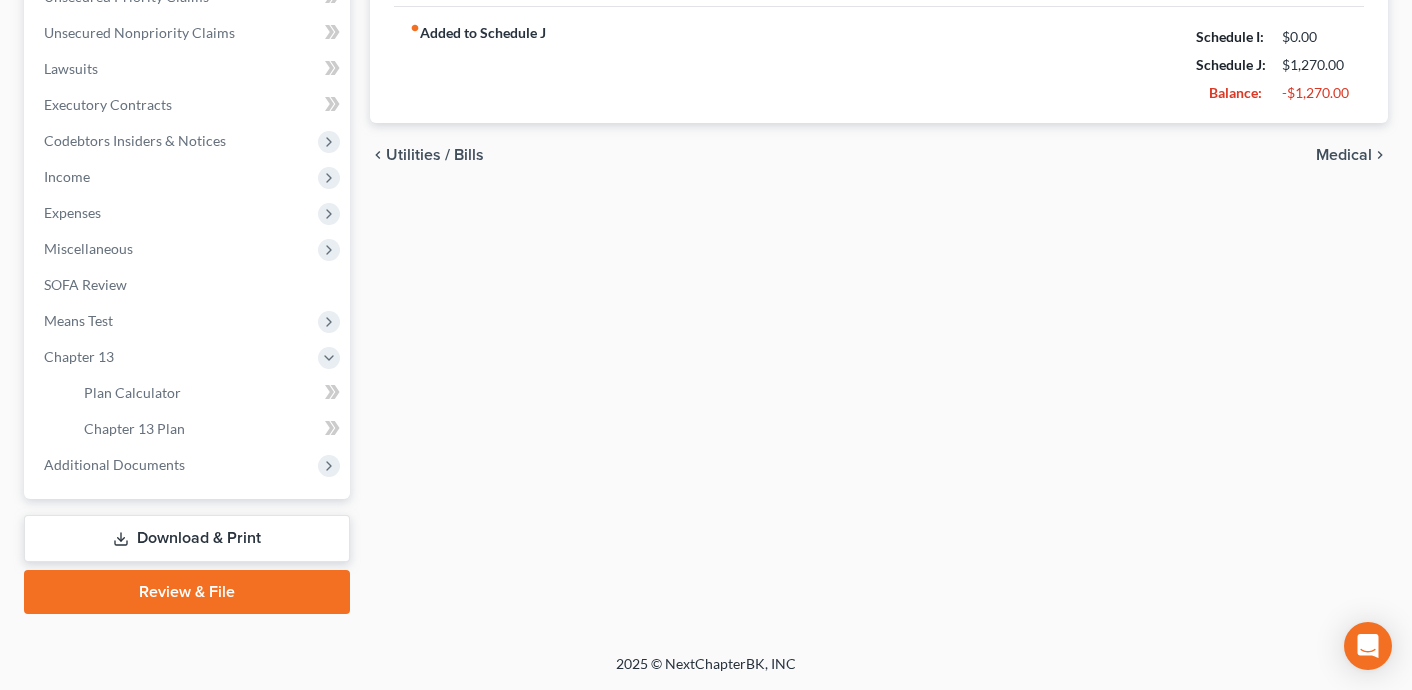 scroll, scrollTop: 479, scrollLeft: 0, axis: vertical 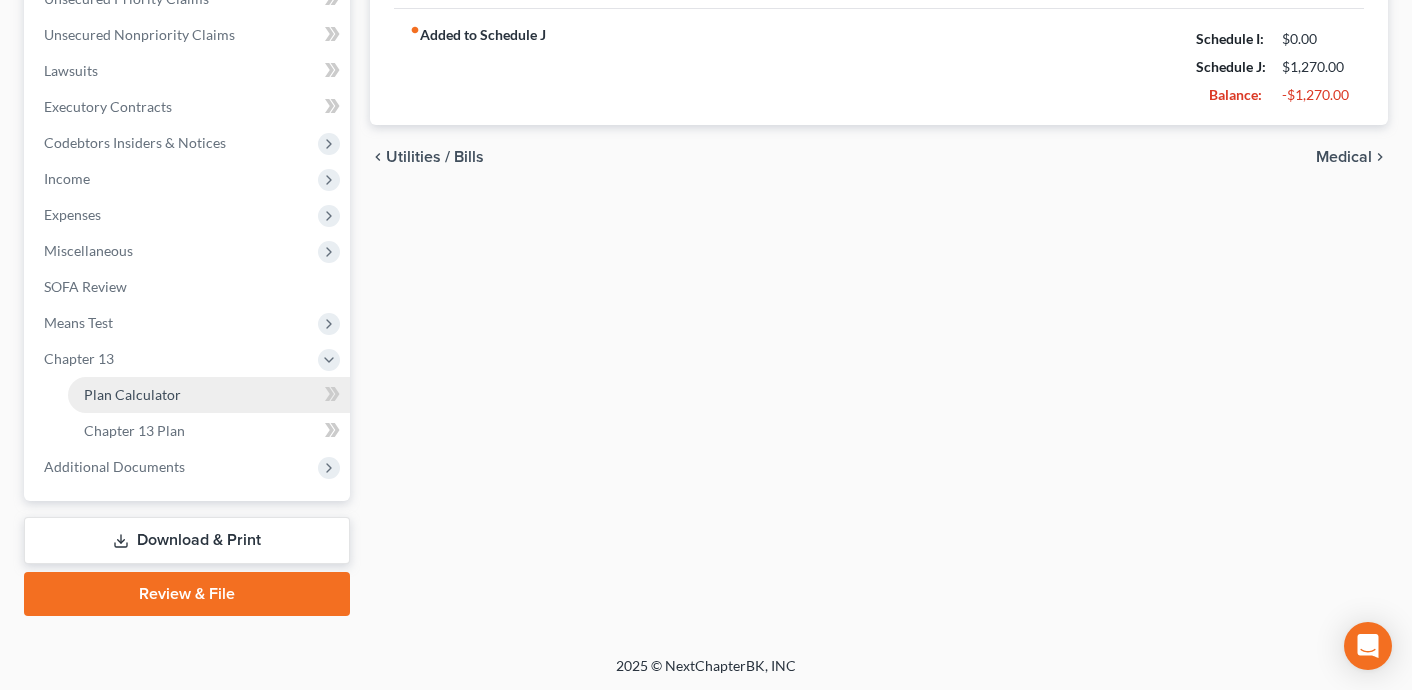 click on "Plan Calculator" at bounding box center (209, 395) 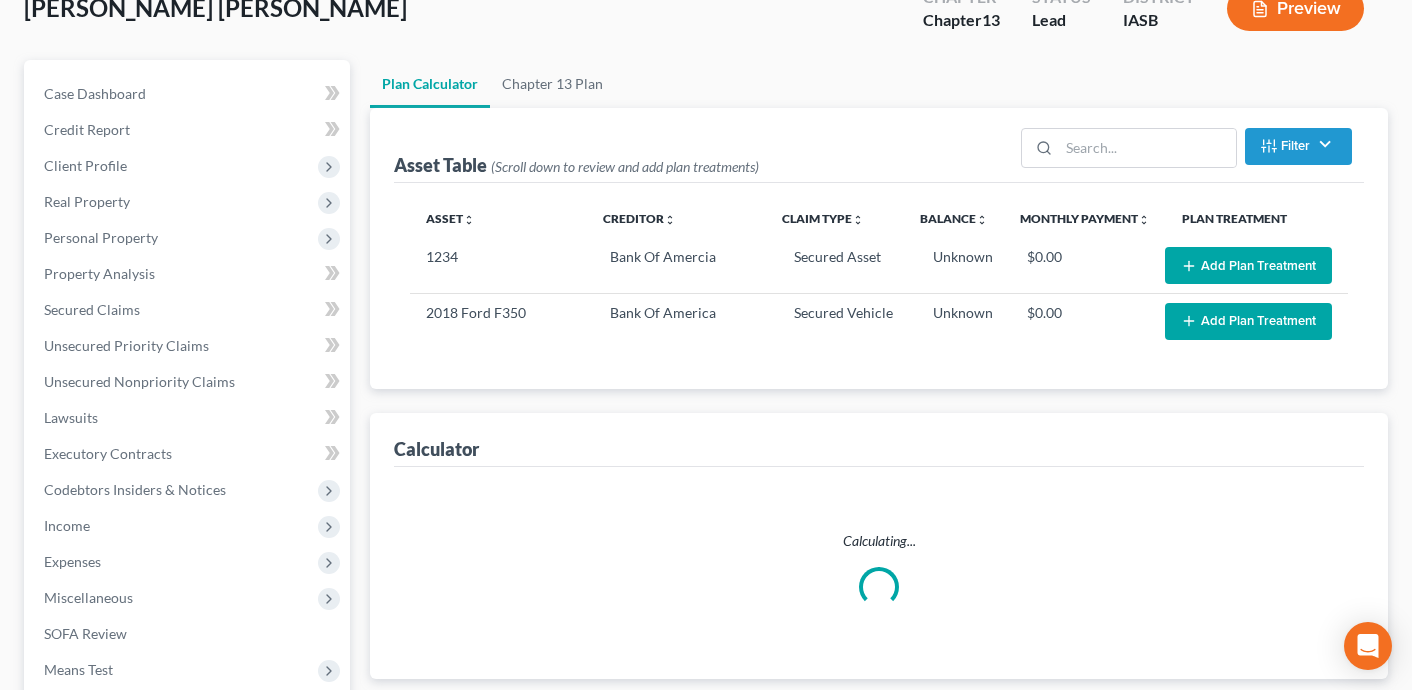 scroll, scrollTop: 135, scrollLeft: 0, axis: vertical 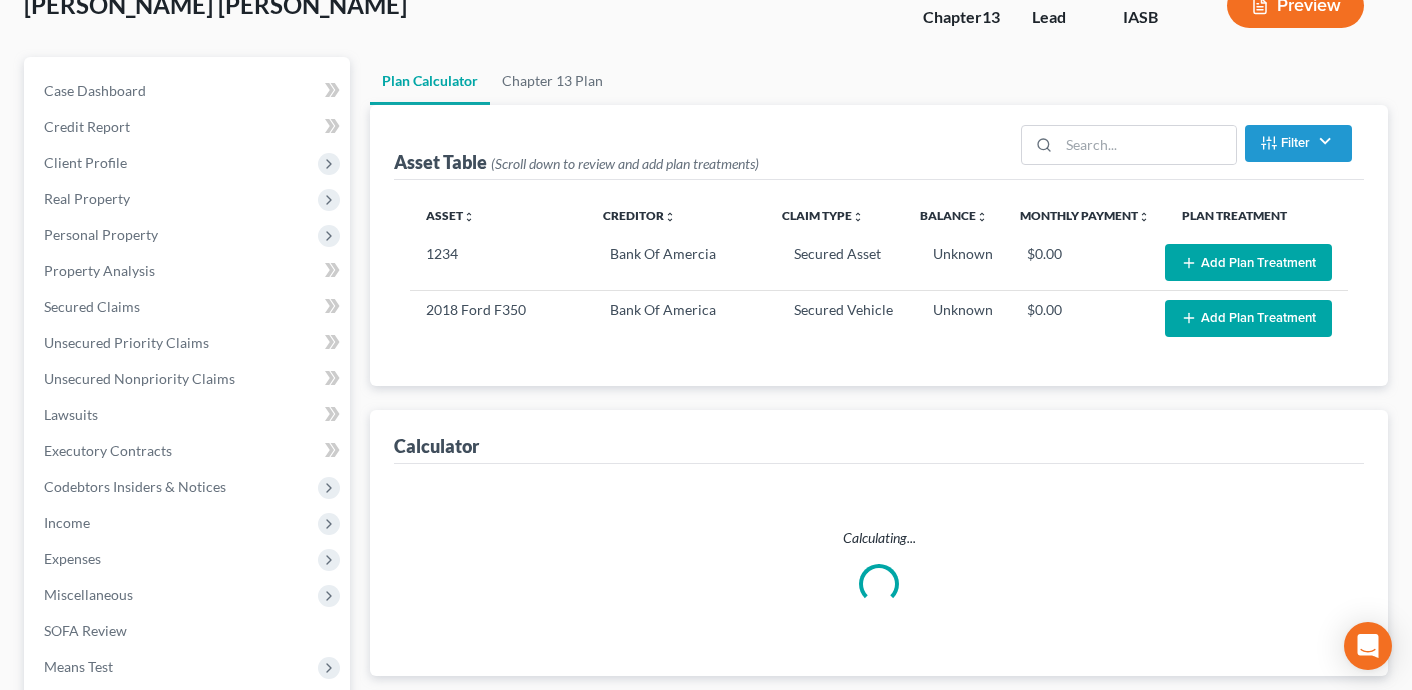 select on "59" 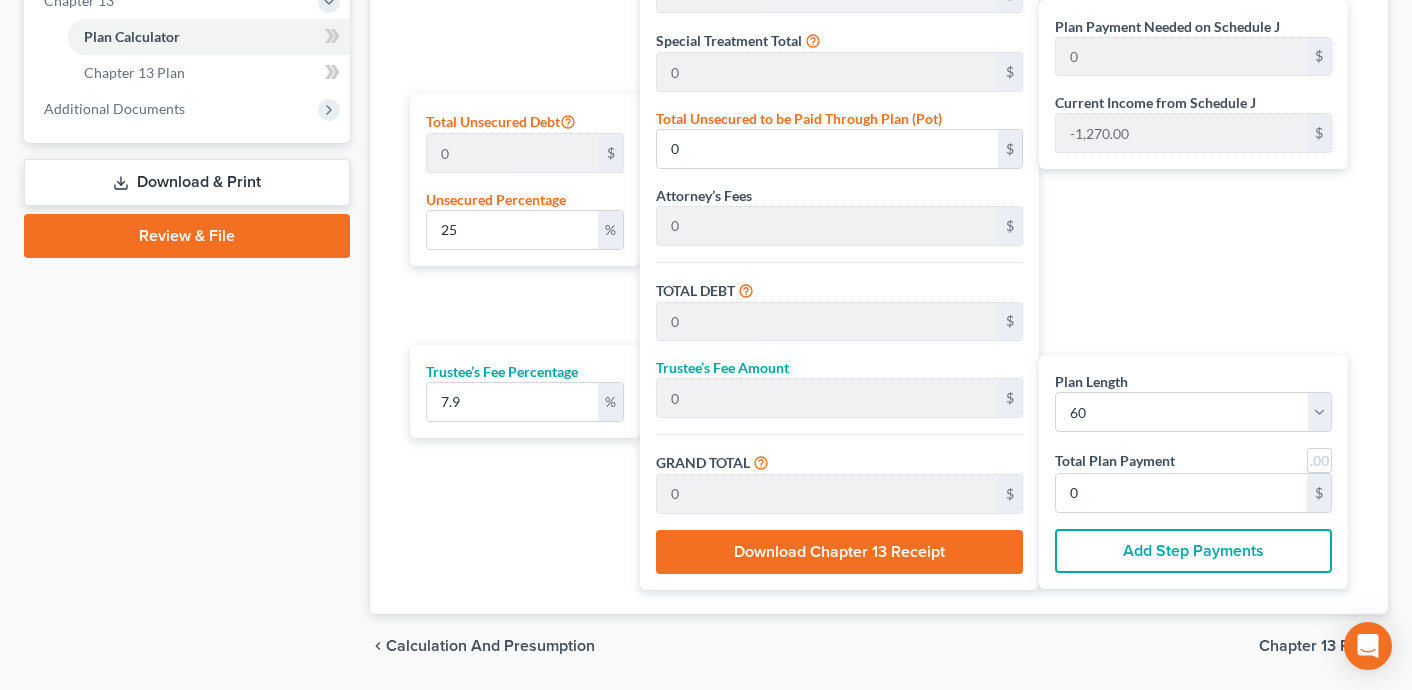scroll, scrollTop: 899, scrollLeft: 0, axis: vertical 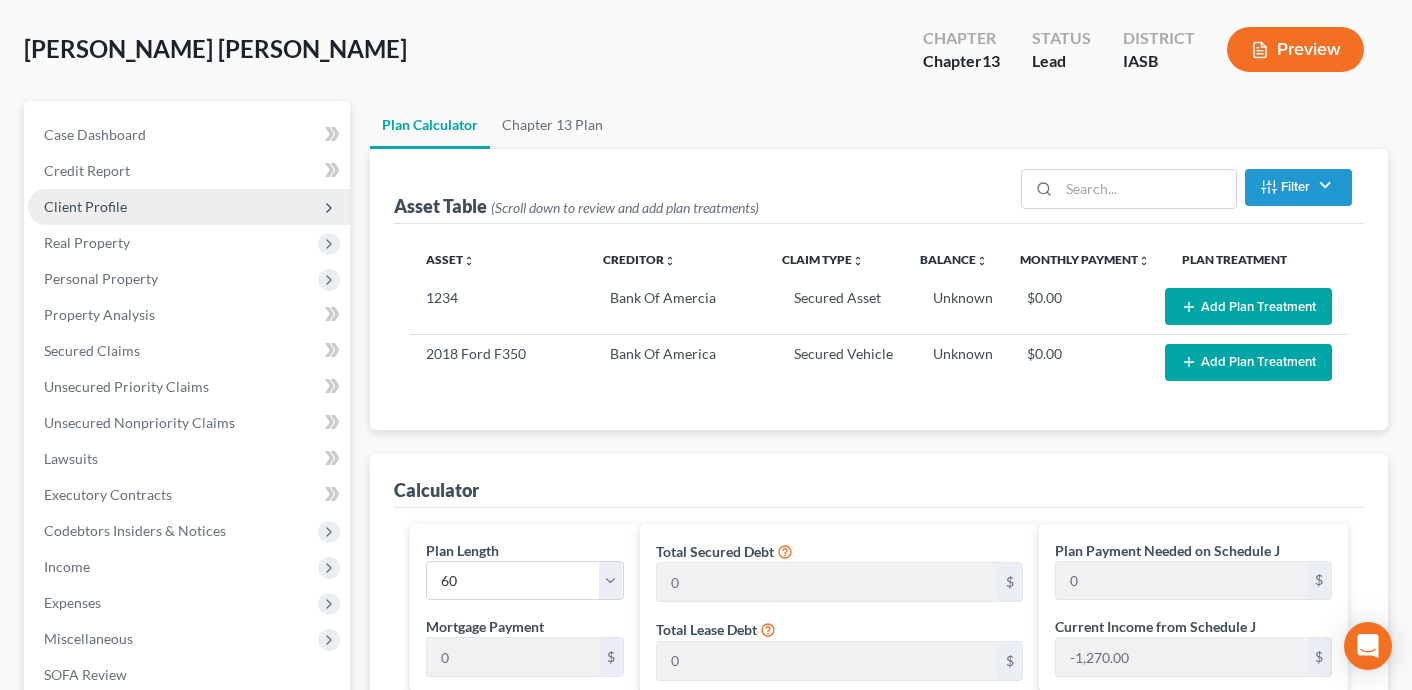 click on "Client Profile" at bounding box center [189, 207] 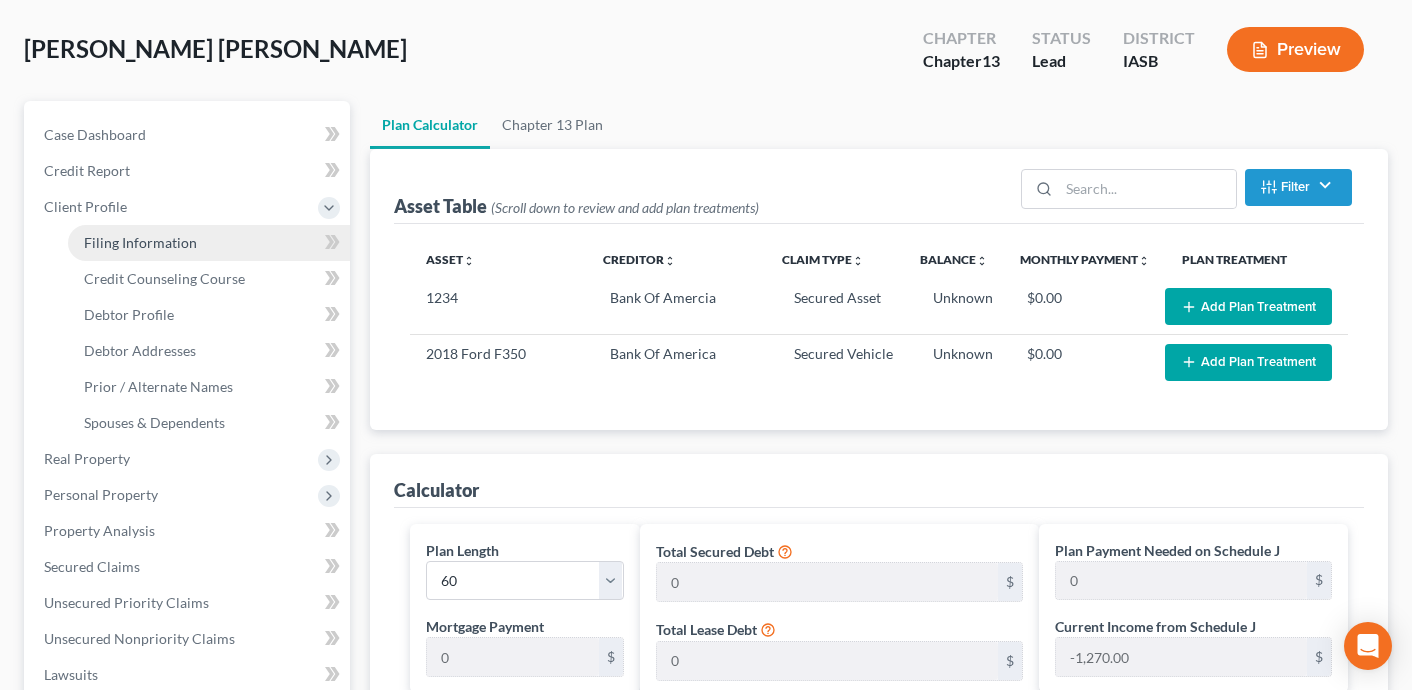 click on "Filing Information" at bounding box center (140, 242) 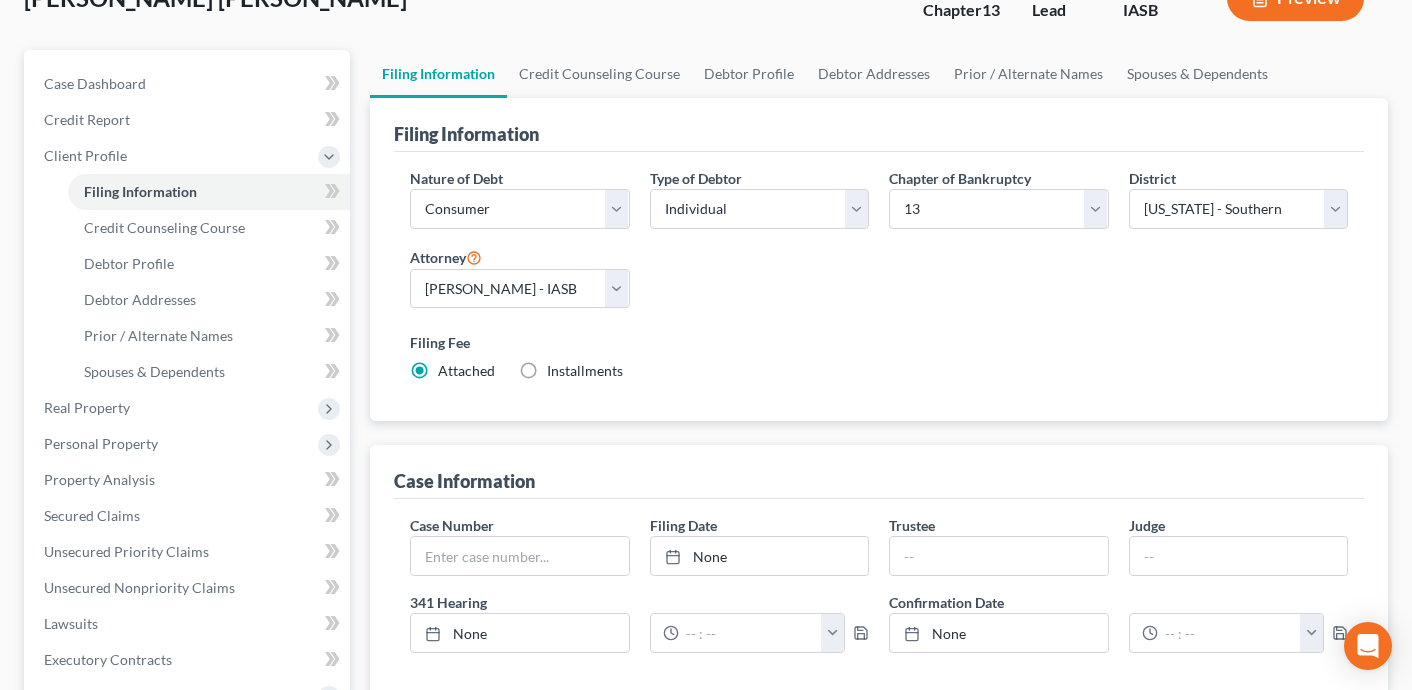 scroll, scrollTop: 161, scrollLeft: 0, axis: vertical 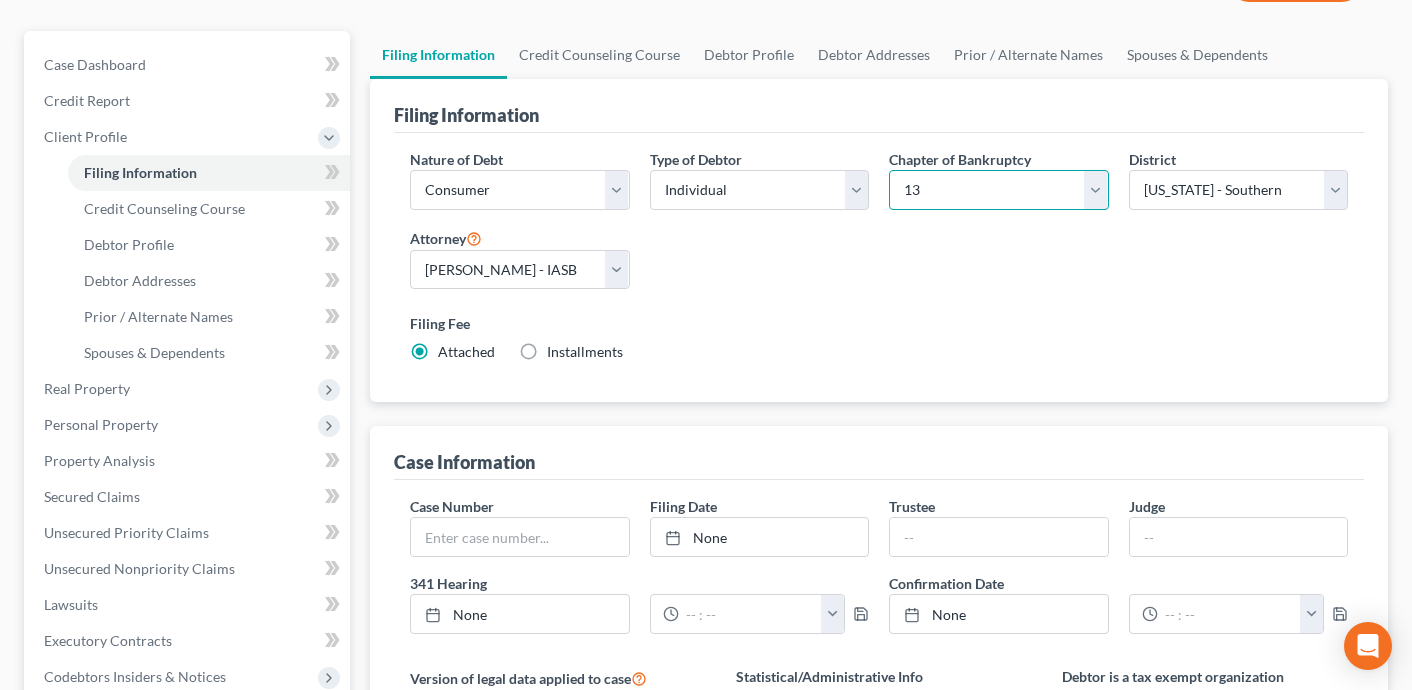 click on "Select 7 11 12 13" at bounding box center (999, 190) 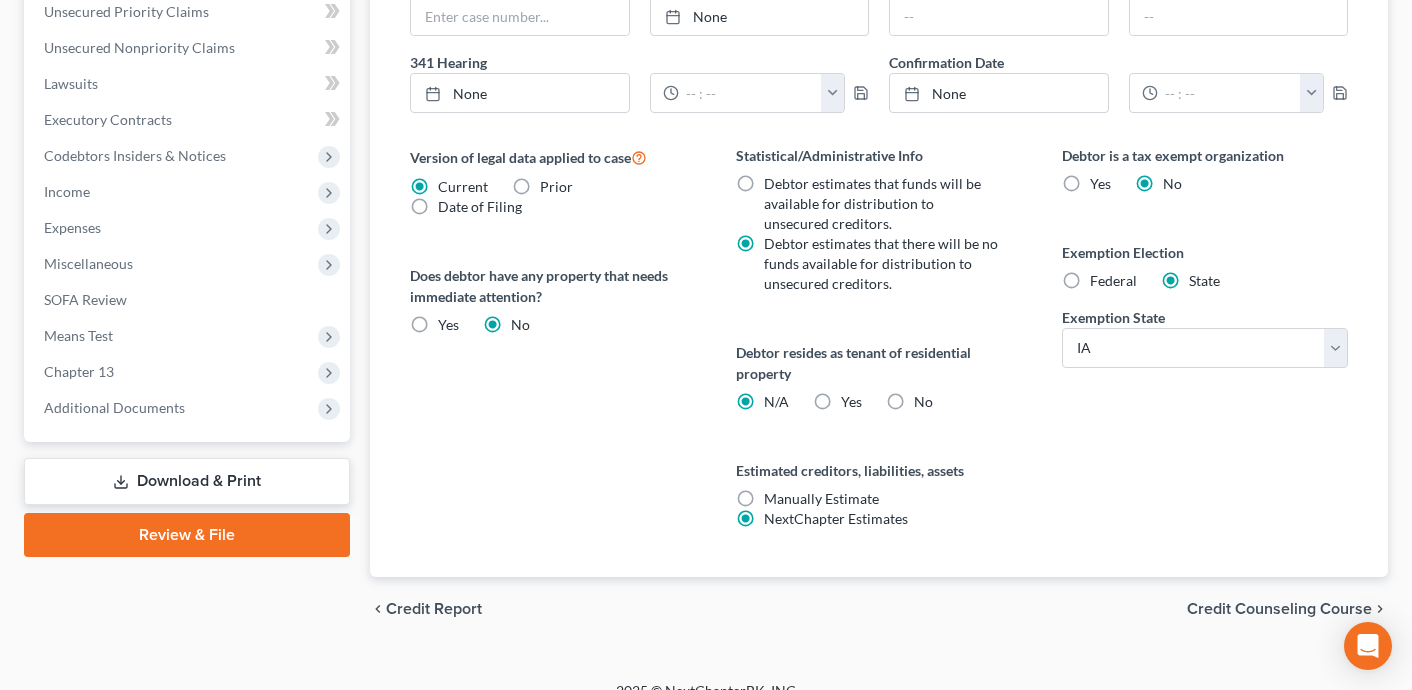 scroll, scrollTop: 699, scrollLeft: 0, axis: vertical 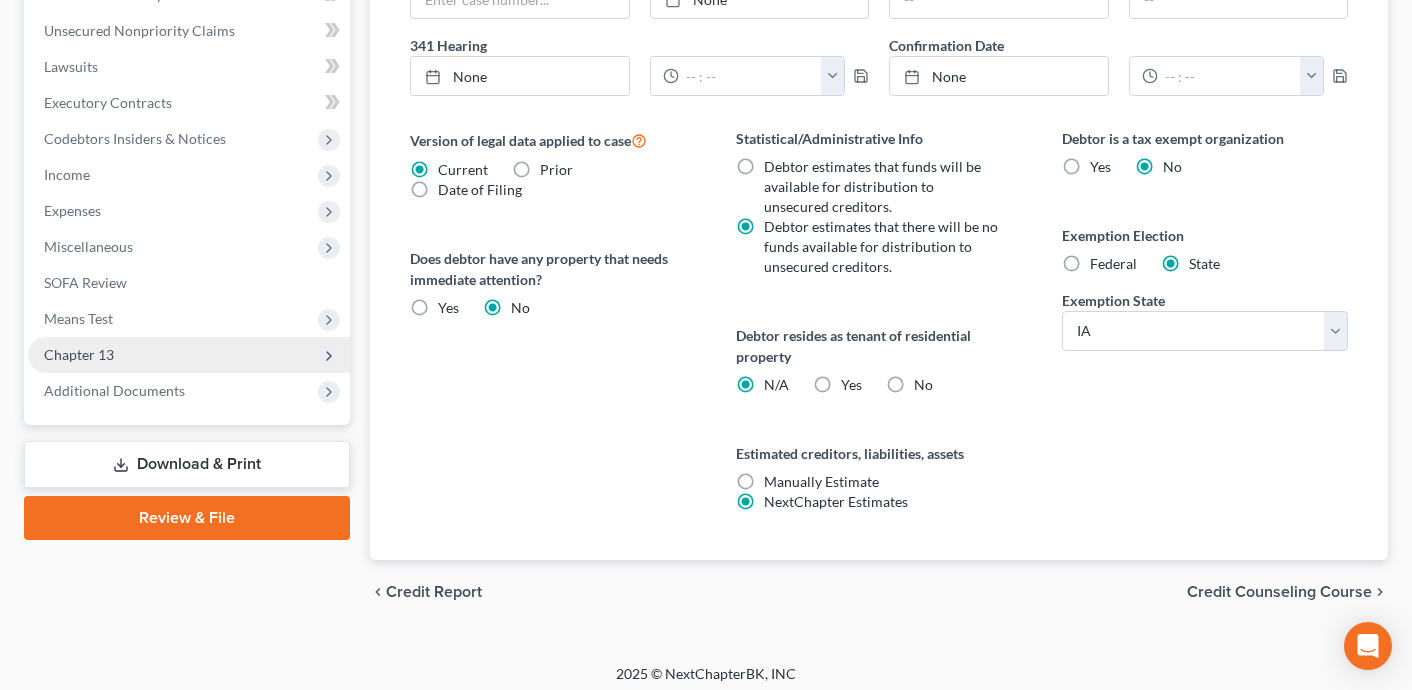 click on "Chapter 13" at bounding box center (189, 355) 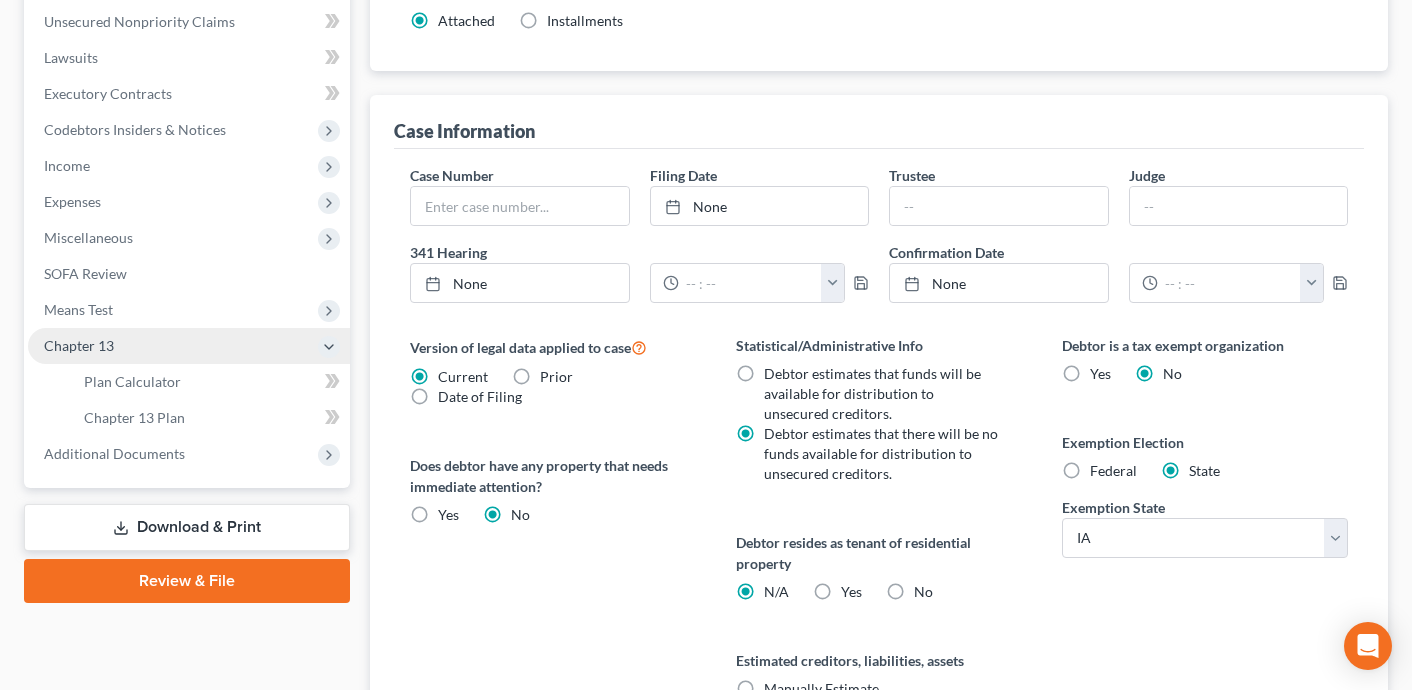 scroll, scrollTop: 483, scrollLeft: 0, axis: vertical 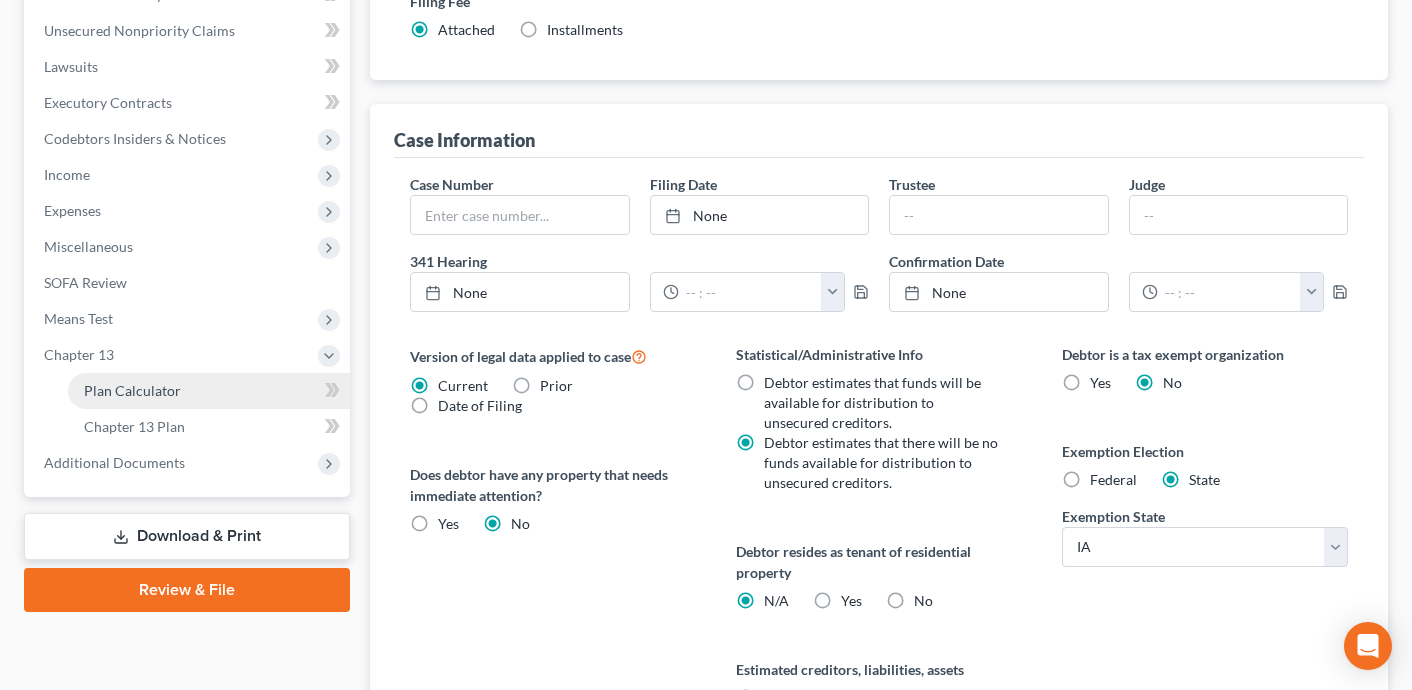 click on "Plan Calculator" at bounding box center (209, 391) 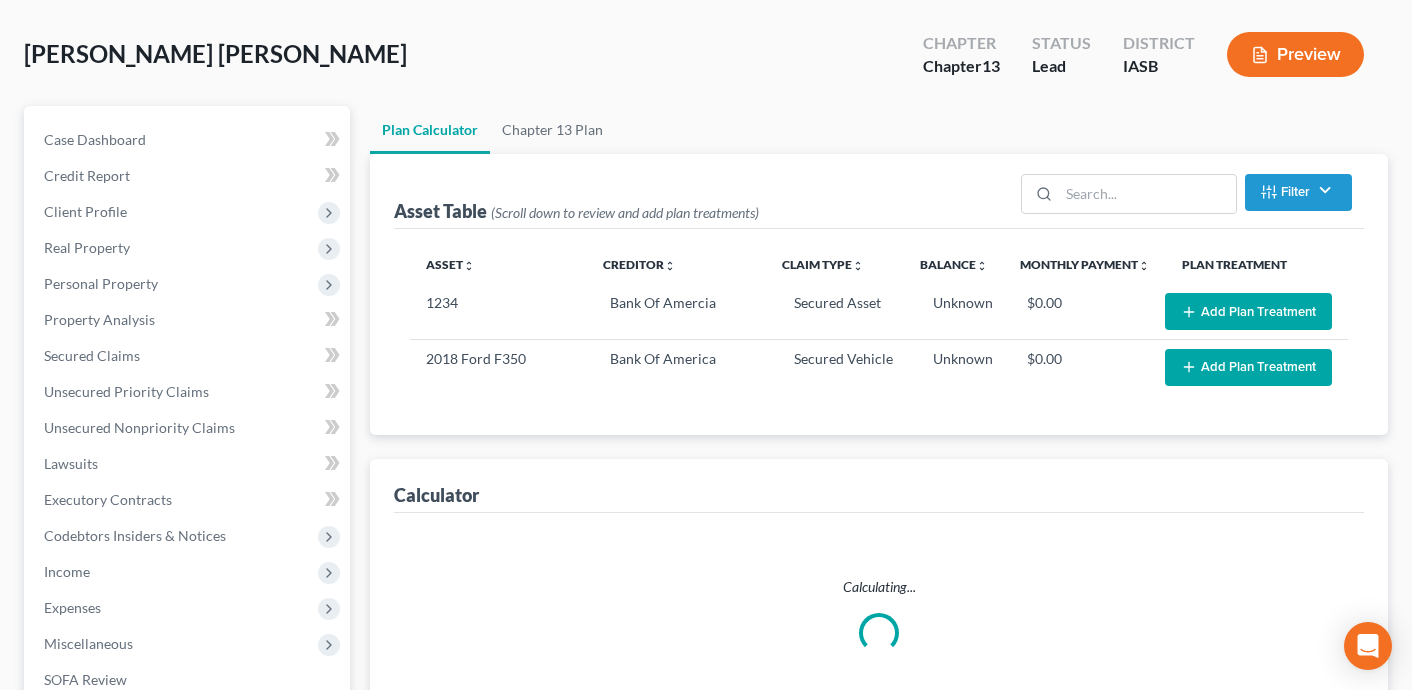 scroll, scrollTop: 4, scrollLeft: 0, axis: vertical 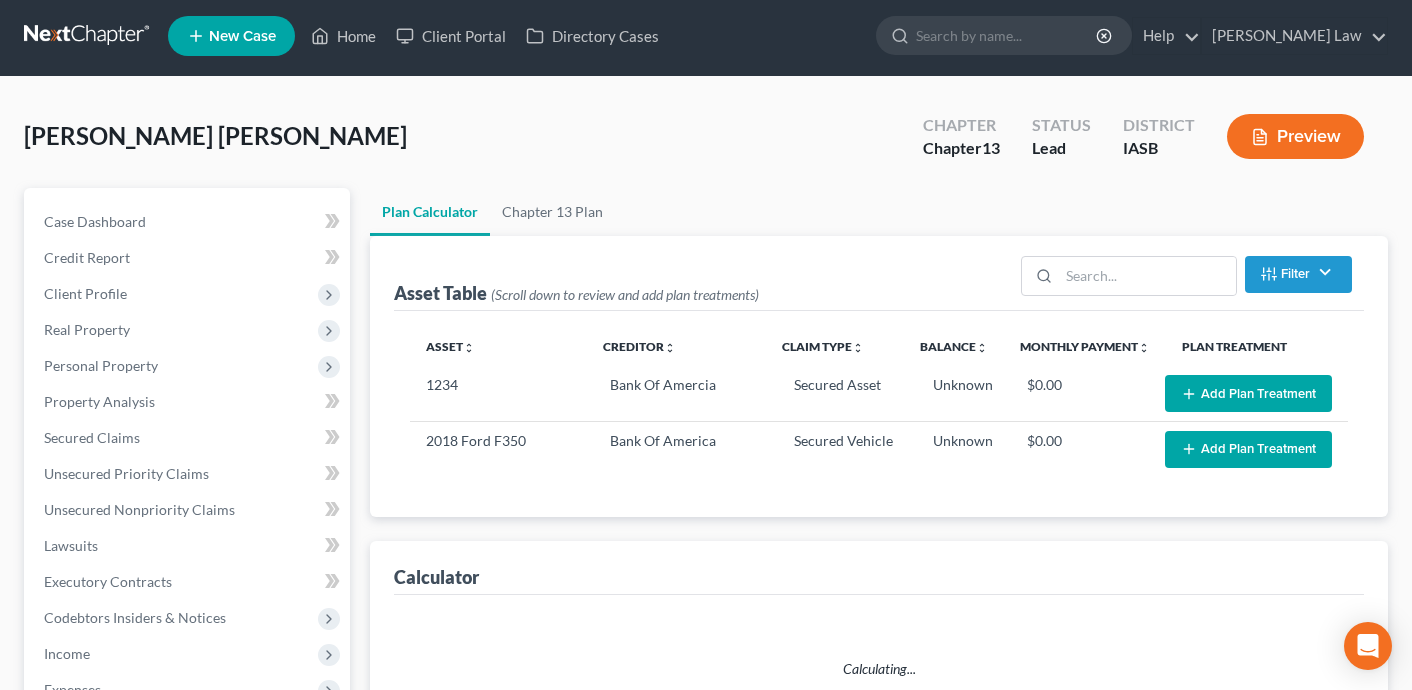 select on "59" 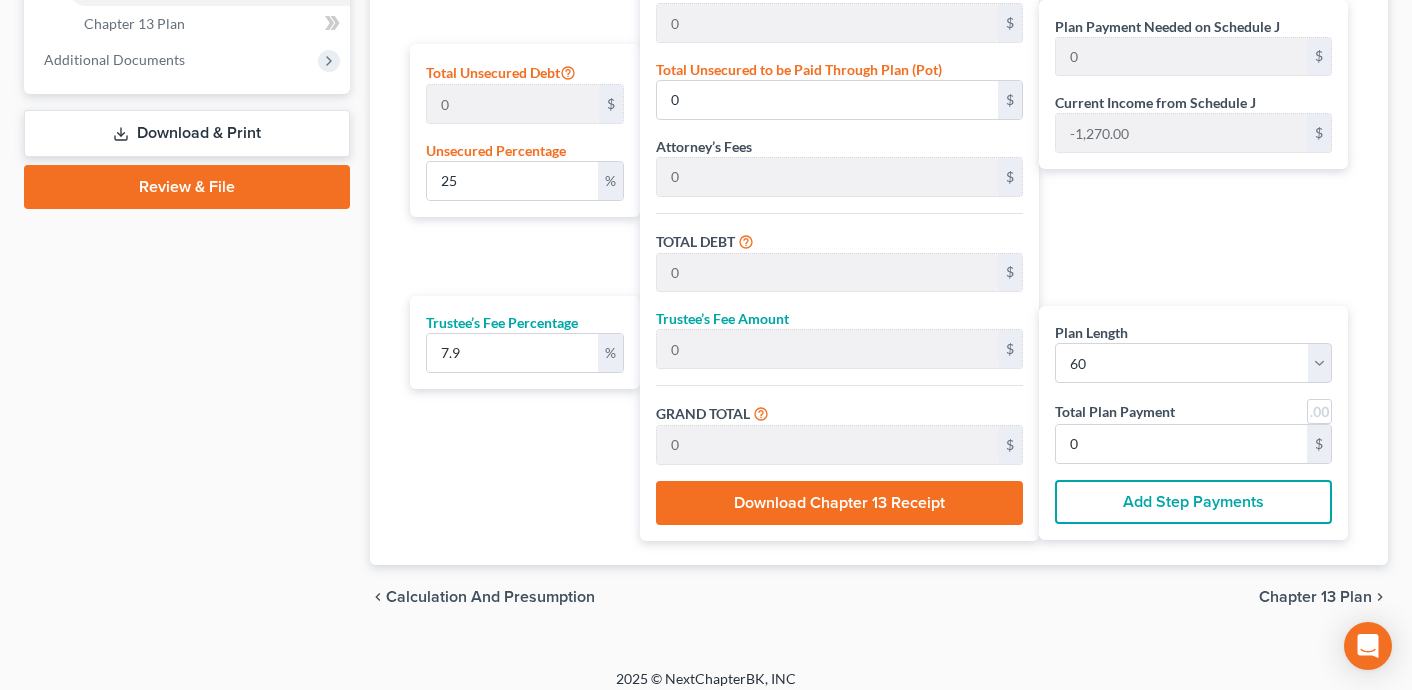 scroll, scrollTop: 900, scrollLeft: 0, axis: vertical 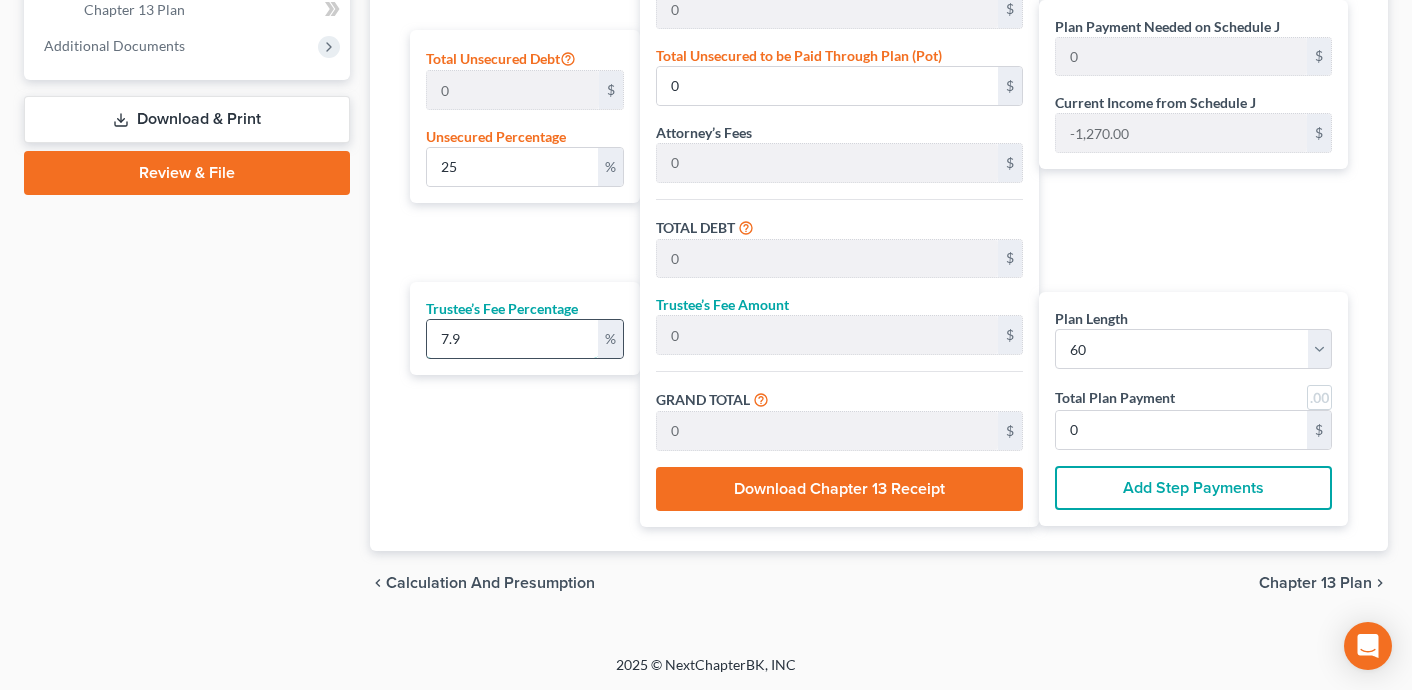 click on "7.9" at bounding box center [512, 339] 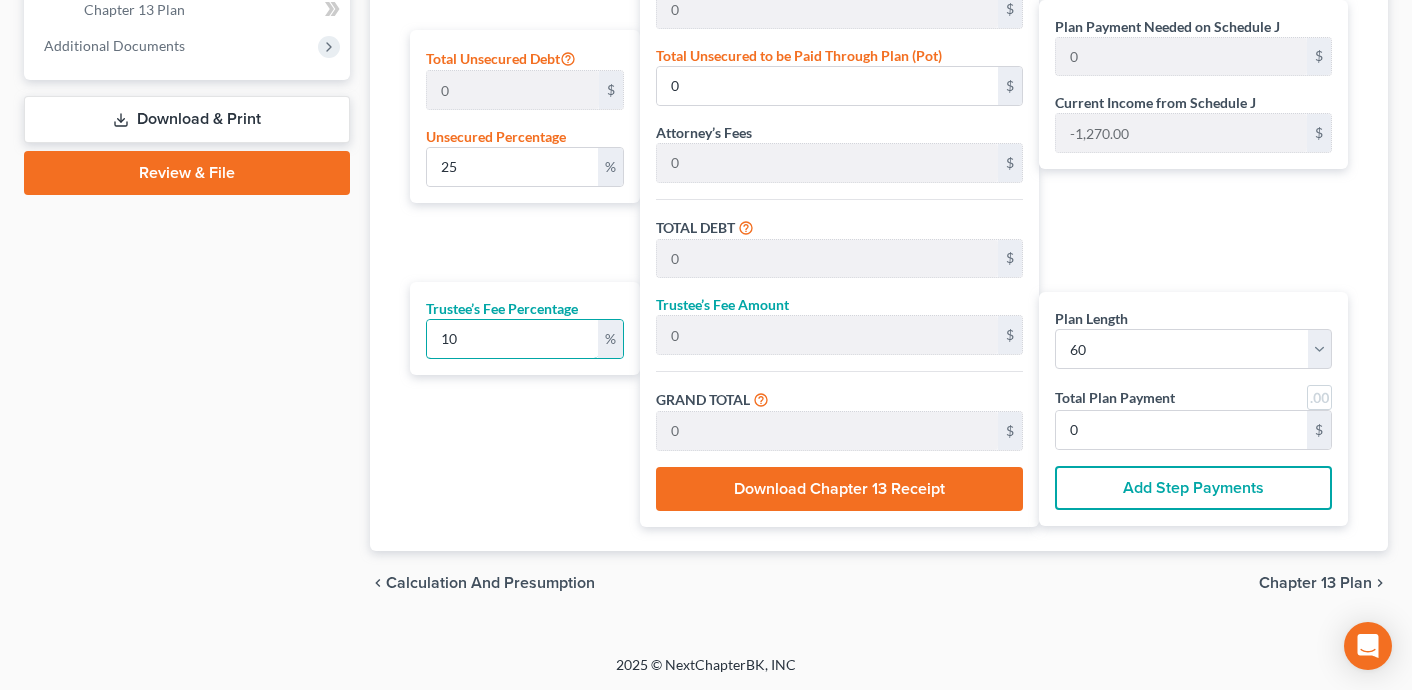 type on "10" 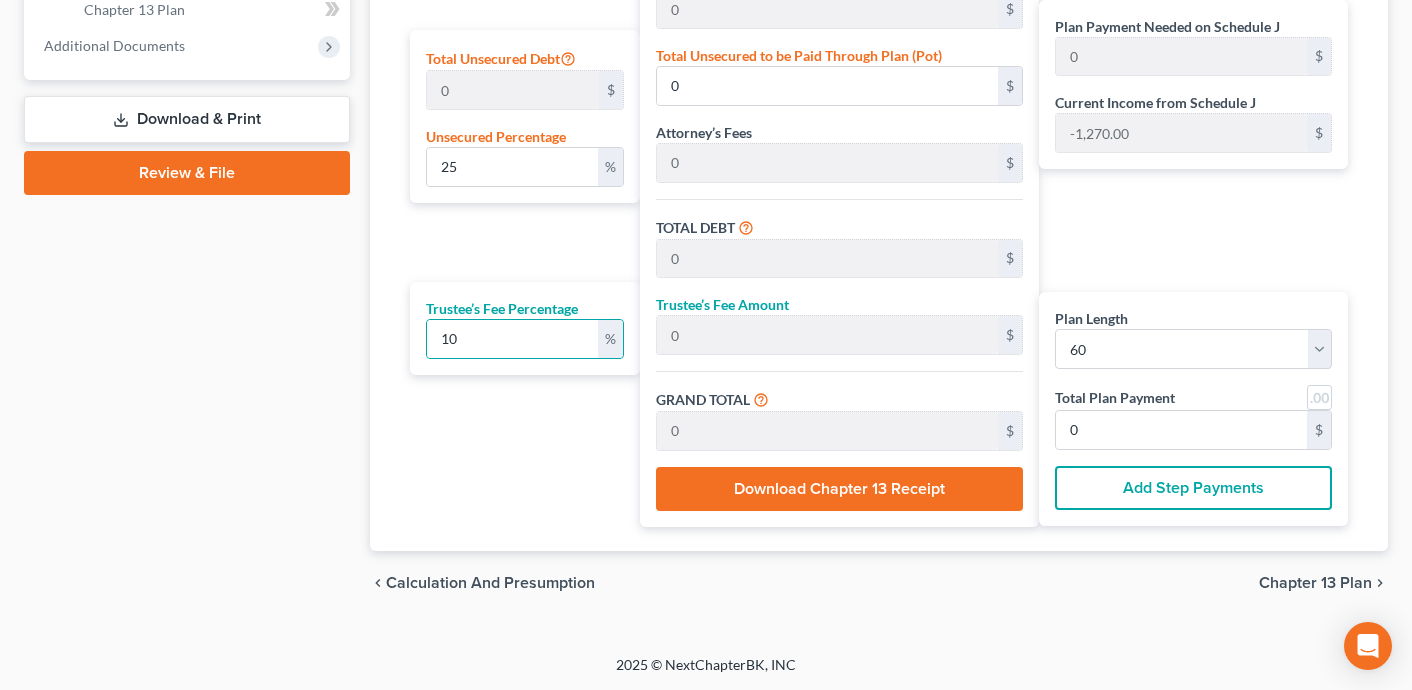 click on "chevron_left
Calculation and Presumption
Chapter 13 Plan
chevron_right" at bounding box center (879, 583) 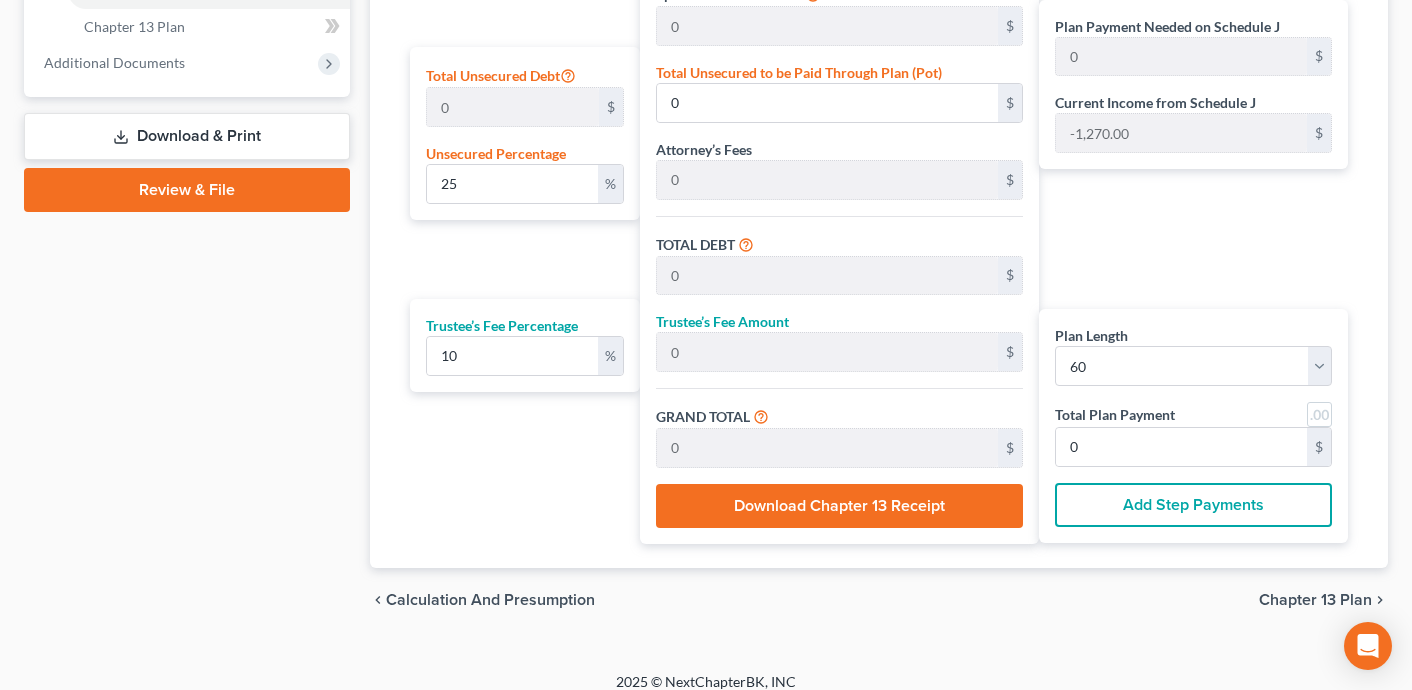 scroll, scrollTop: 886, scrollLeft: 0, axis: vertical 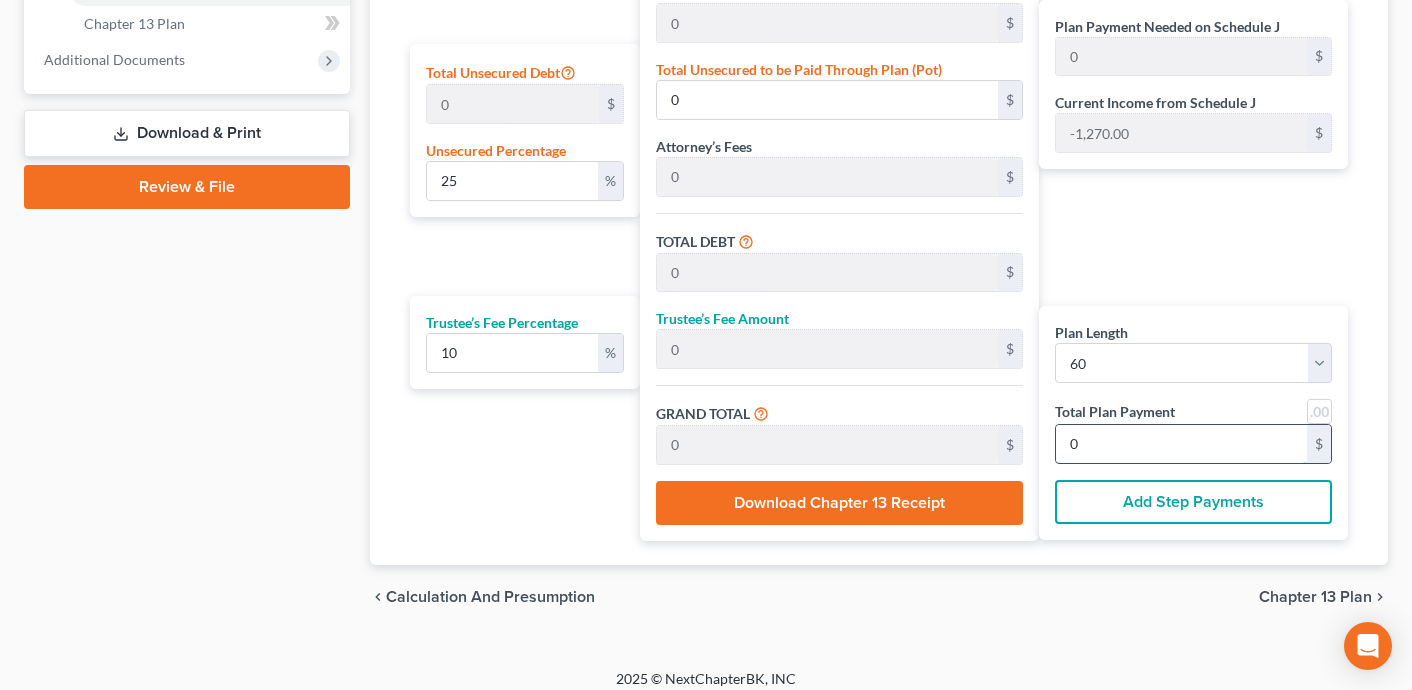 click on "0" at bounding box center [1181, 444] 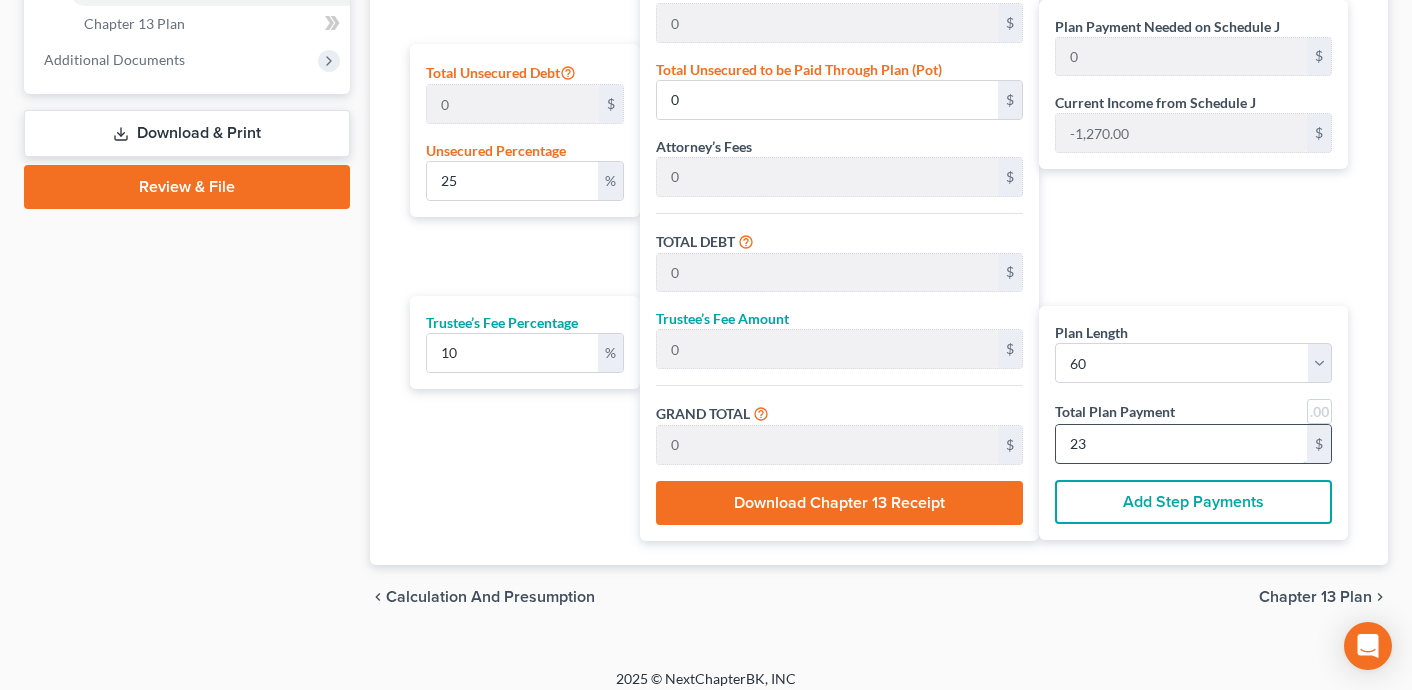 type on "2" 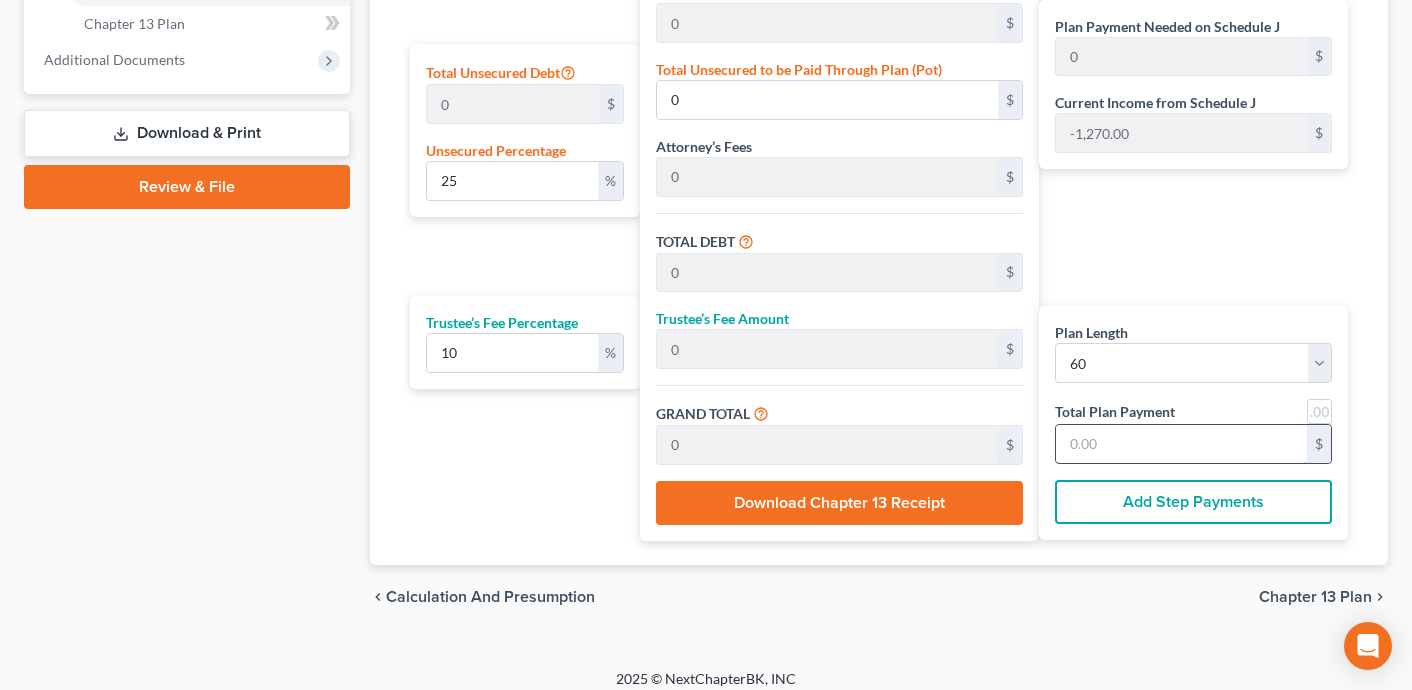 click at bounding box center (1181, 444) 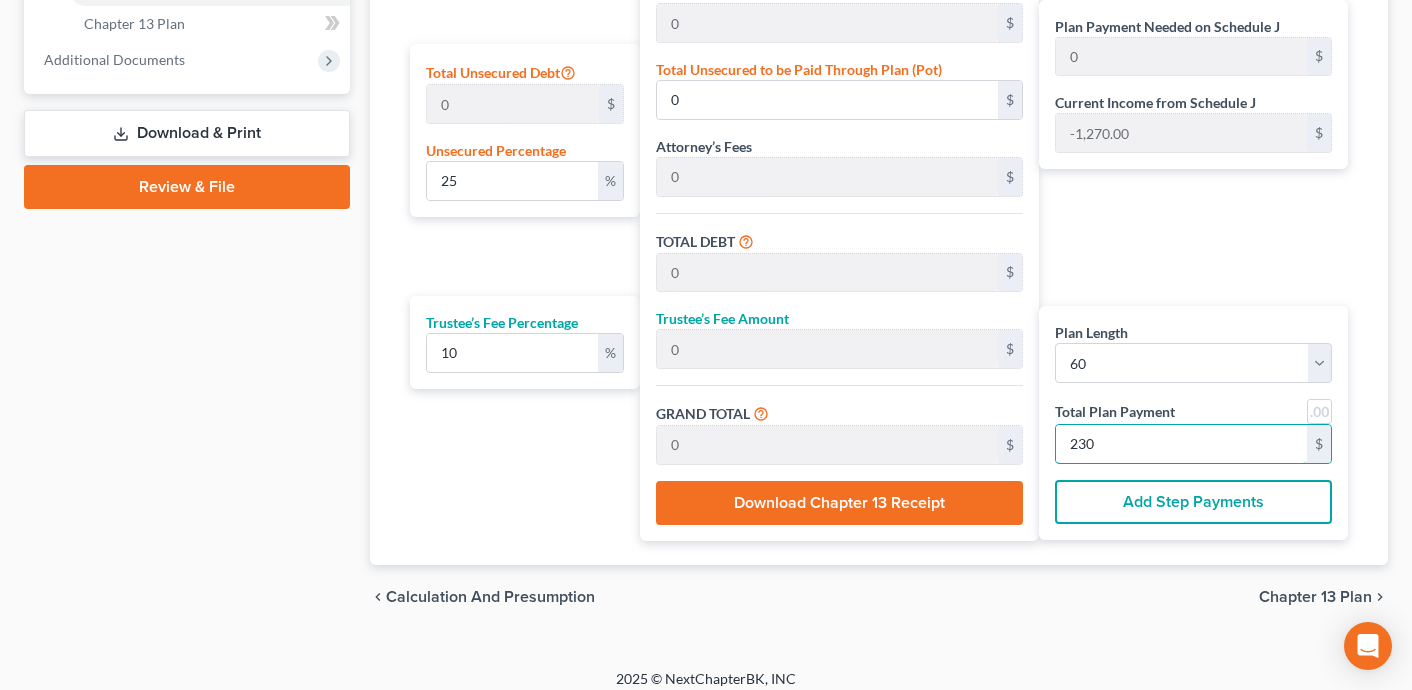 type on "230" 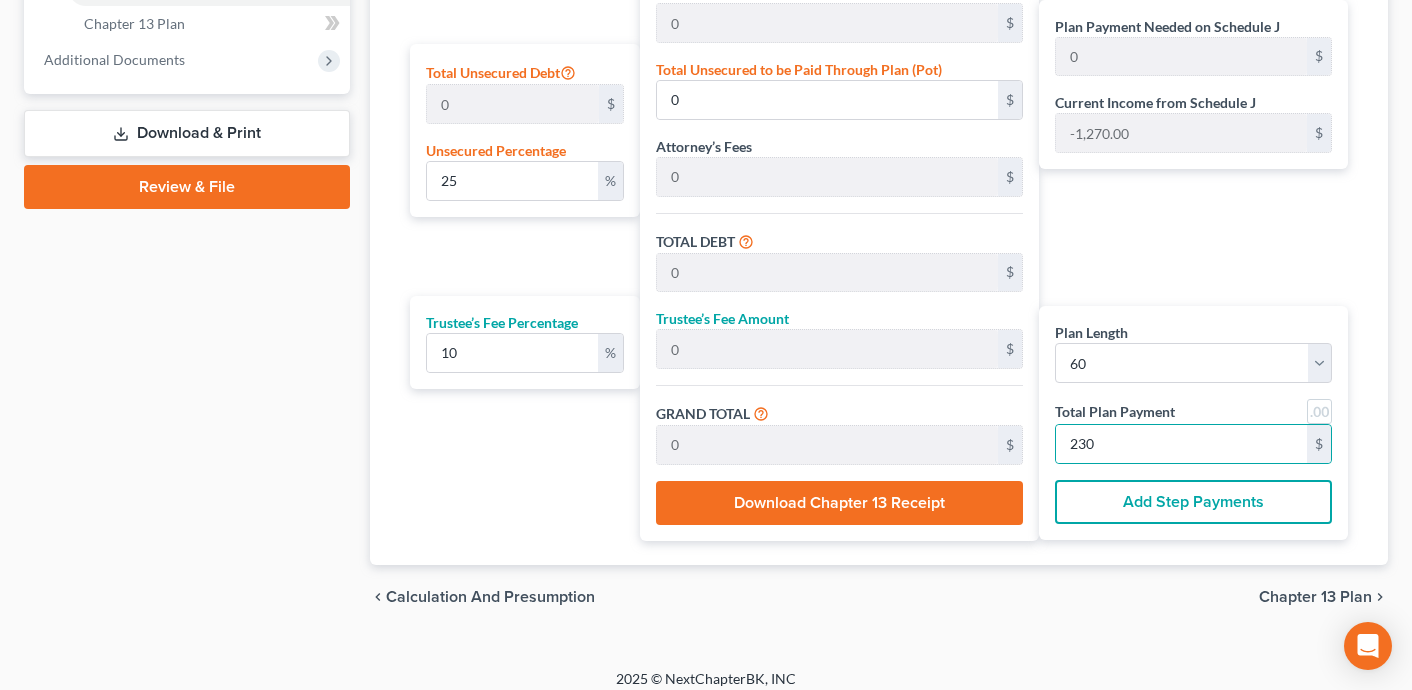 click on "chevron_left
Calculation and Presumption
Chapter 13 Plan
chevron_right" at bounding box center (879, 597) 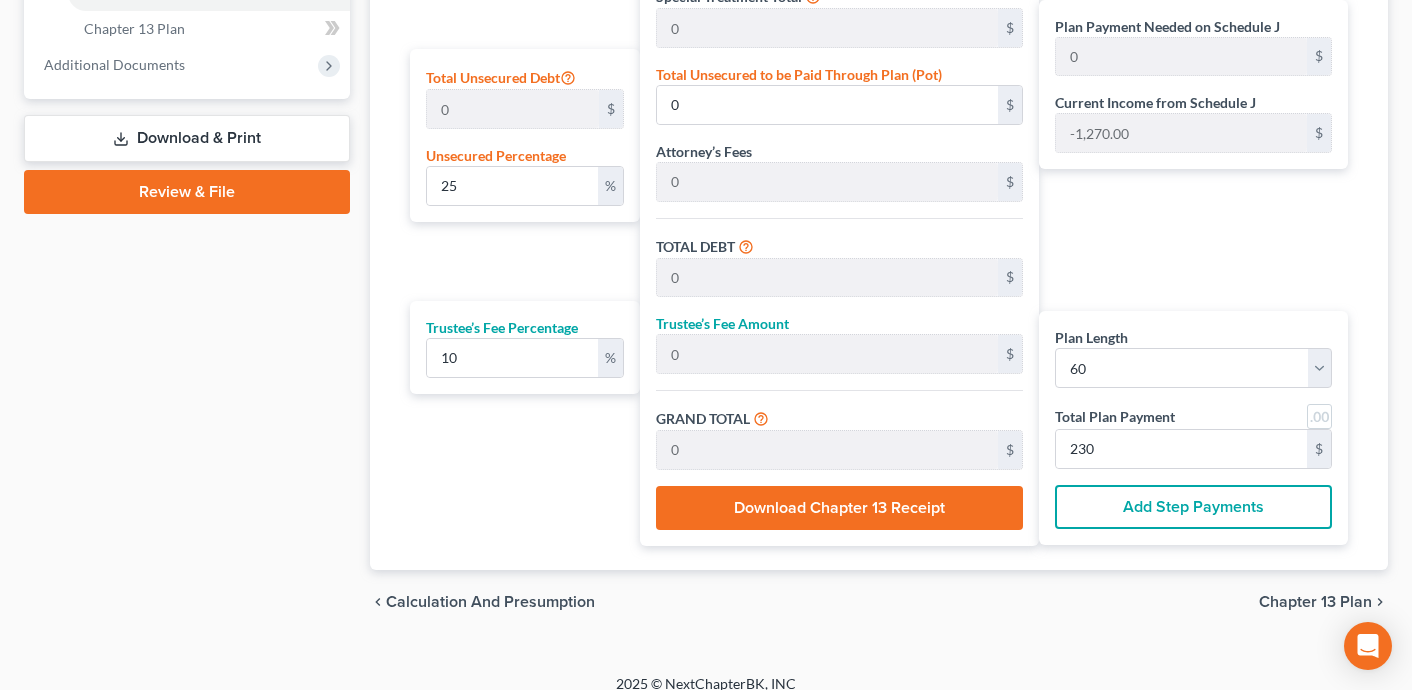 scroll, scrollTop: 900, scrollLeft: 0, axis: vertical 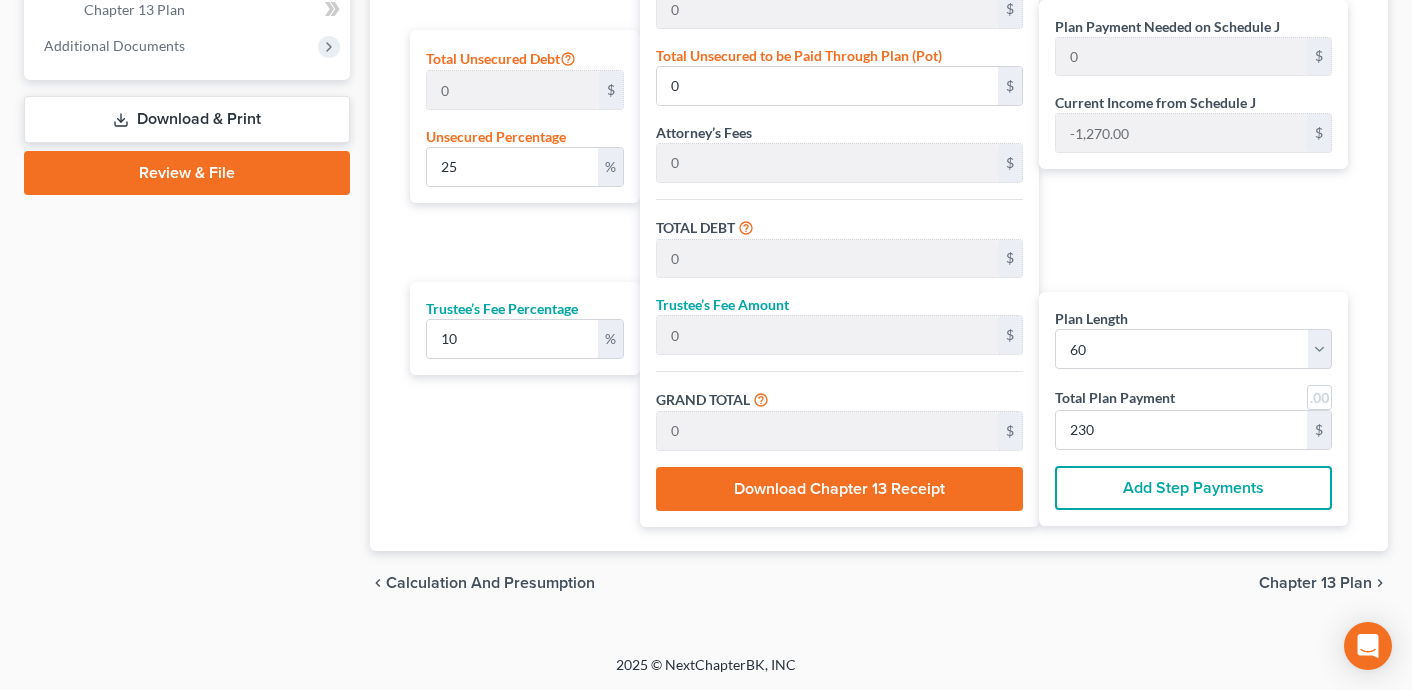click on "Add Step Payments" at bounding box center [1193, 488] 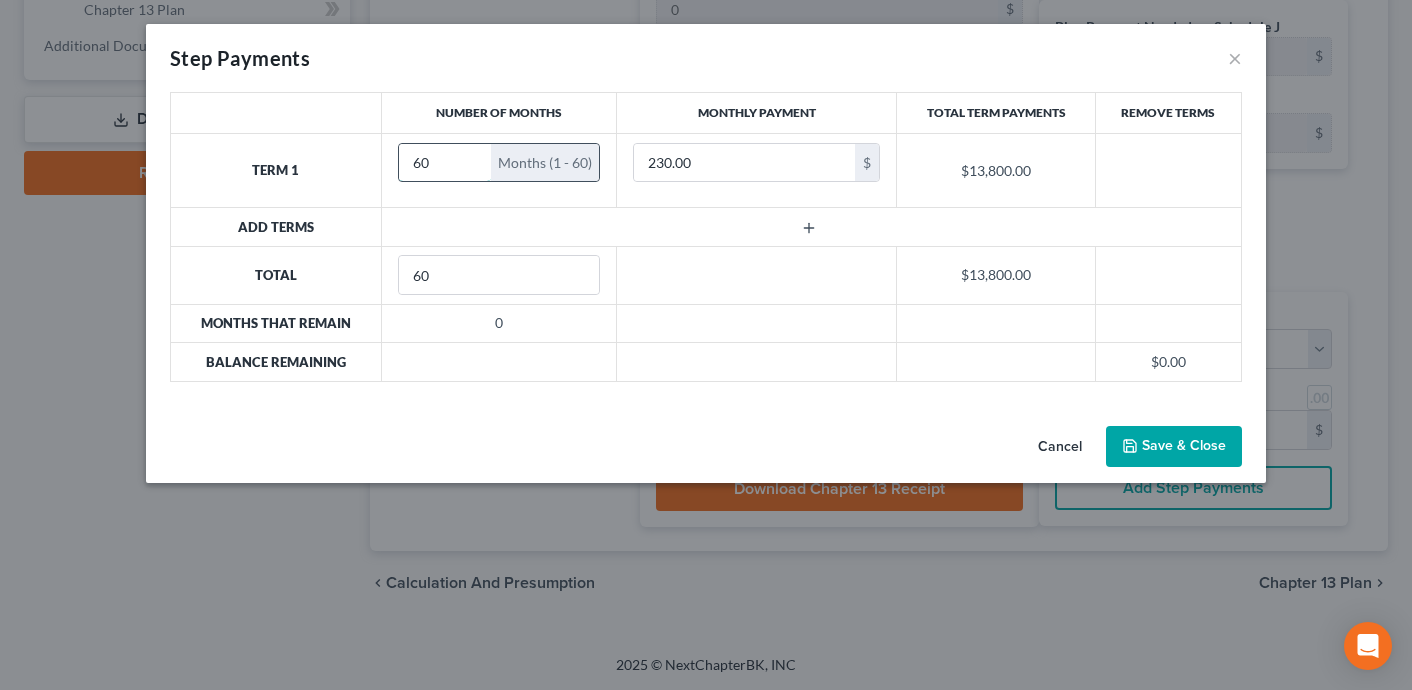 click on "60" at bounding box center [445, 163] 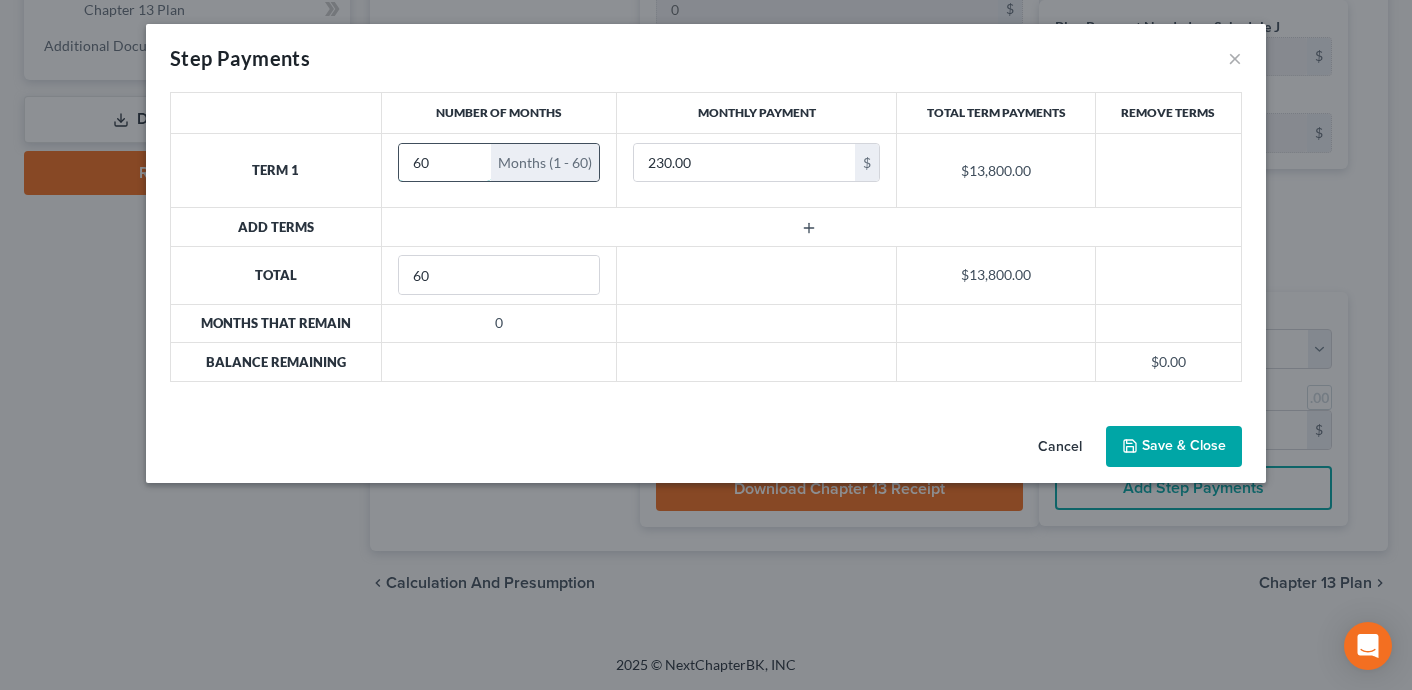 type on "6" 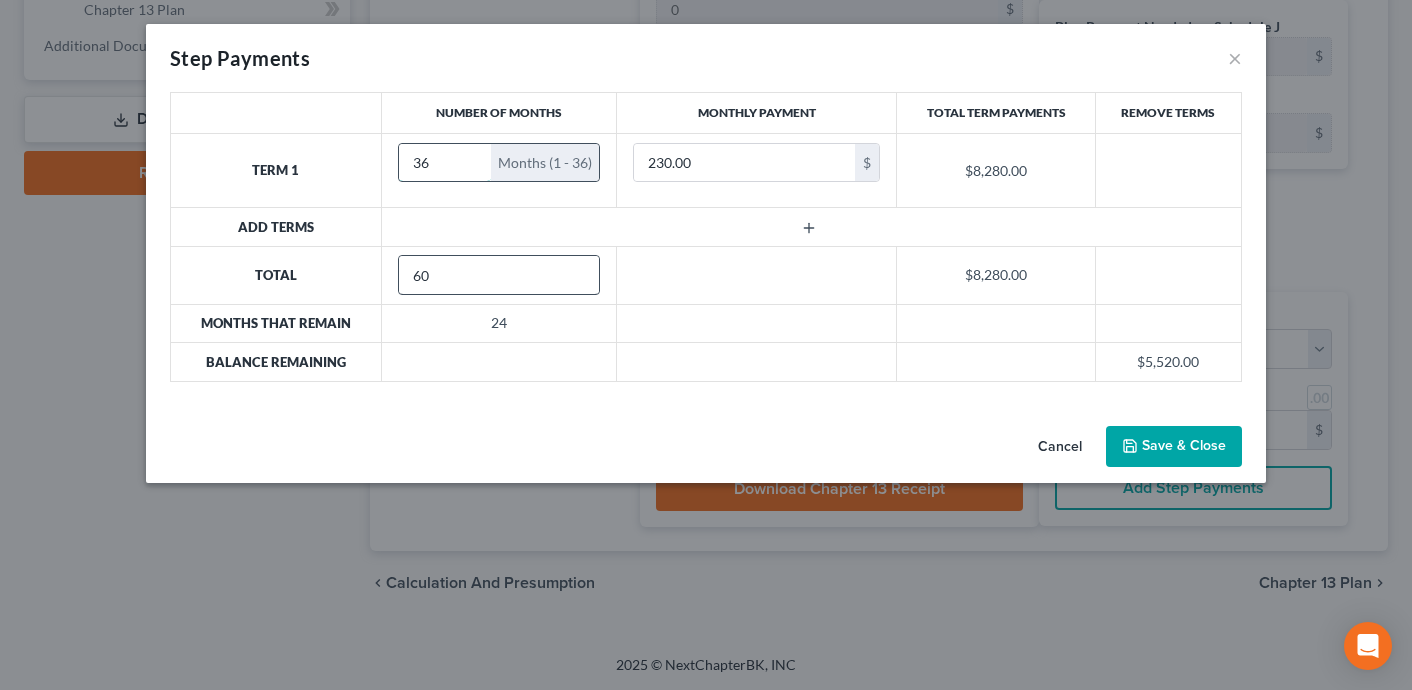 type on "36" 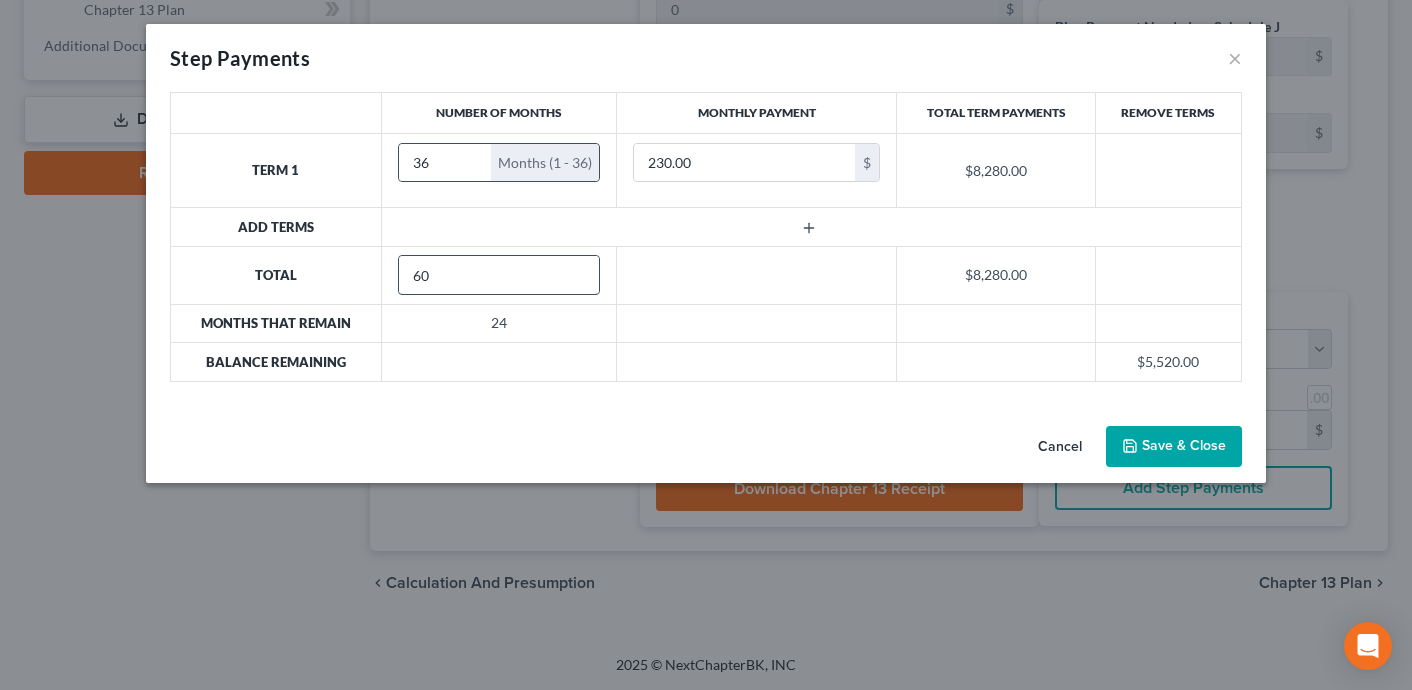 click on "60" at bounding box center (499, 275) 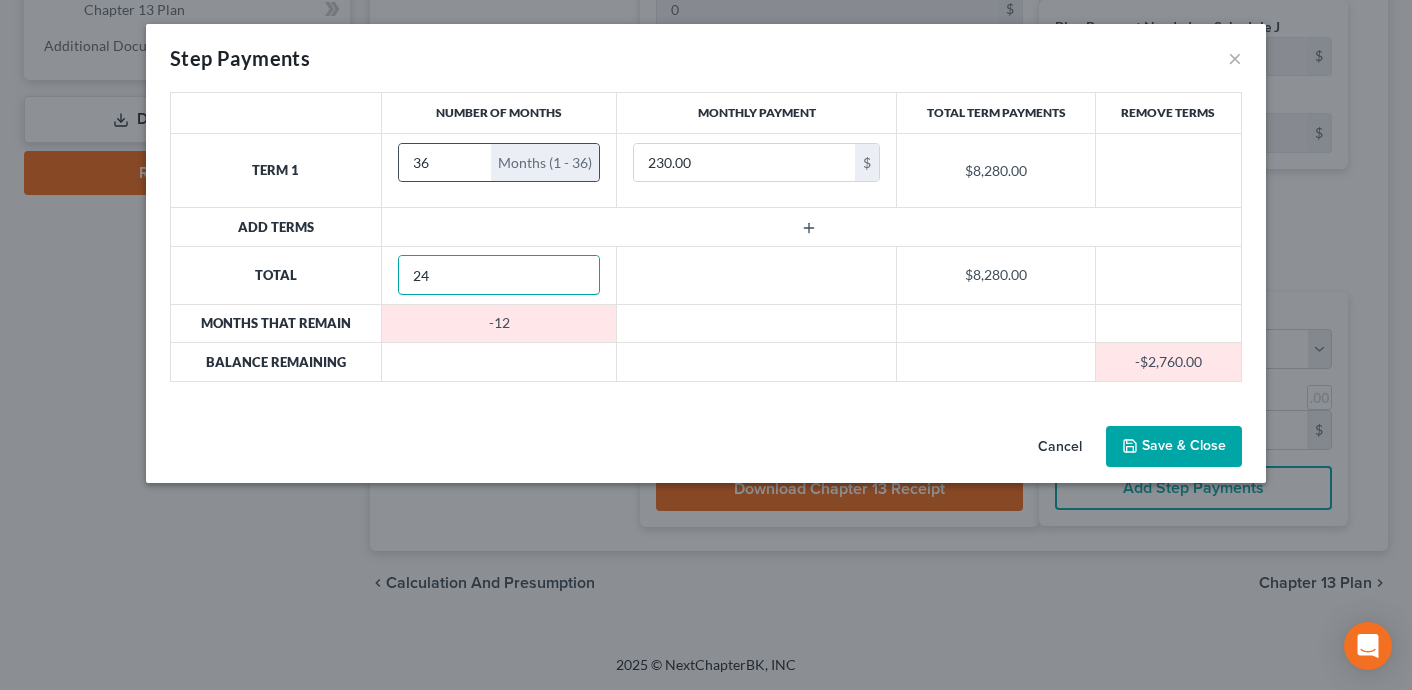 type on "24" 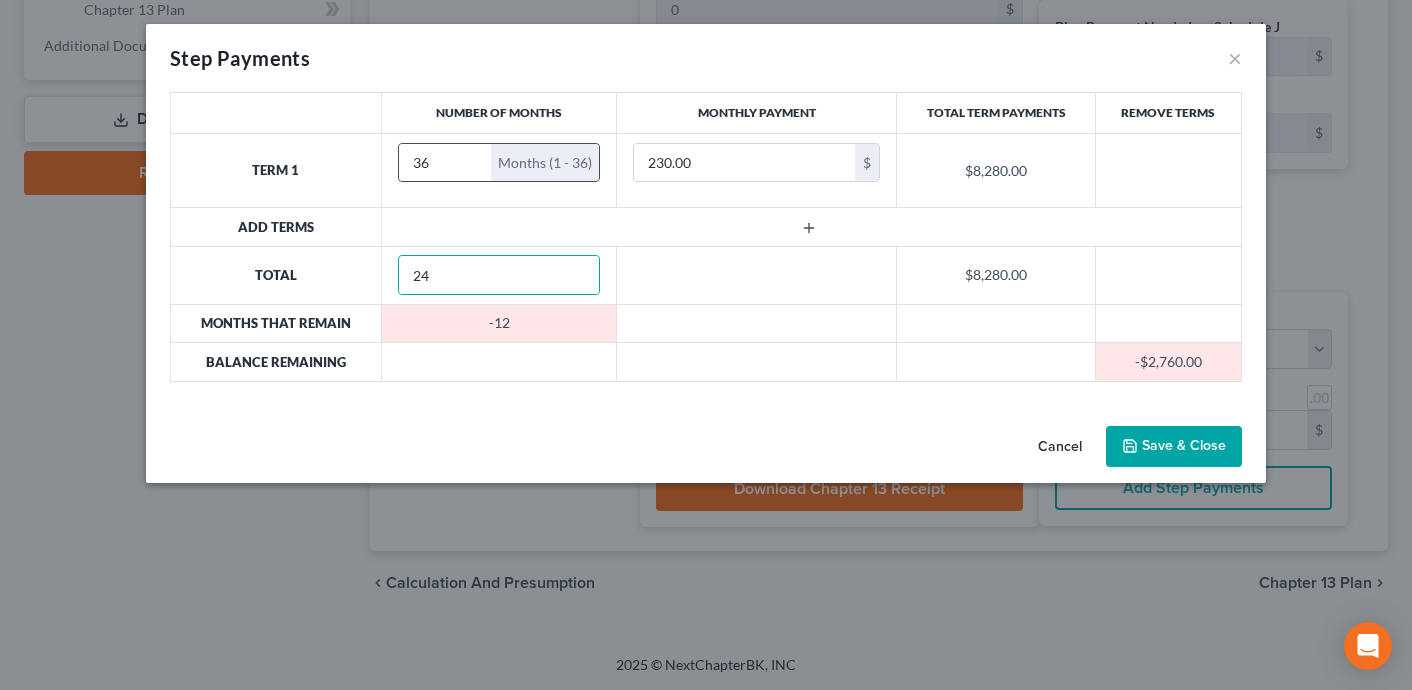 click at bounding box center (757, 275) 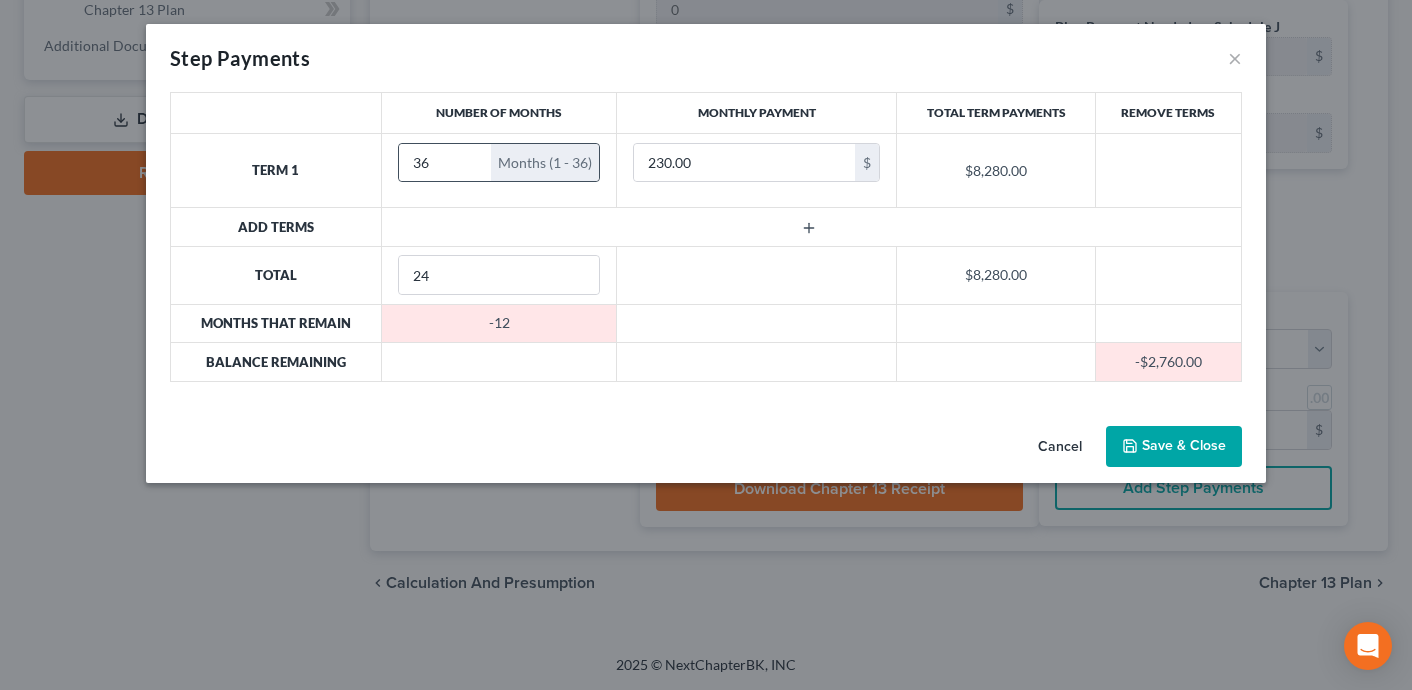 click 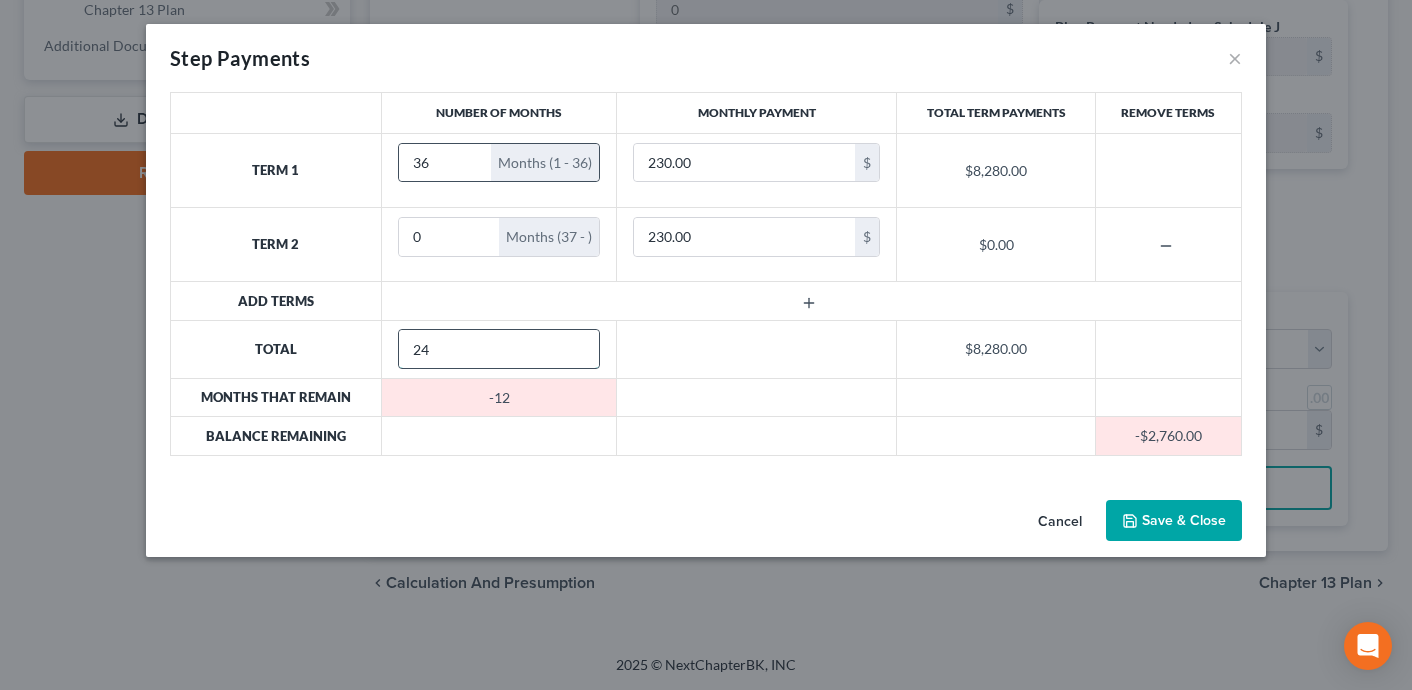 click on "24" at bounding box center [499, 349] 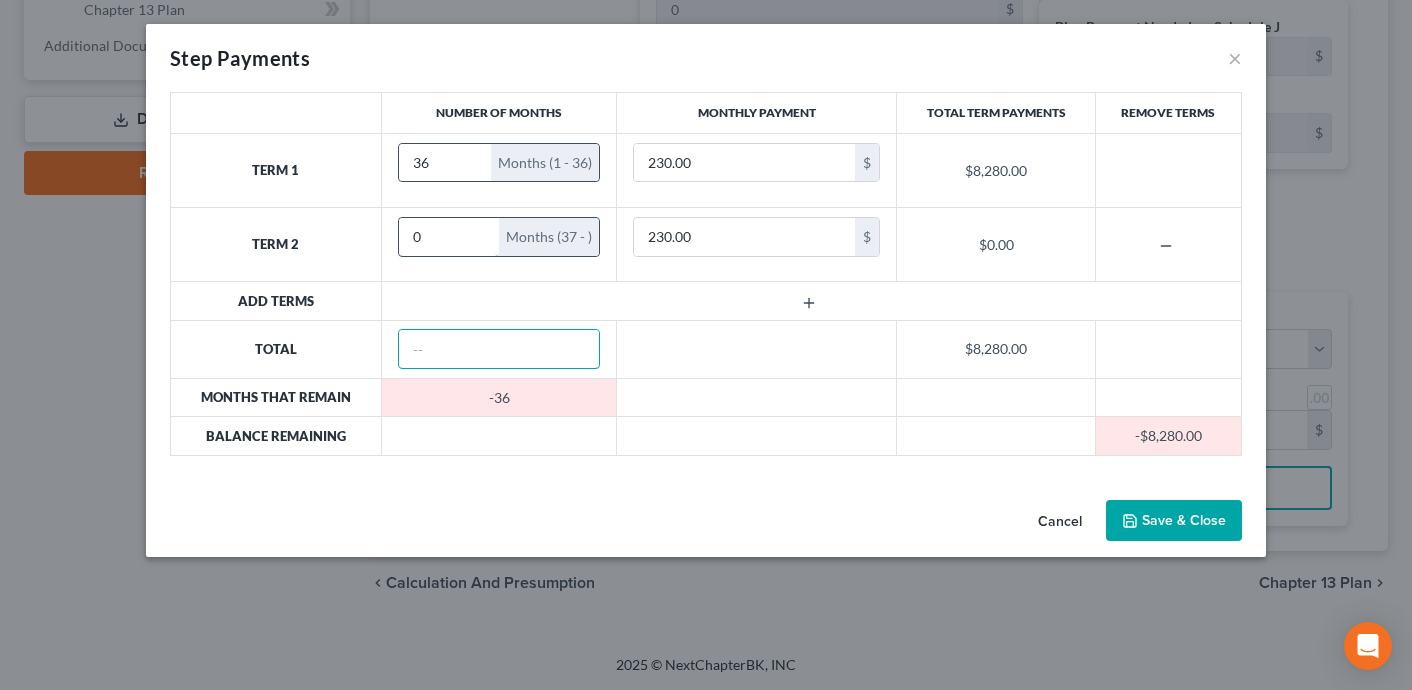 type 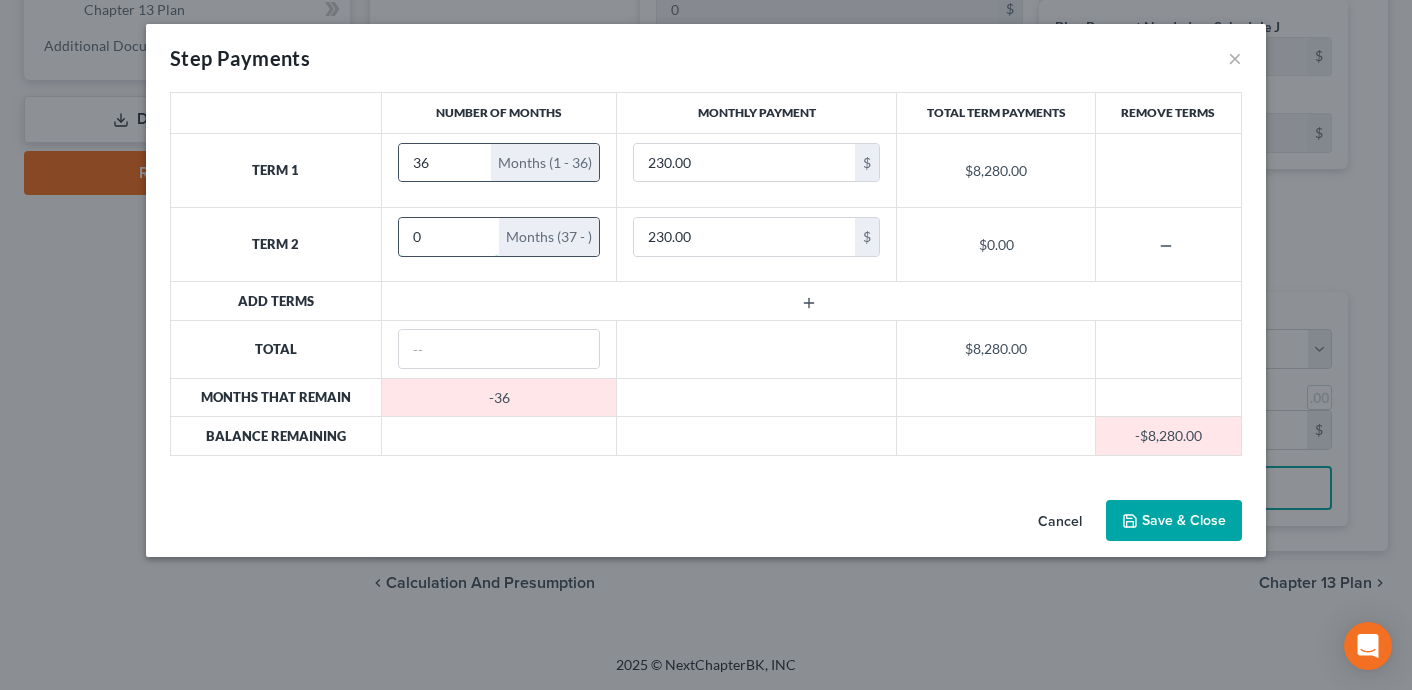 click on "0" at bounding box center (449, 237) 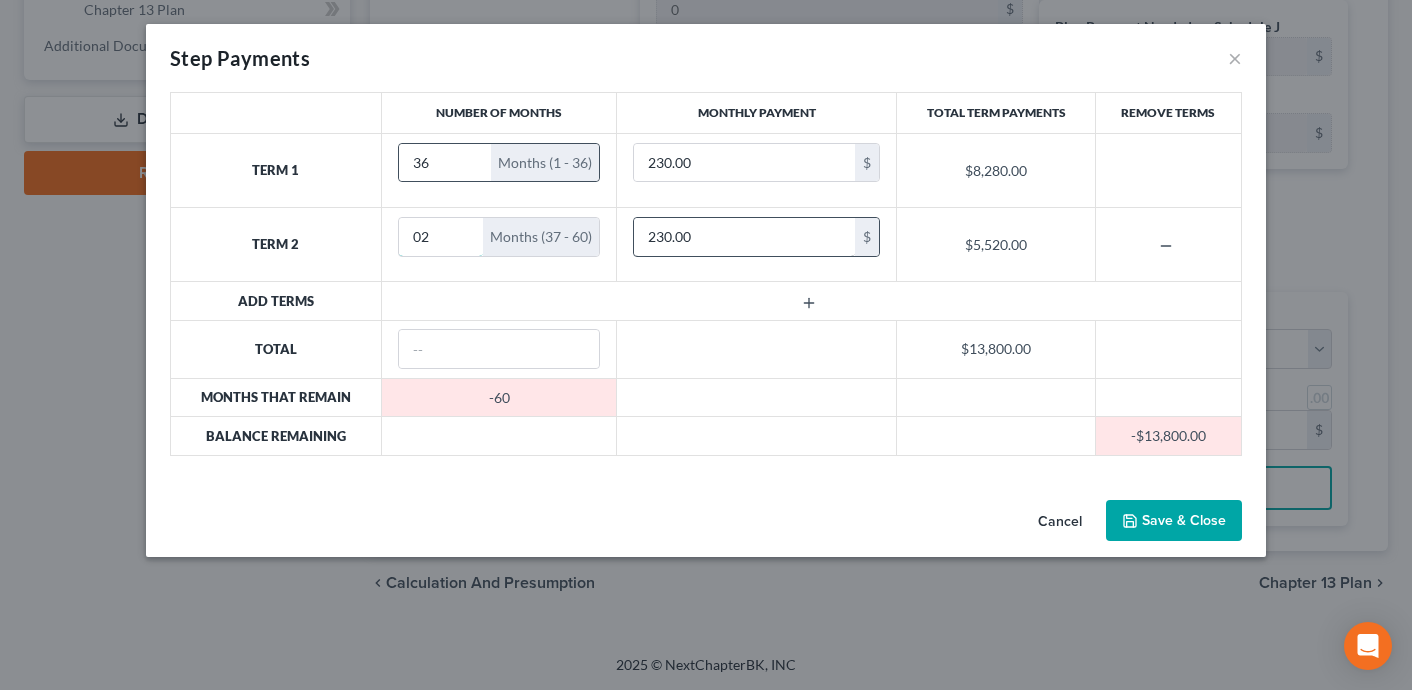 type on "0" 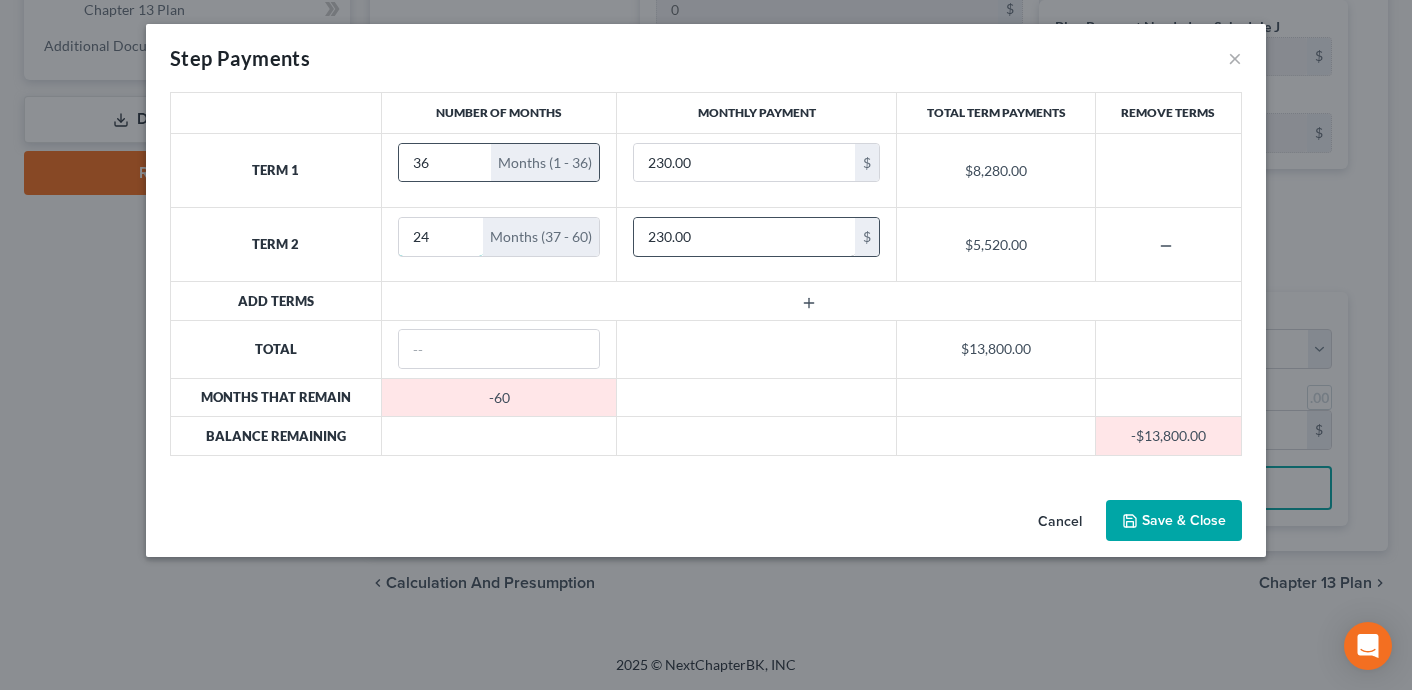 type on "24" 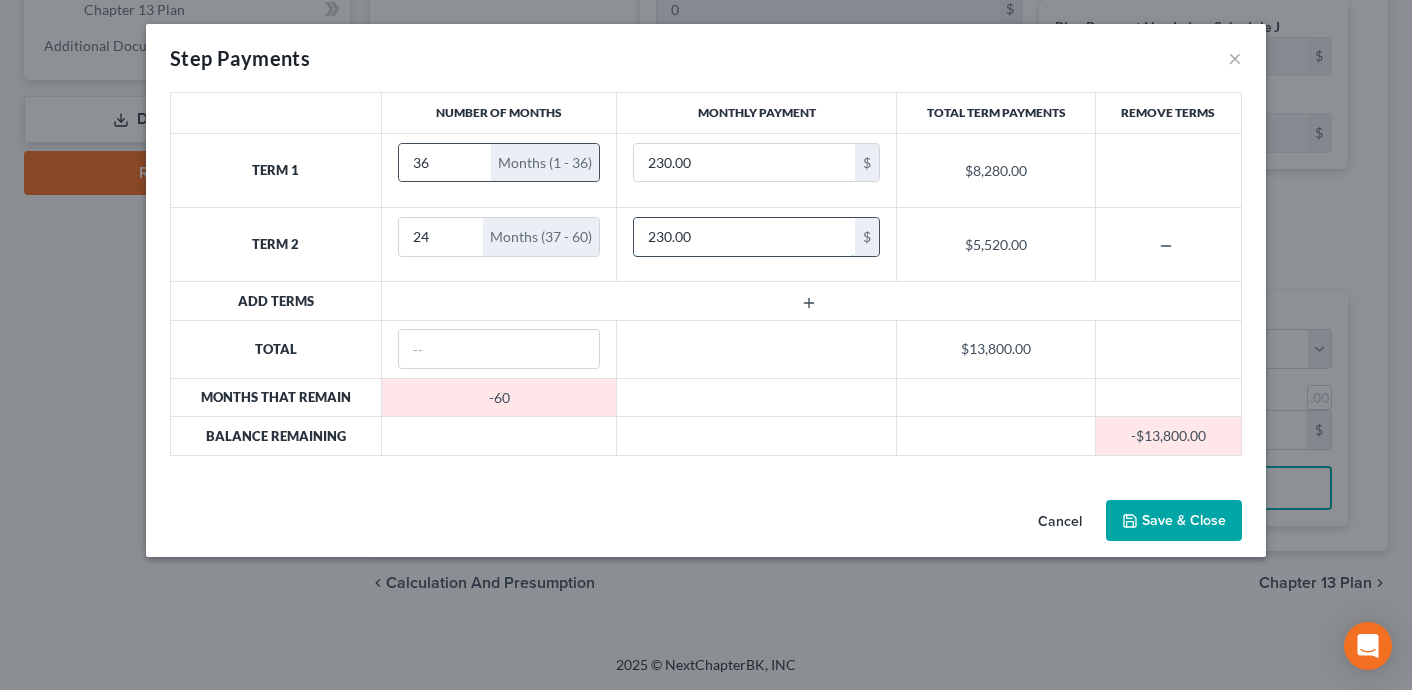 click on "230.00" at bounding box center [744, 237] 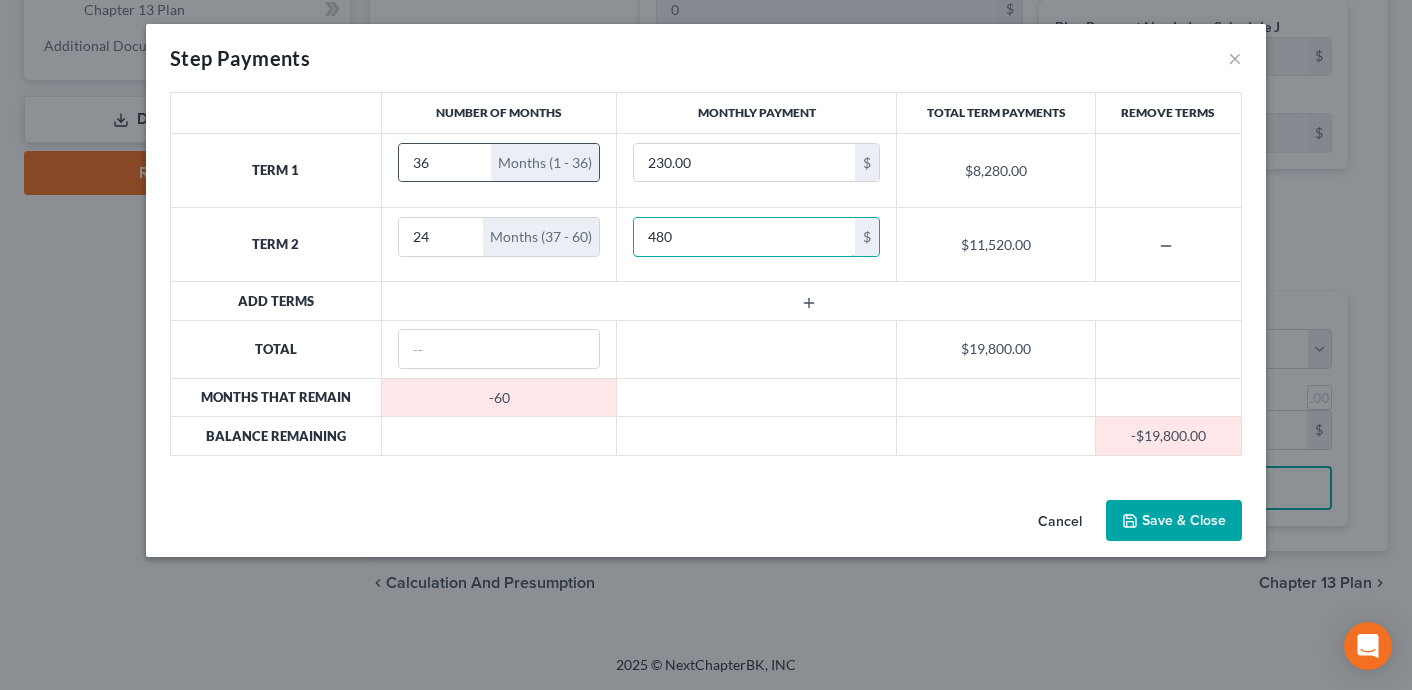 type on "480" 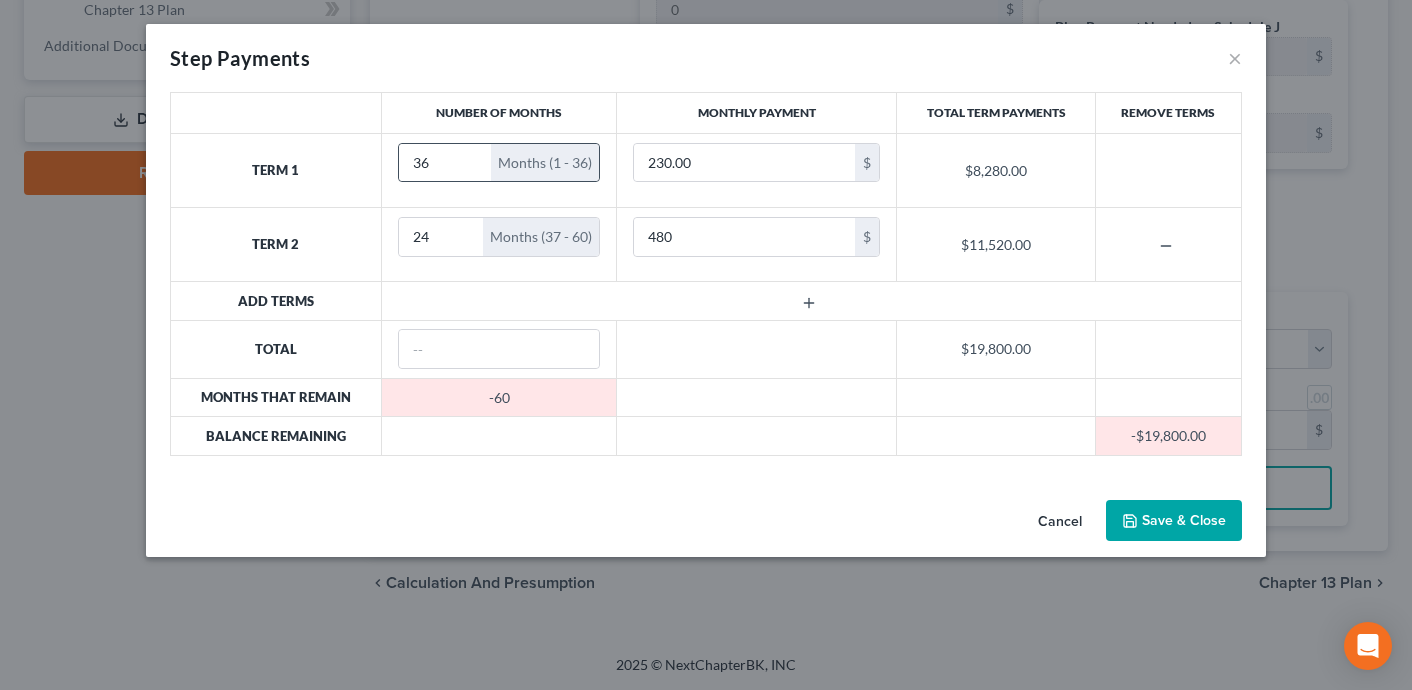 click on "Save & Close" at bounding box center [1174, 521] 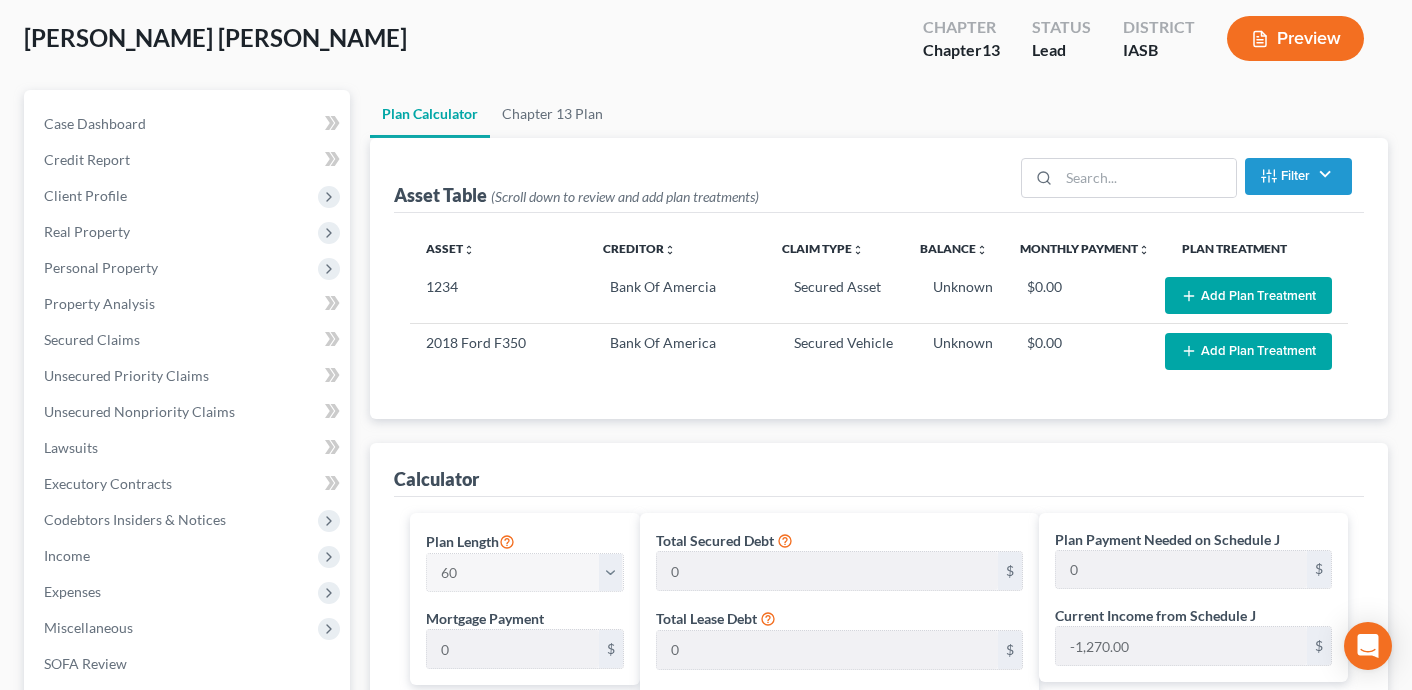 scroll, scrollTop: 92, scrollLeft: 0, axis: vertical 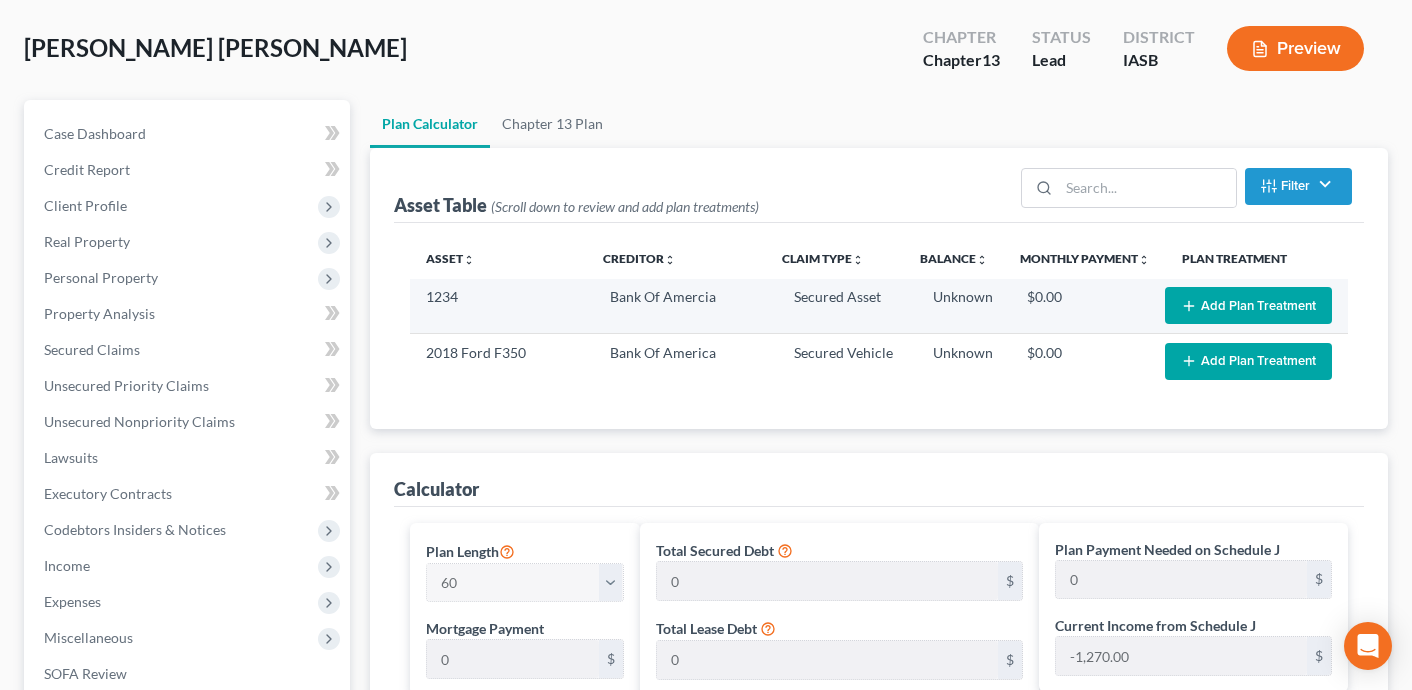click on "Add Plan Treatment" at bounding box center (1248, 305) 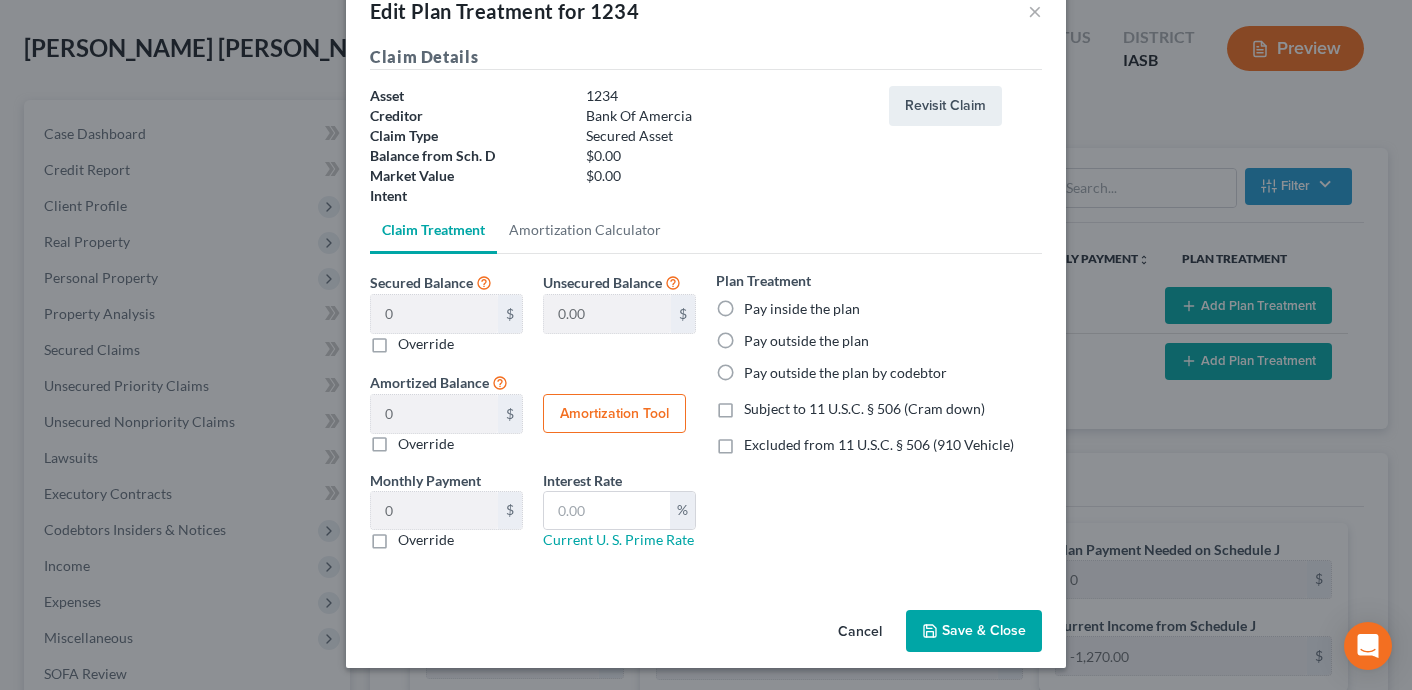 scroll, scrollTop: 0, scrollLeft: 0, axis: both 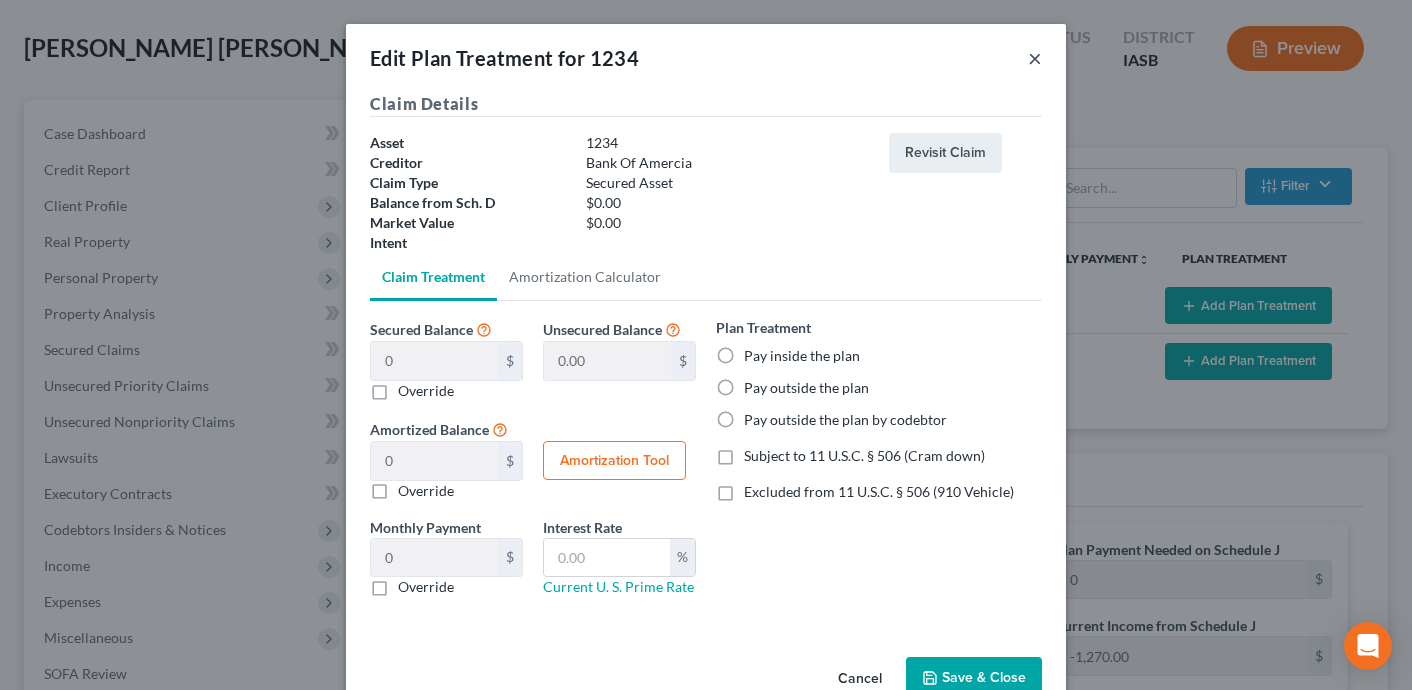 click on "×" at bounding box center (1035, 58) 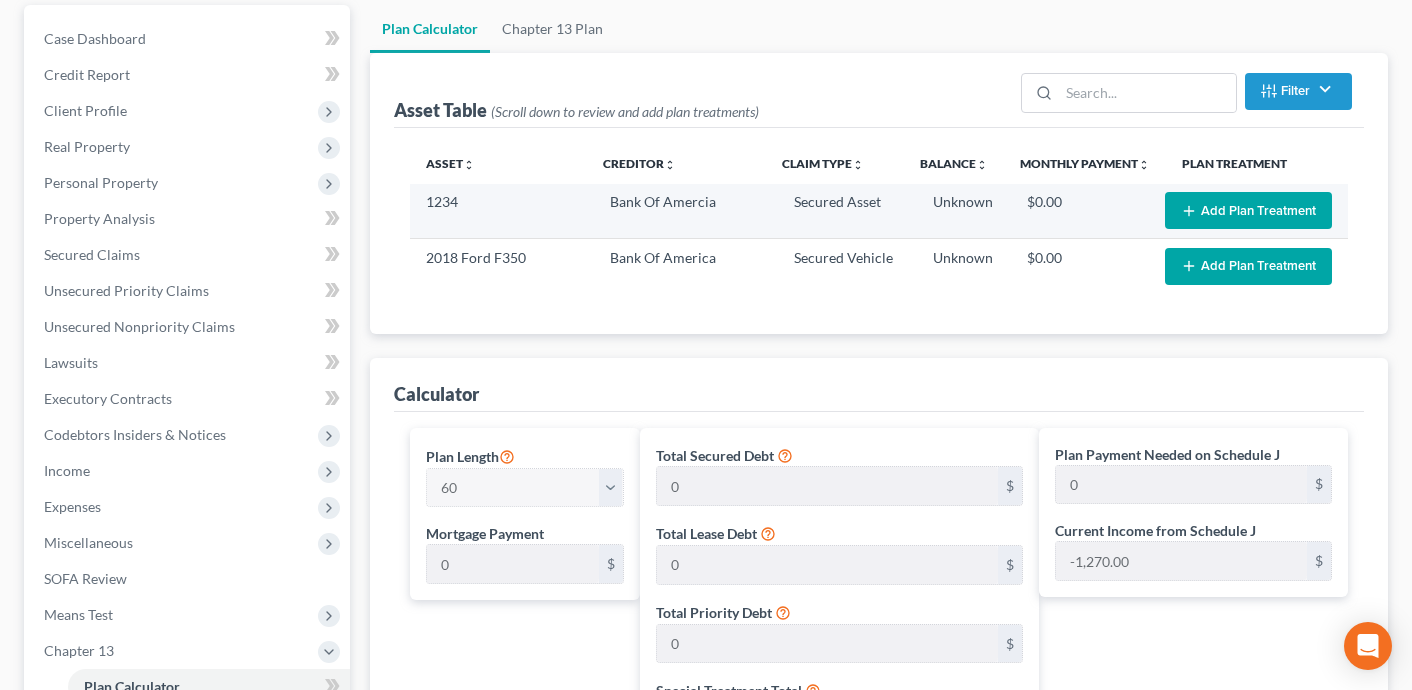 scroll, scrollTop: 188, scrollLeft: 0, axis: vertical 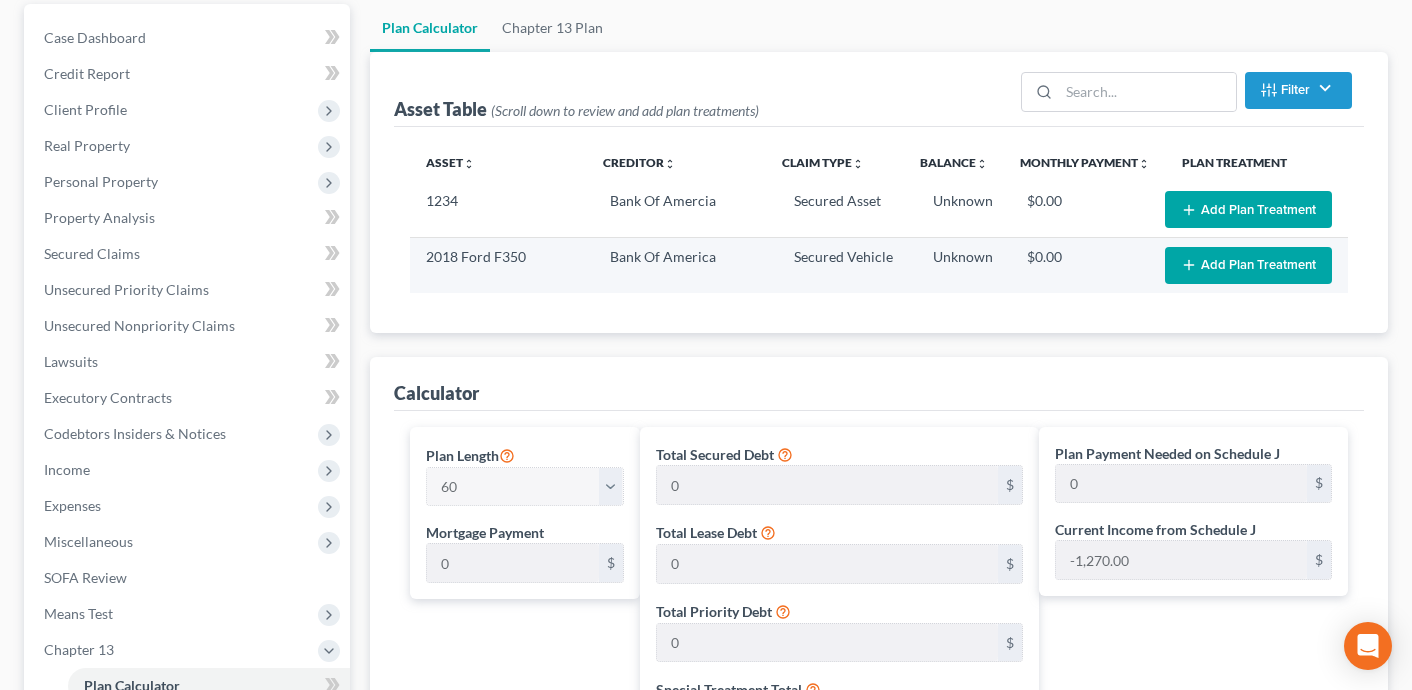 click on "Add Plan Treatment" at bounding box center [1248, 265] 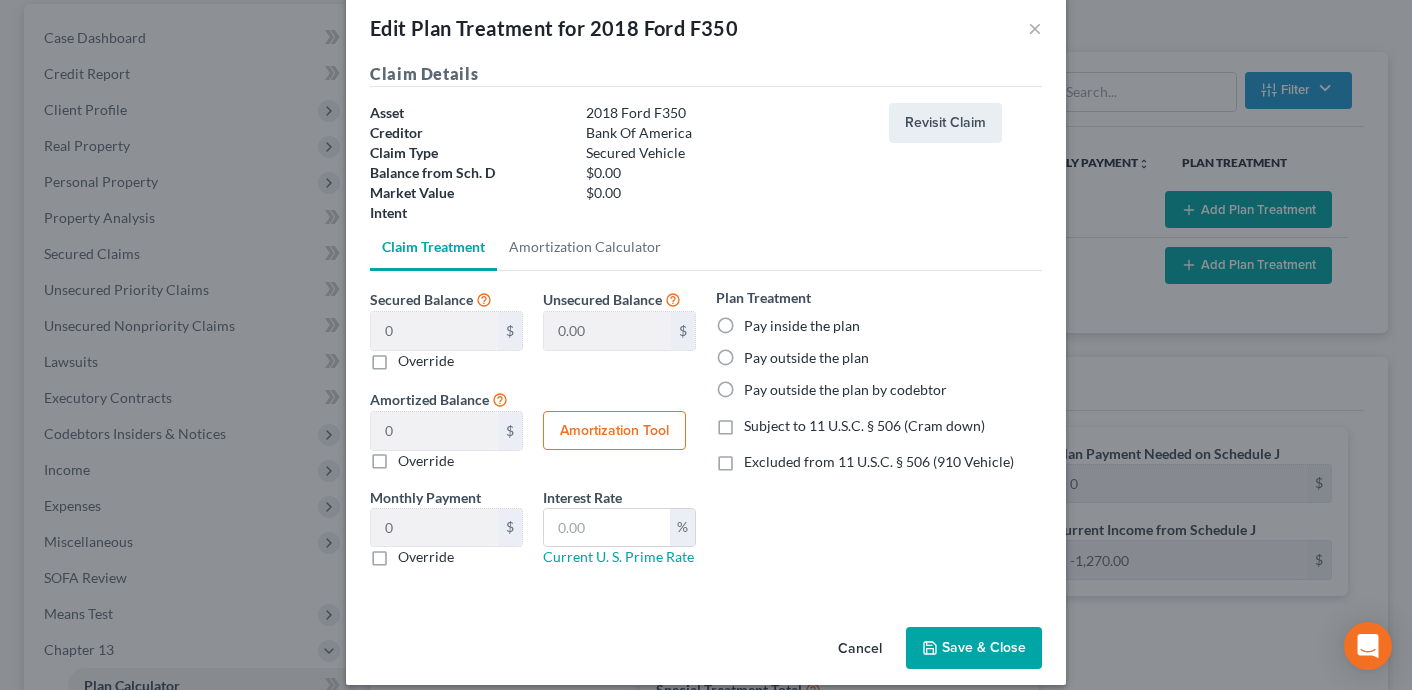 scroll, scrollTop: 0, scrollLeft: 0, axis: both 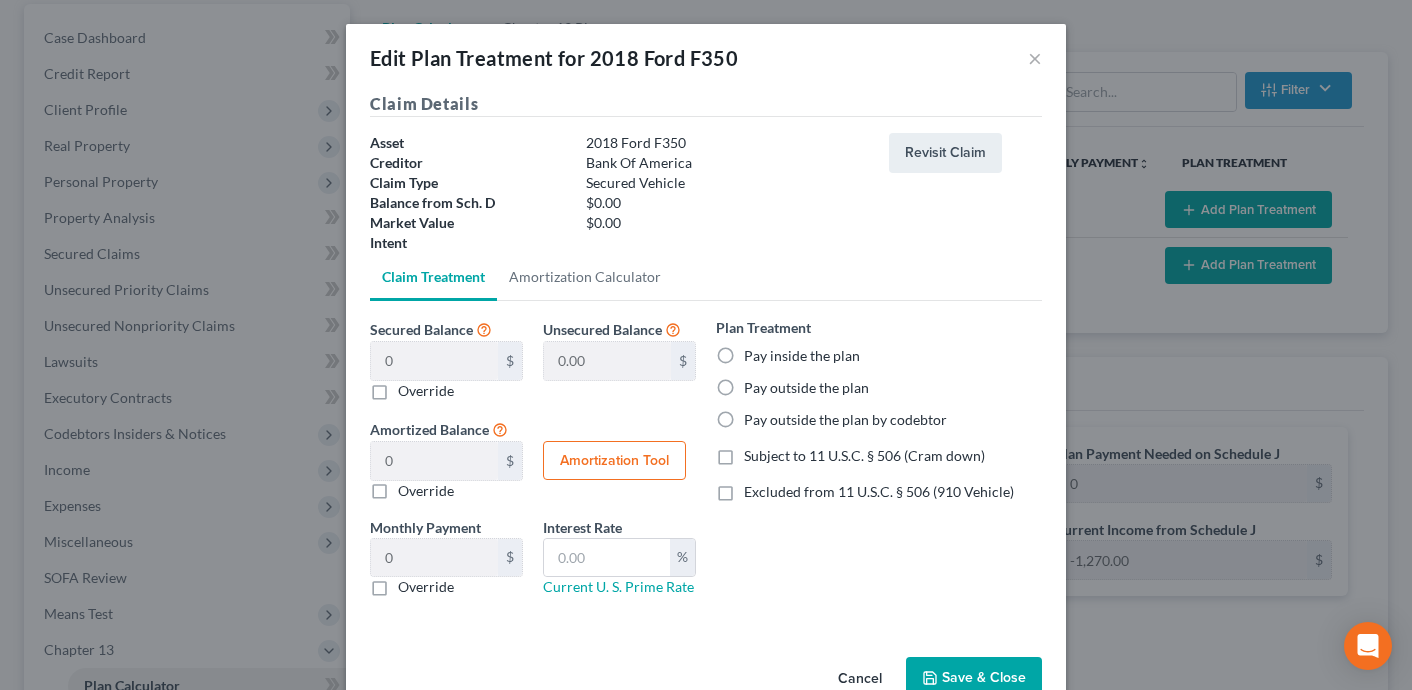click on "Edit Plan Treatment for 2018 Ford F350 ×" at bounding box center (706, 58) 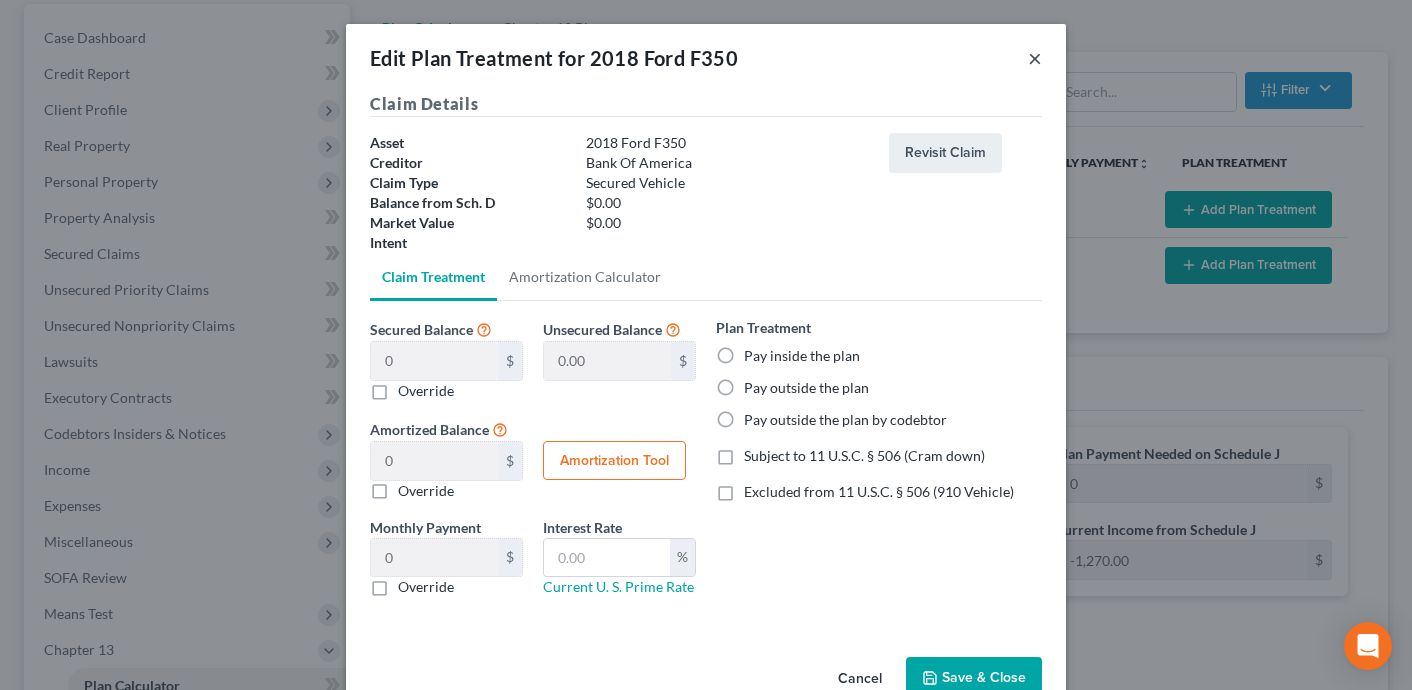click on "×" at bounding box center (1035, 58) 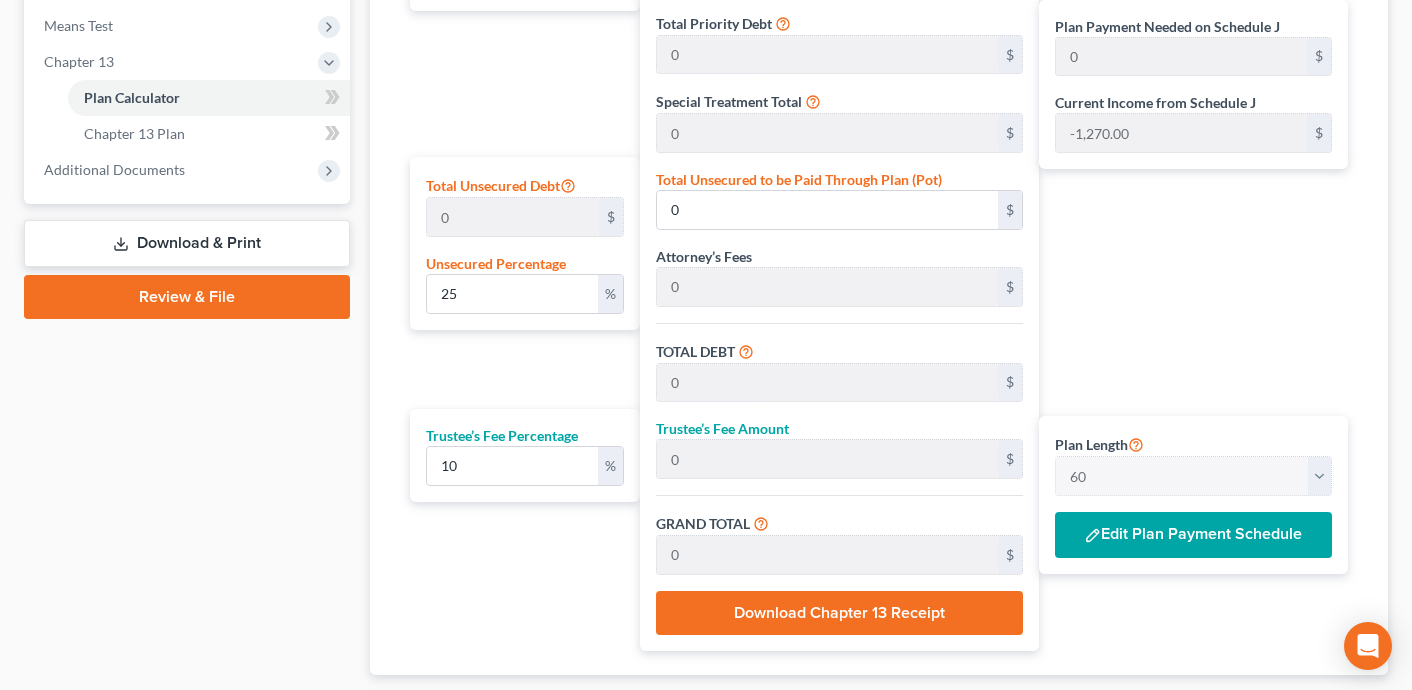 scroll, scrollTop: 900, scrollLeft: 0, axis: vertical 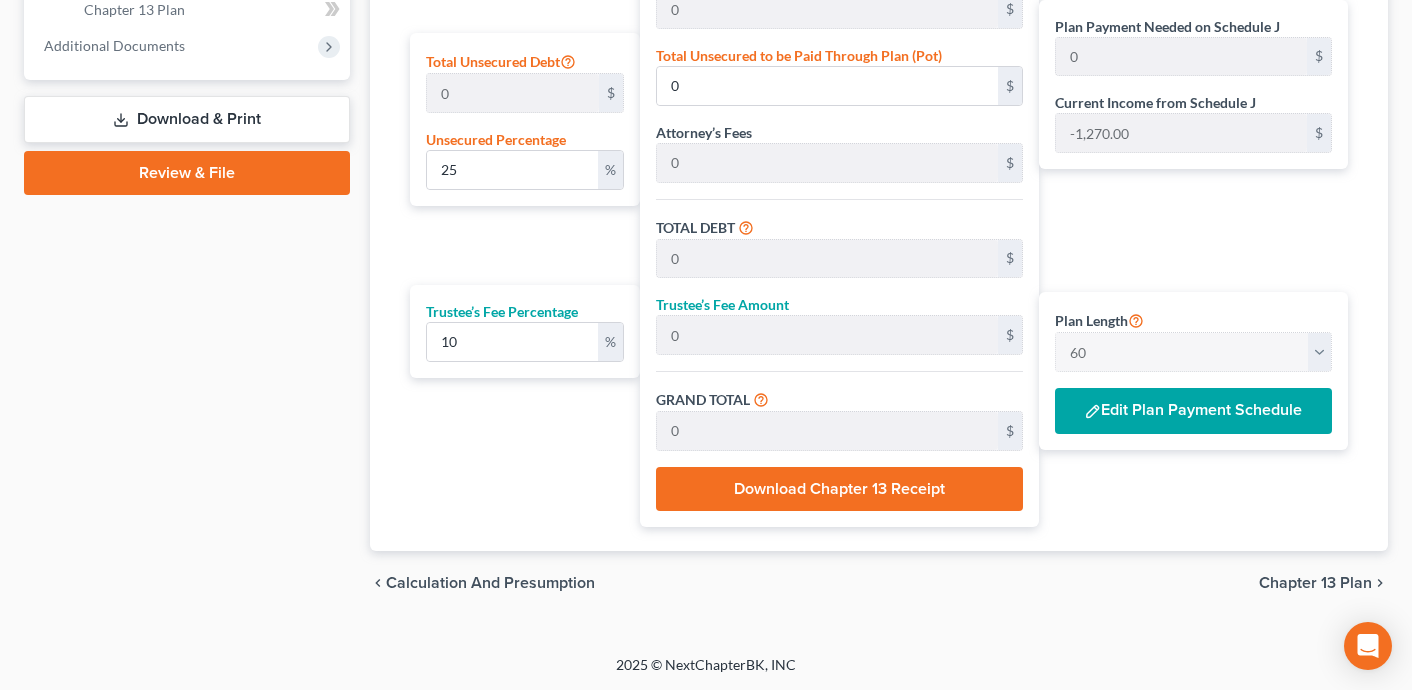 click on "Edit Plan Payment Schedule" at bounding box center (1193, 411) 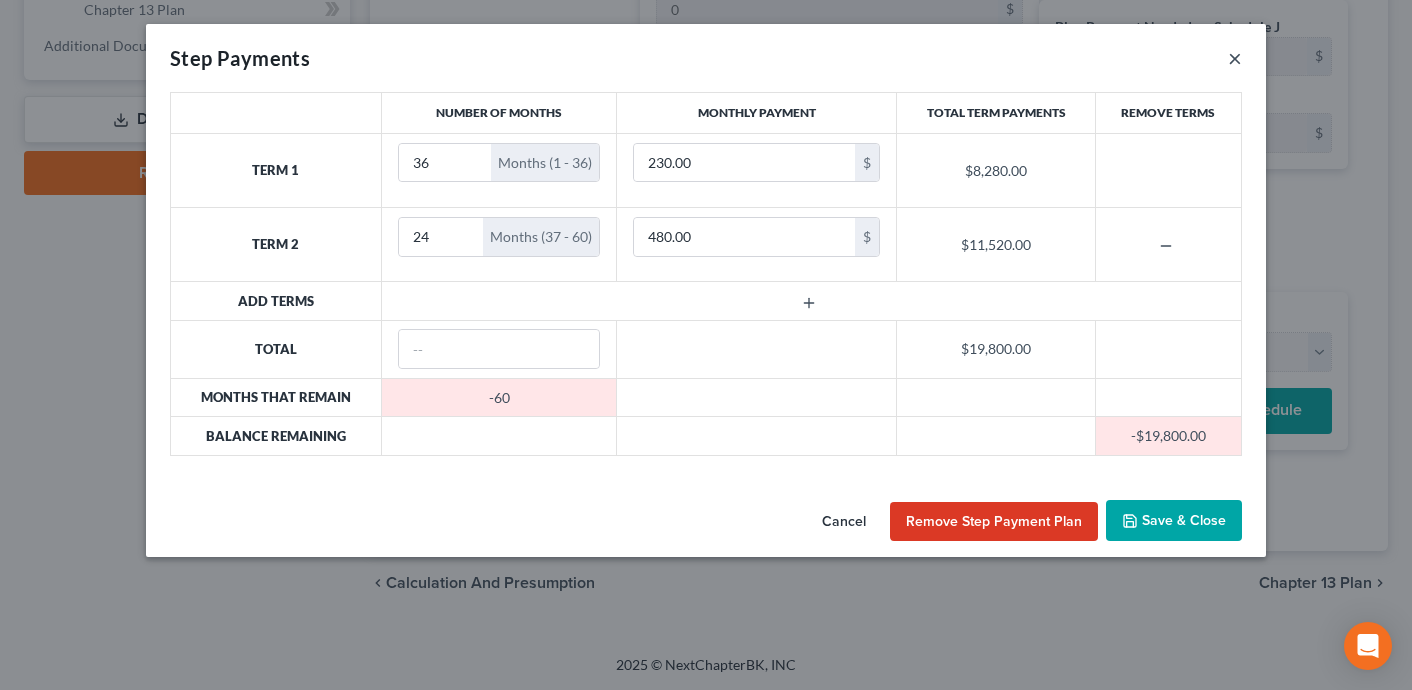 click on "×" at bounding box center [1235, 58] 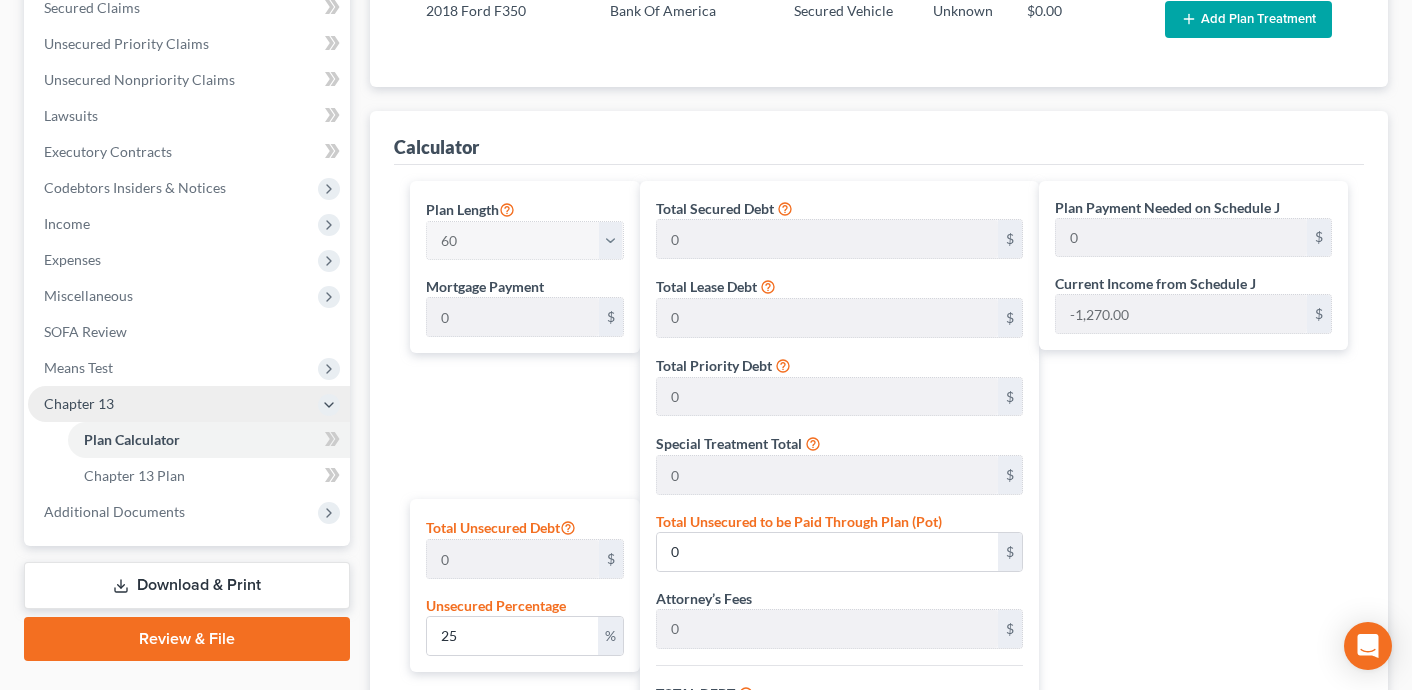 scroll, scrollTop: 433, scrollLeft: 0, axis: vertical 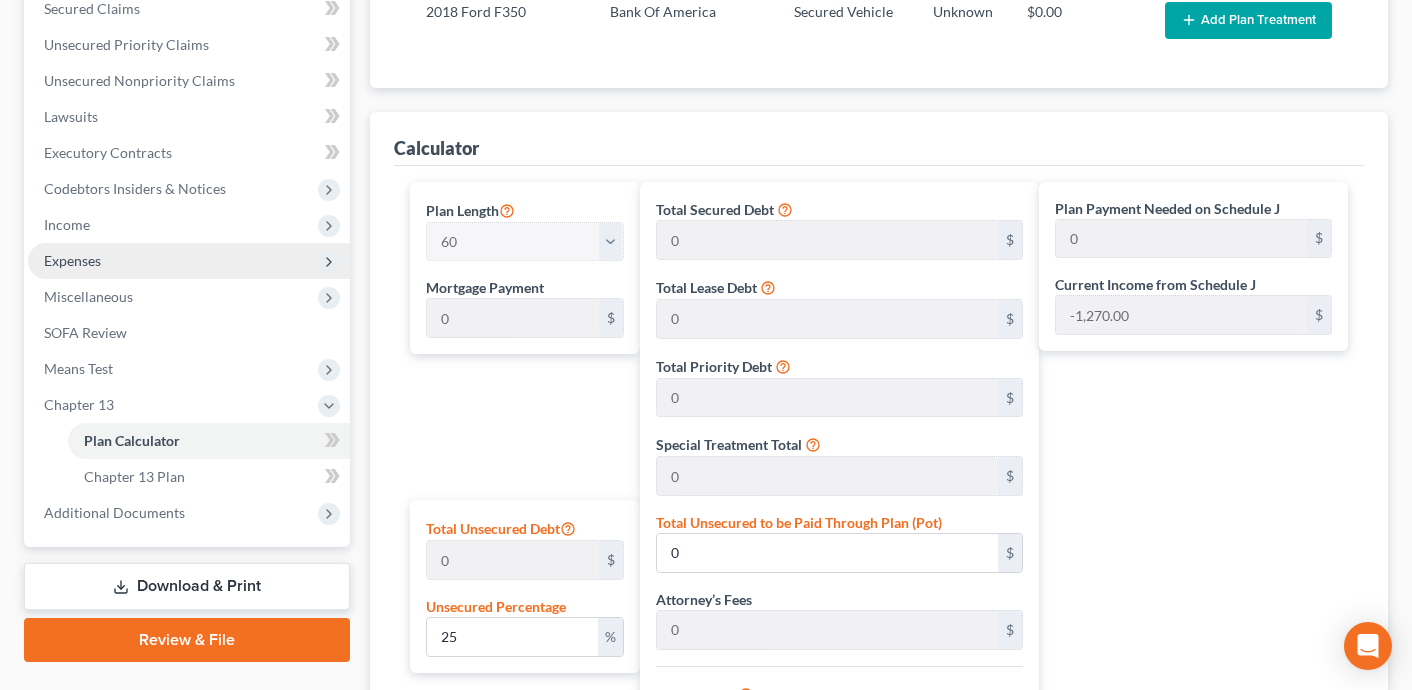 click on "Expenses" at bounding box center (189, 261) 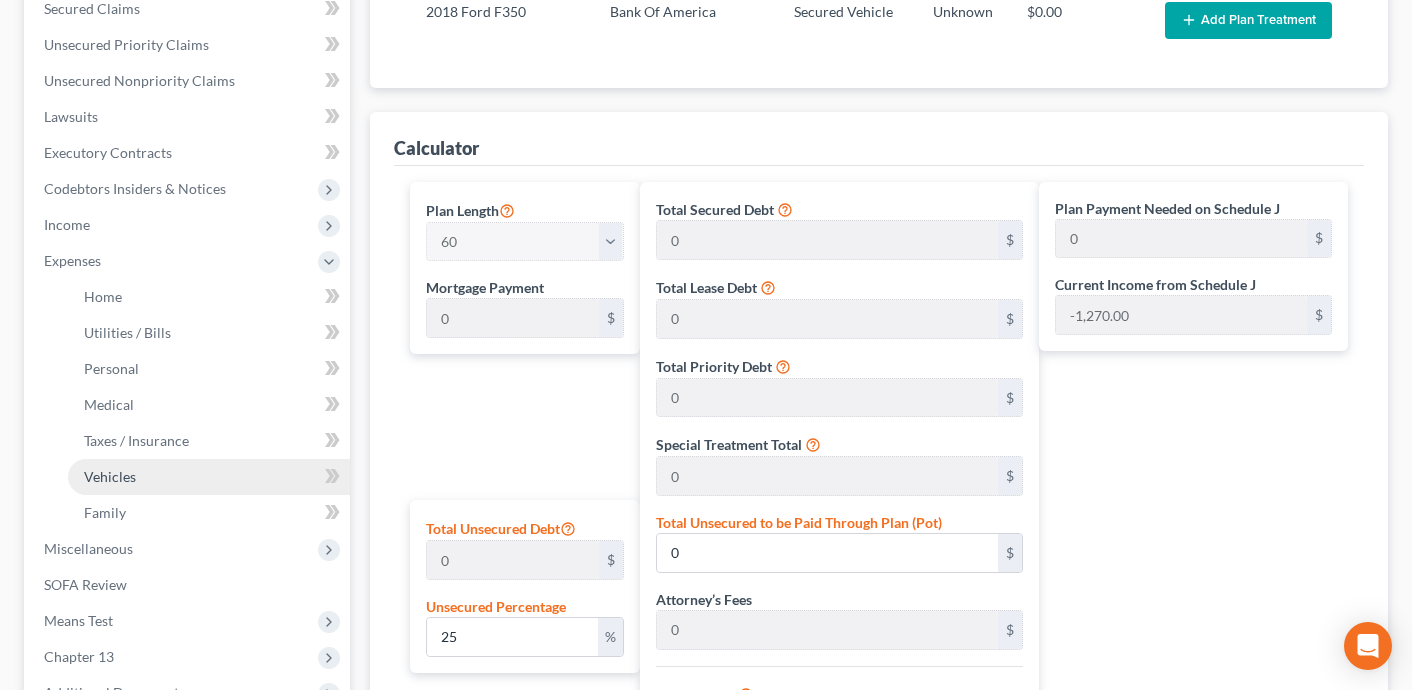 click on "Vehicles" at bounding box center (209, 477) 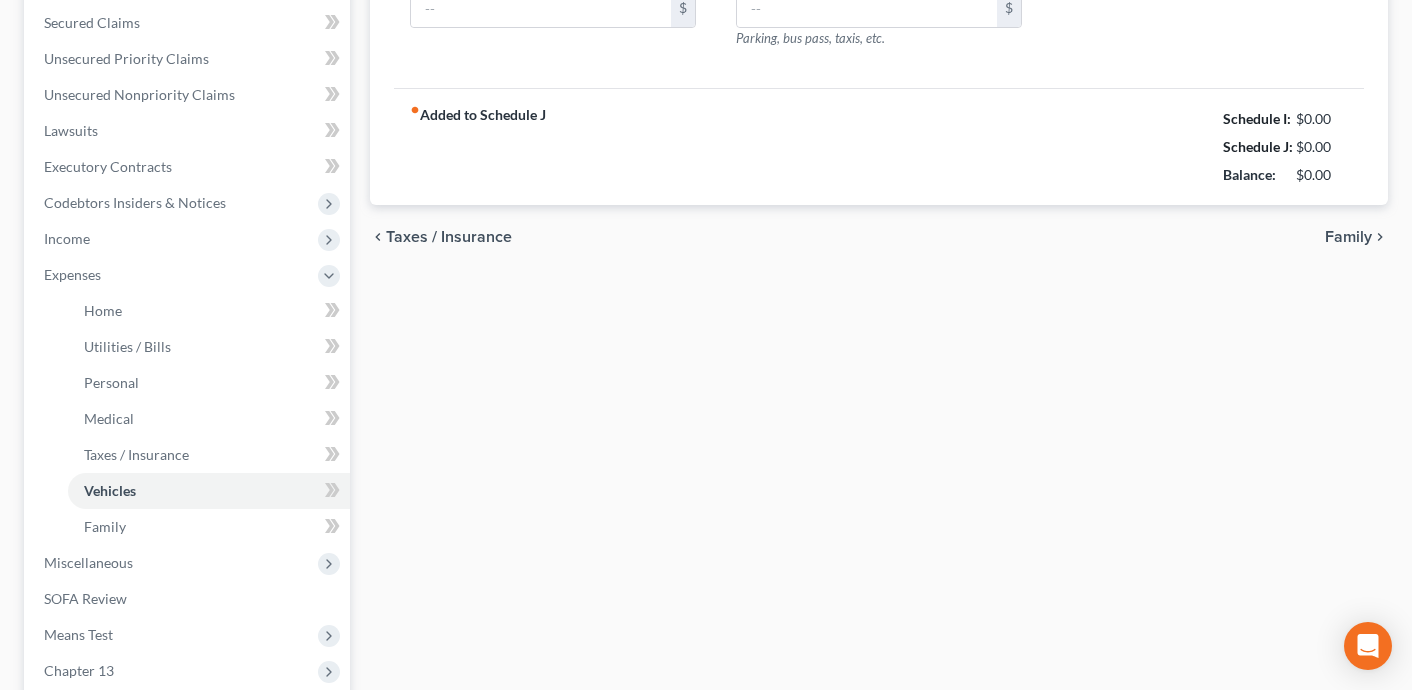 type on "20.00" 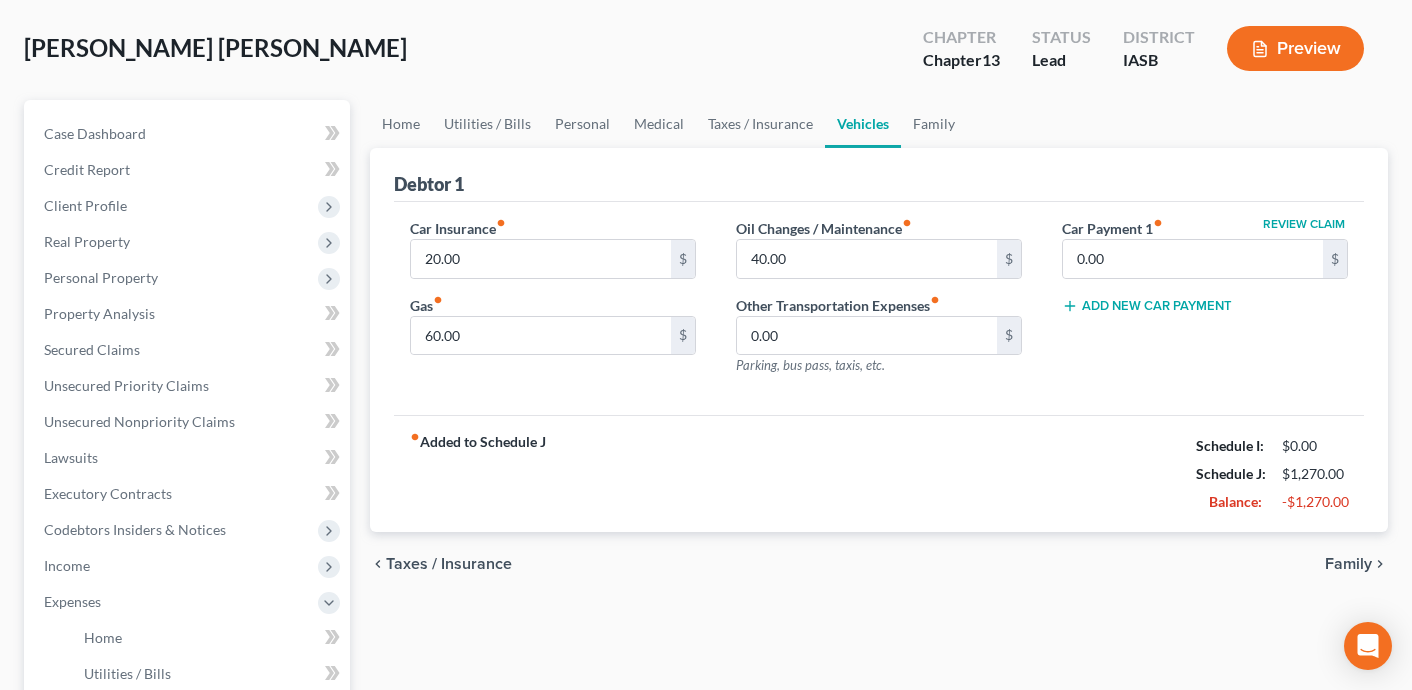 scroll, scrollTop: 0, scrollLeft: 0, axis: both 